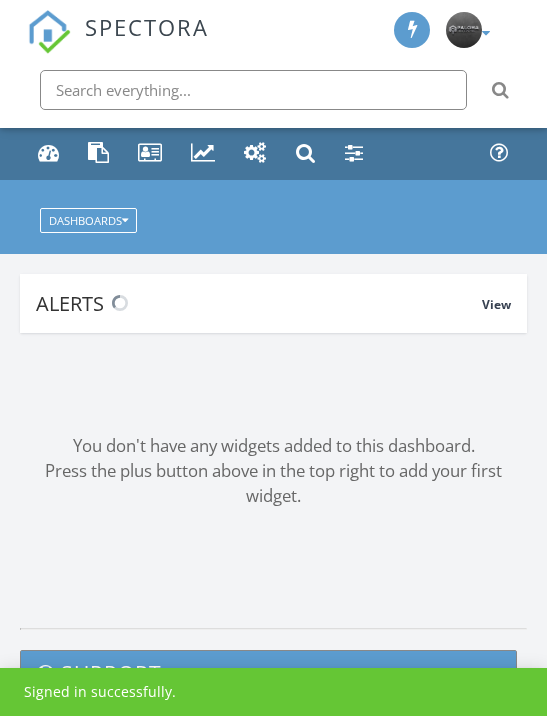 scroll, scrollTop: 0, scrollLeft: 0, axis: both 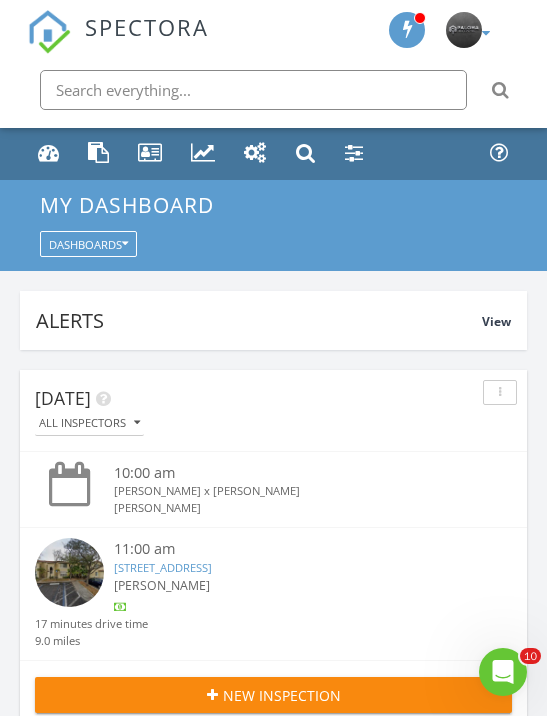 click at bounding box center [500, 392] 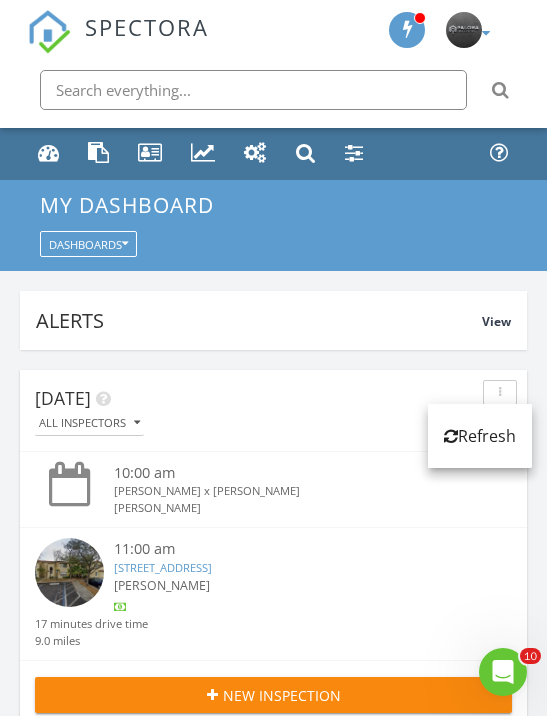 click on "[PERSON_NAME]" at bounding box center [293, 508] 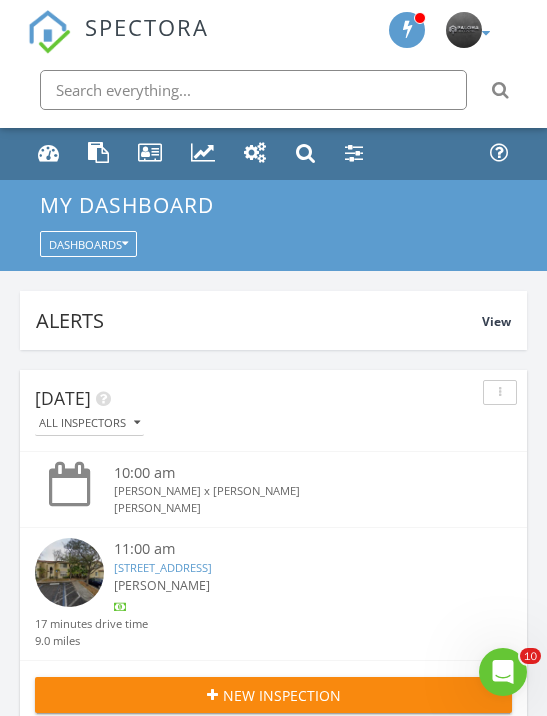 click on "437 Vista Isles Dr 2213, Plantation, FL 33325" at bounding box center (163, 567) 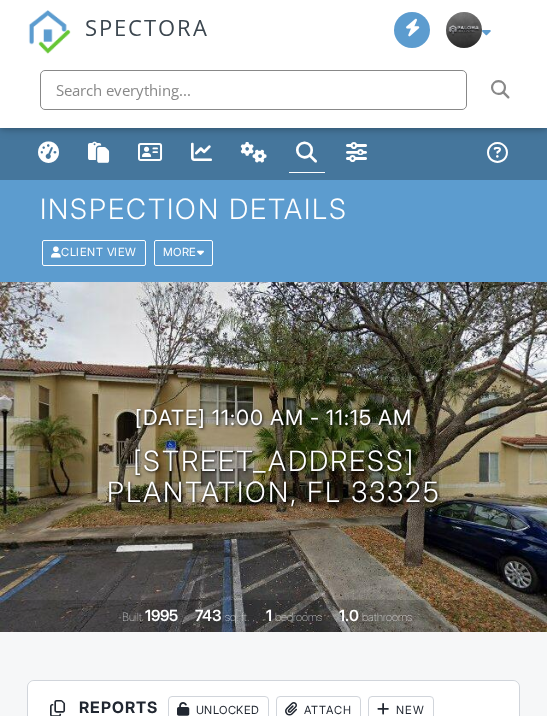 scroll, scrollTop: 0, scrollLeft: 0, axis: both 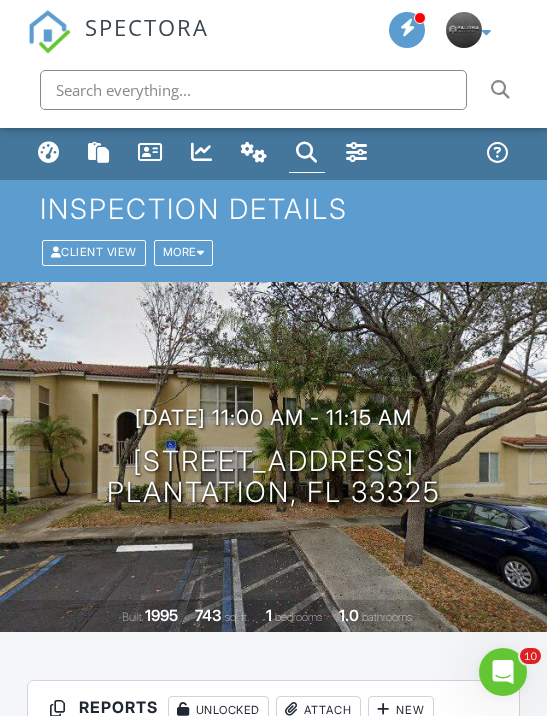 click on "07/12/2025 11:00 am
- 11:15 am
437 Vista Isles Dr 2213
Plantation, FL 33325
Built
1995
743
sq. ft.
1
bedrooms
1.0
bathrooms" at bounding box center [273, 457] 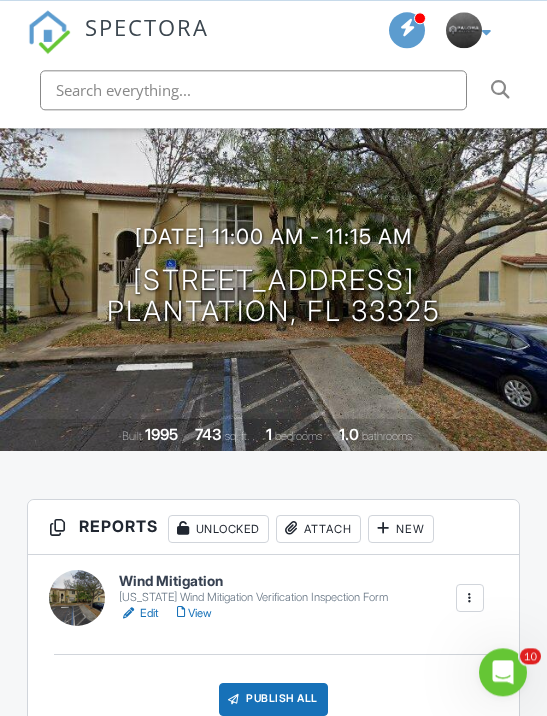 scroll, scrollTop: 180, scrollLeft: 0, axis: vertical 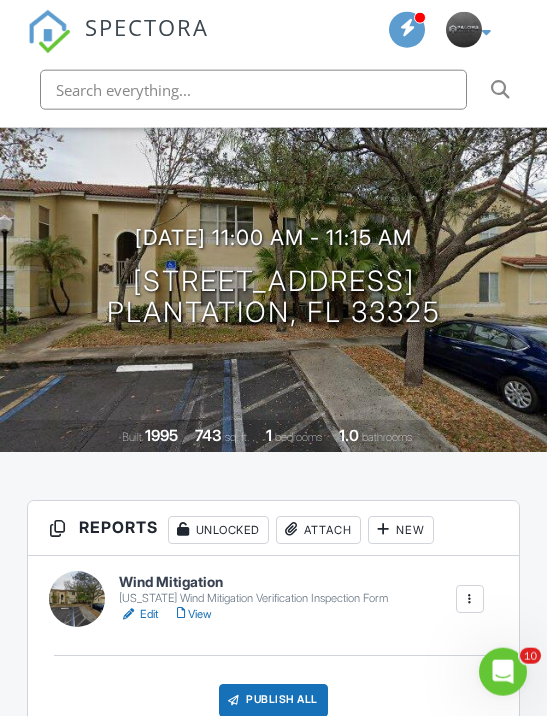 click on "Edit" at bounding box center (139, 614) 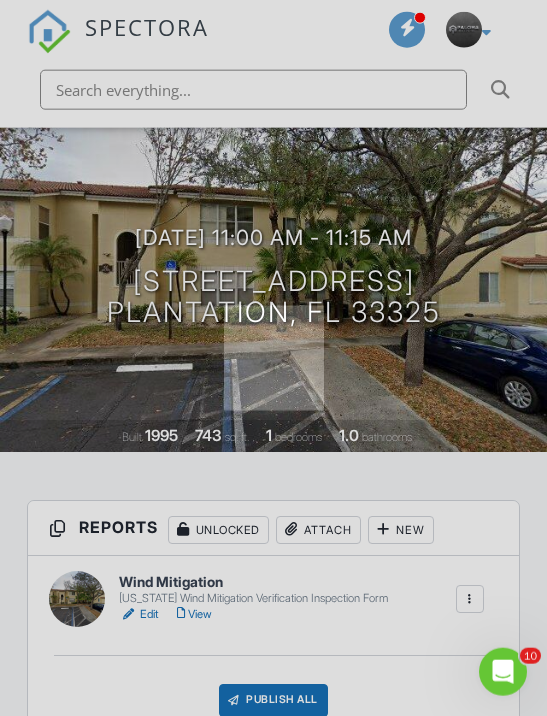 scroll, scrollTop: 181, scrollLeft: 0, axis: vertical 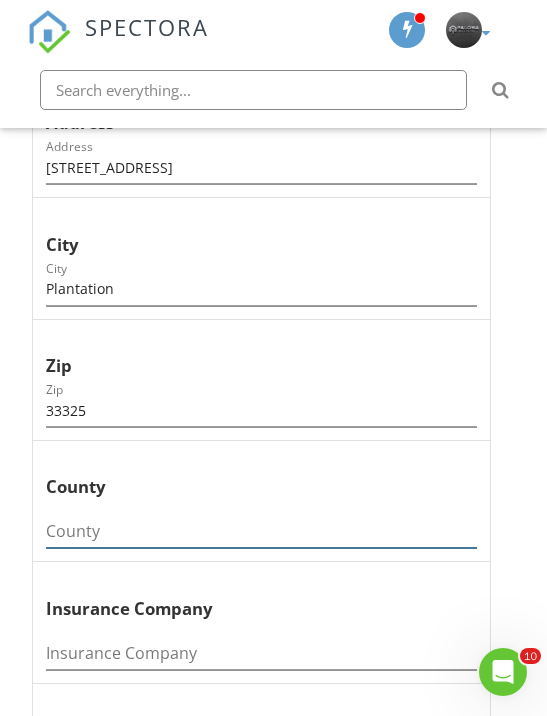 click at bounding box center (261, 531) 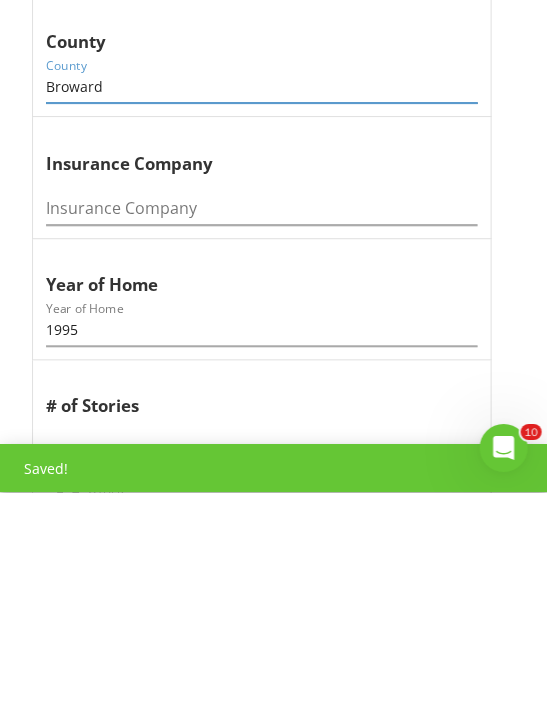 scroll, scrollTop: 2155, scrollLeft: 0, axis: vertical 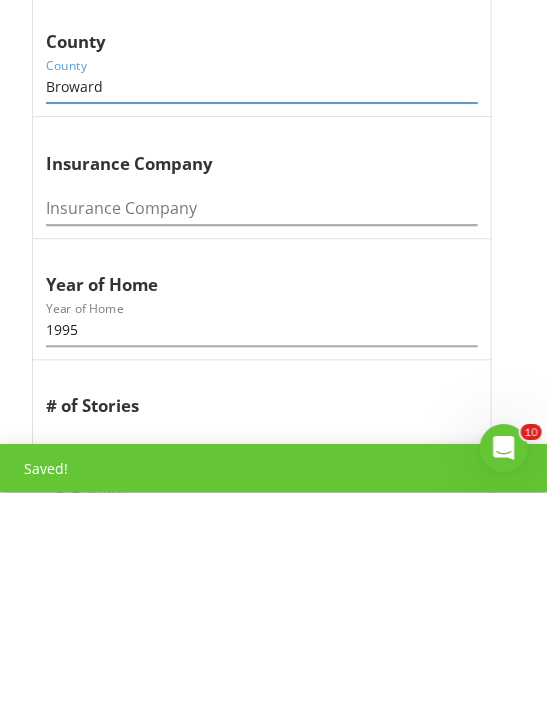 click on "1" at bounding box center (261, 679) 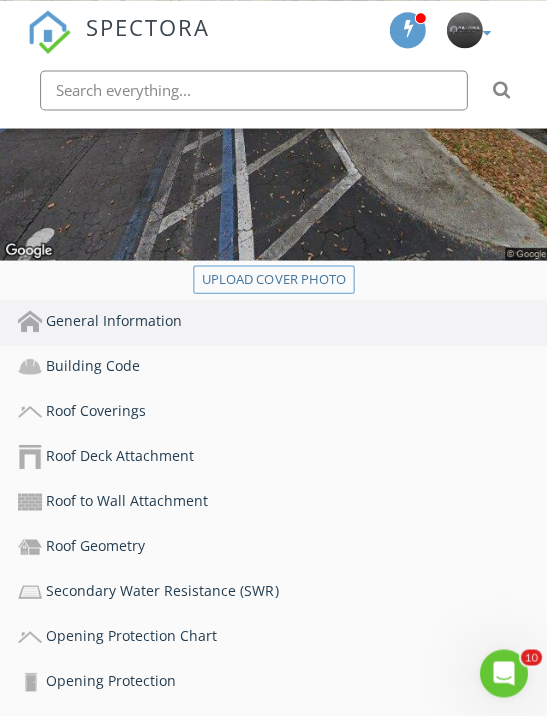 scroll, scrollTop: 604, scrollLeft: 0, axis: vertical 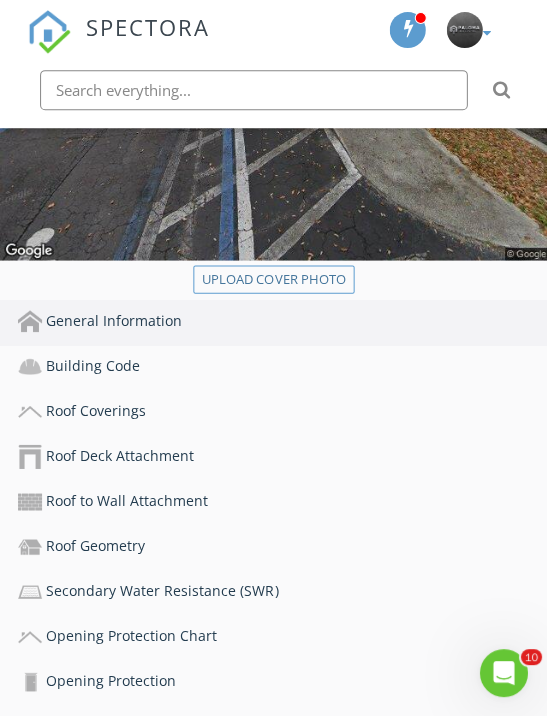 type on "2" 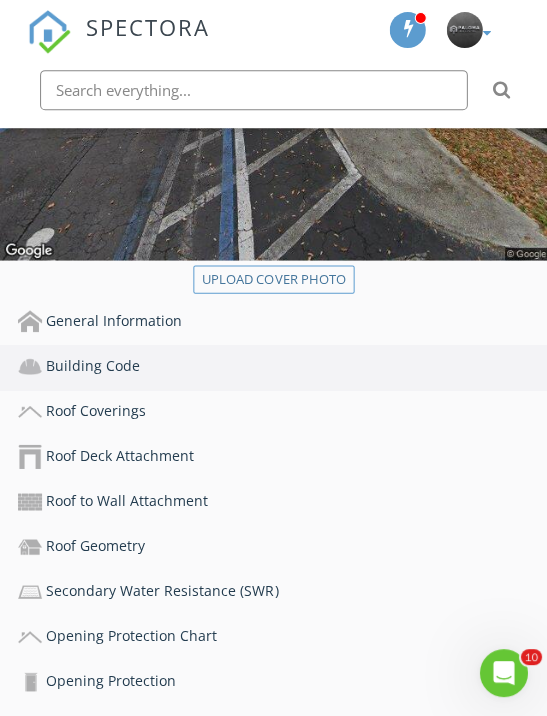 click on "Building Code" at bounding box center [282, 366] 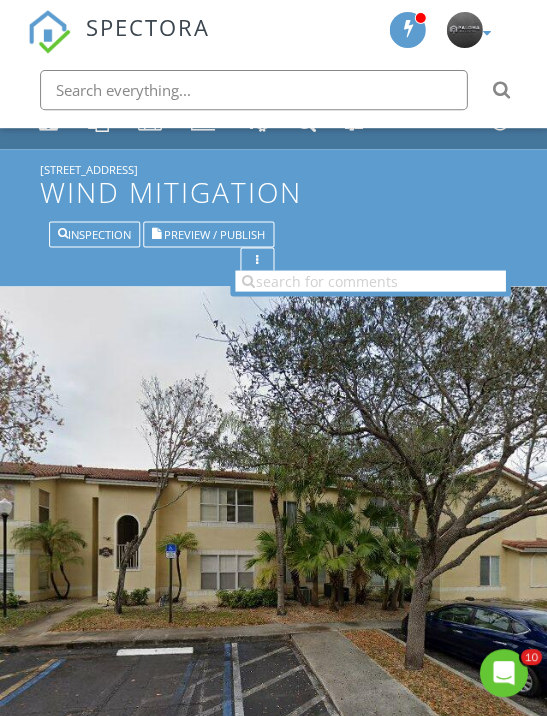 scroll, scrollTop: 0, scrollLeft: 0, axis: both 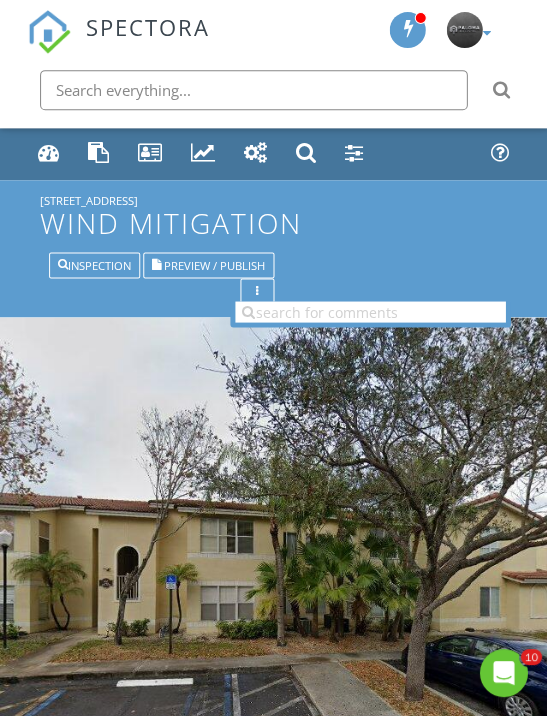 click on "Wind Mitigation" at bounding box center [273, 223] 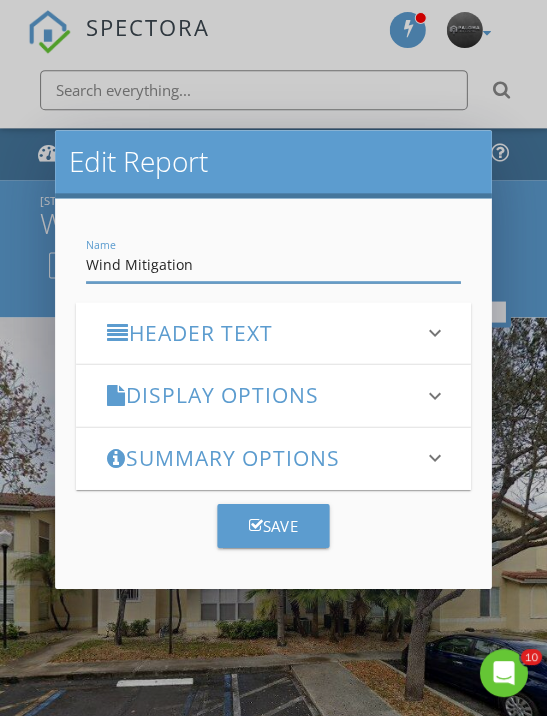 click on "Edit Report   Name Wind Mitigation
Header Text
keyboard_arrow_down   Full Report Header Text     Summary Header Text
Display Options
keyboard_arrow_down   check_box_outline_blank Display Item Ratings Grid in Report
What does this look like?
check_box Display Category Counts Summary
What does this look like?
check_box_outline_blank Display 'Items Inspected' Count
With
vs
without
check_box Display Inspector Signature   Configure Signature    |
Where does this display?
check_box Display Standards of Practice
Set per-section by clicking the 'pencil' icon next to each
section.
What does this look like?
check_box Display Recommendations   check_box Smart Layout for Informational Comments
Minimize whitespace by separating short and long comments.
What does this look like?
PDF Options       check_box Page break sections     check_box" at bounding box center [273, 358] 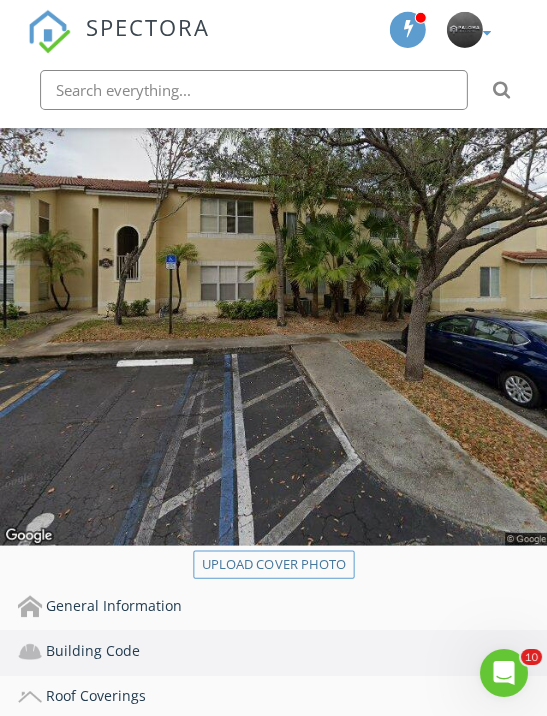 click on "General Information" at bounding box center [282, 606] 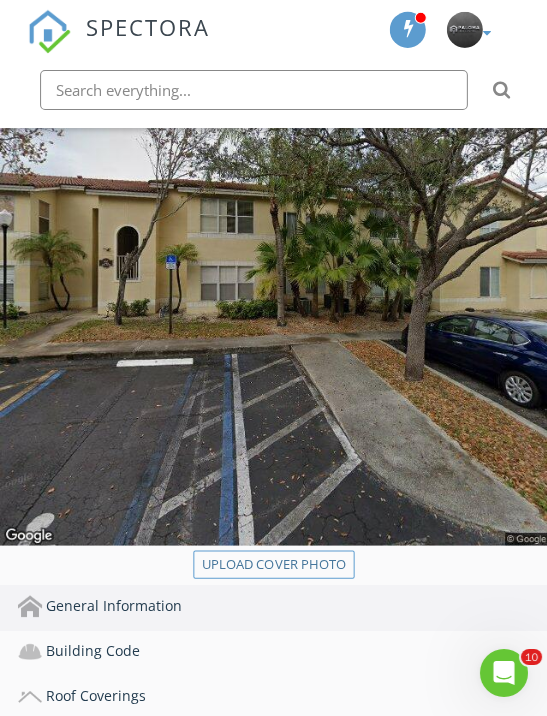 scroll, scrollTop: 320, scrollLeft: 0, axis: vertical 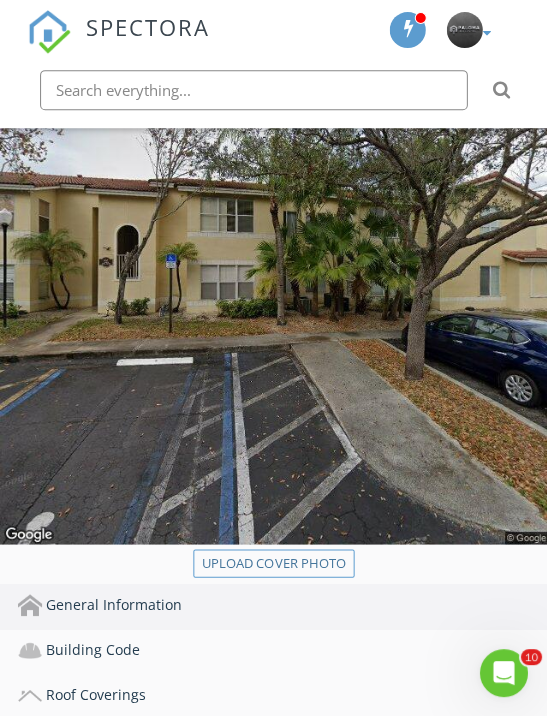 click on "General Information" at bounding box center (282, 605) 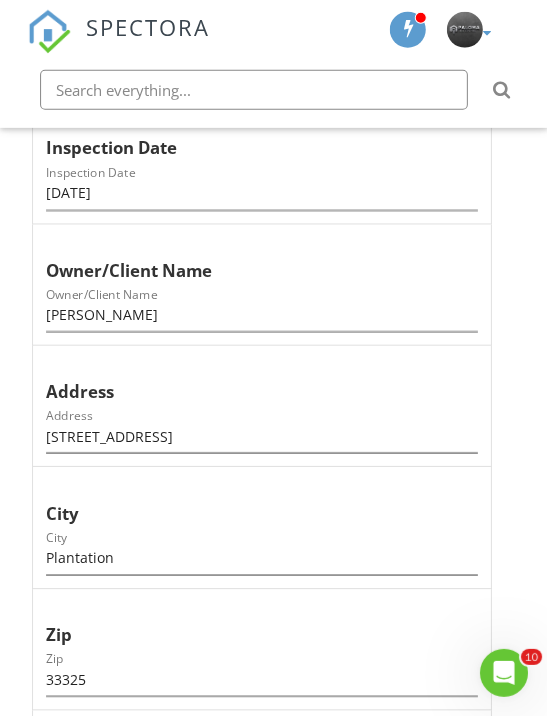 scroll, scrollTop: 1667, scrollLeft: 0, axis: vertical 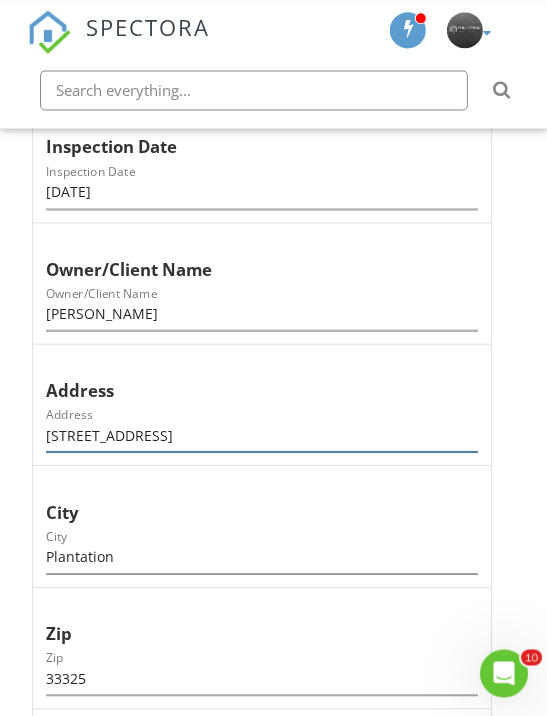 click on "[STREET_ADDRESS]" at bounding box center (261, 434) 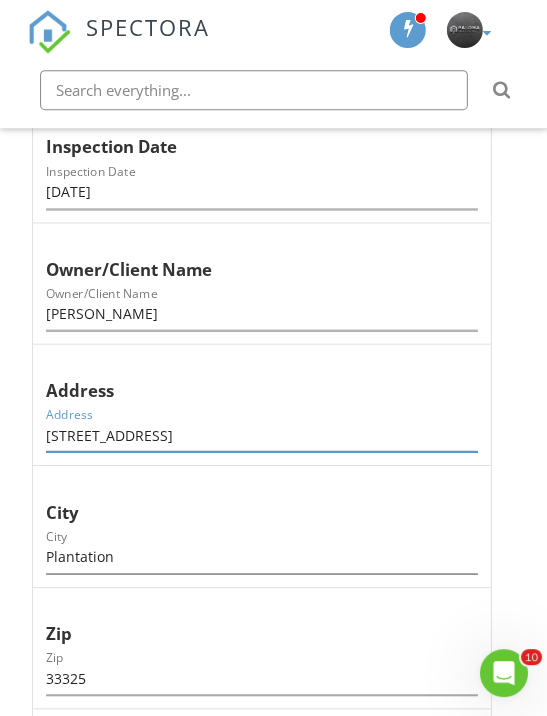 scroll, scrollTop: 1667, scrollLeft: 0, axis: vertical 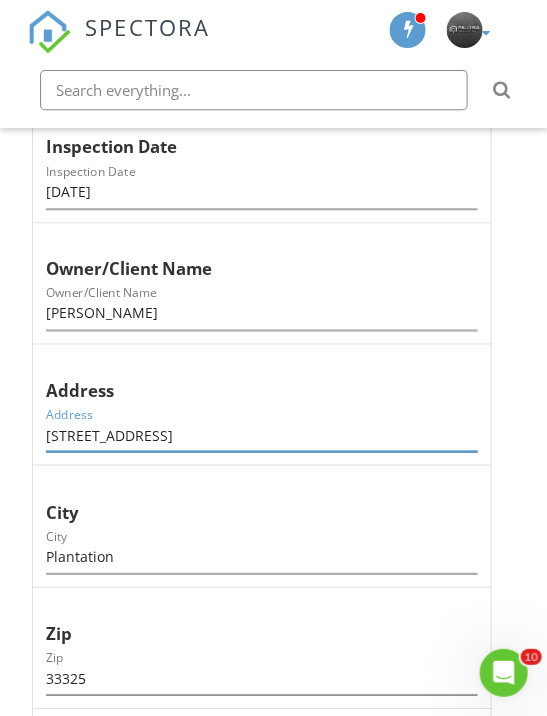 click on "[STREET_ADDRESS]" at bounding box center [261, 434] 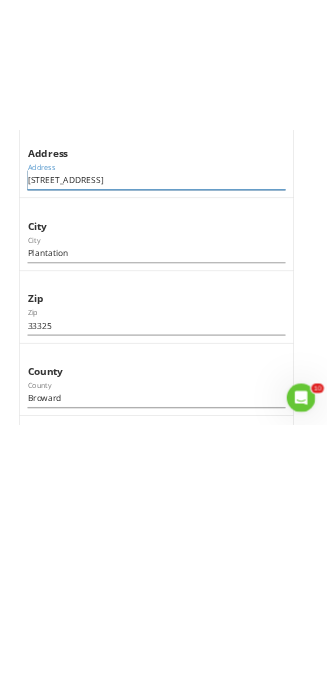 scroll, scrollTop: 1892, scrollLeft: 0, axis: vertical 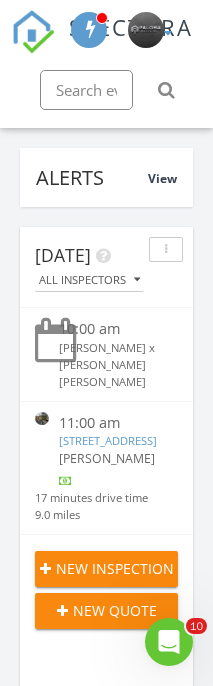 click on "437 Vista Isles Dr 2213, Plantation, FL 33325" at bounding box center (108, 440) 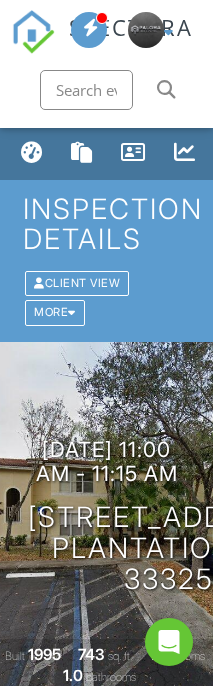 scroll, scrollTop: 0, scrollLeft: 0, axis: both 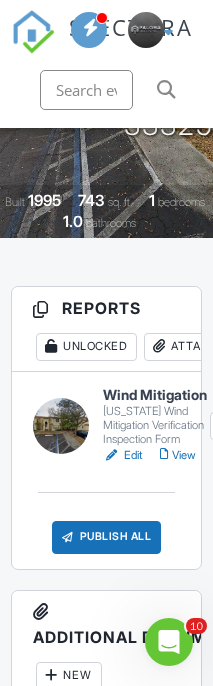 click on "Edit" at bounding box center [123, 455] 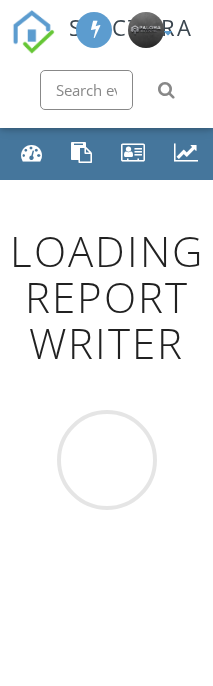 scroll, scrollTop: 0, scrollLeft: 0, axis: both 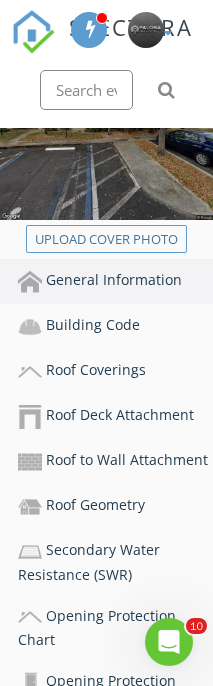 click on "Roof Coverings" at bounding box center [115, 371] 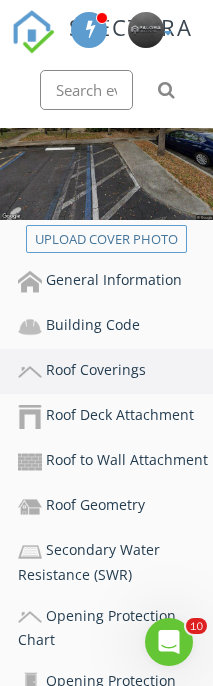 click on "Roof Coverings" at bounding box center (115, 371) 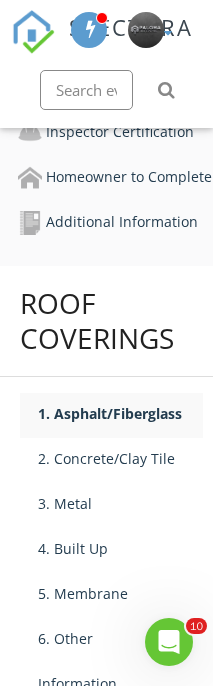 scroll, scrollTop: 1003, scrollLeft: 0, axis: vertical 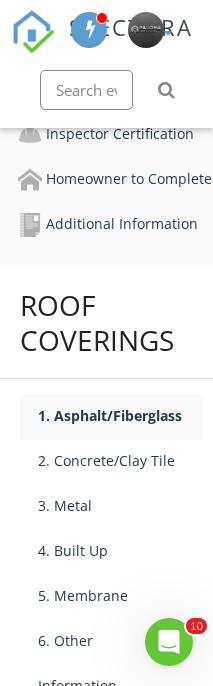 click on "2. Concrete/Clay Tile" at bounding box center (120, 460) 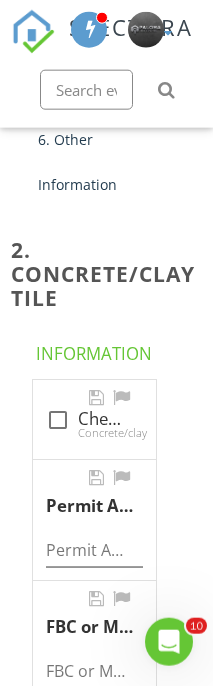 scroll, scrollTop: 1519, scrollLeft: 0, axis: vertical 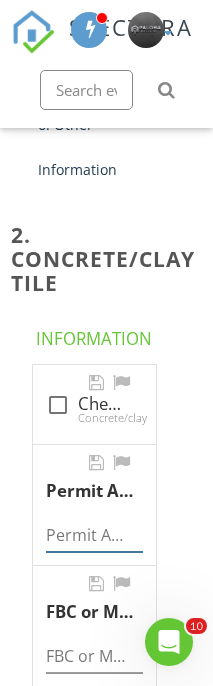 click at bounding box center (94, 535) 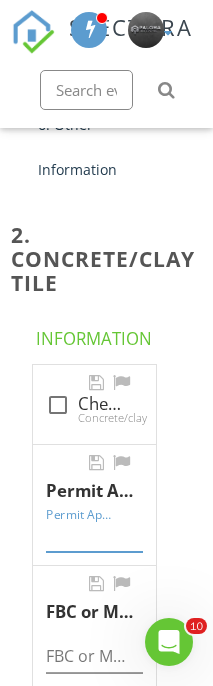 scroll, scrollTop: 1533, scrollLeft: 0, axis: vertical 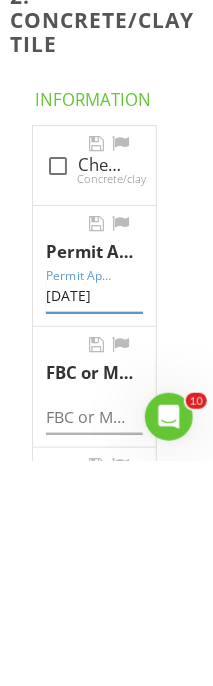 type on "4/01/2013" 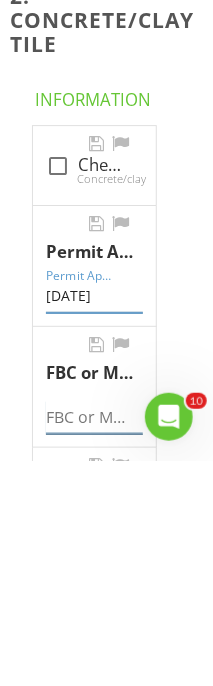 click at bounding box center [94, 642] 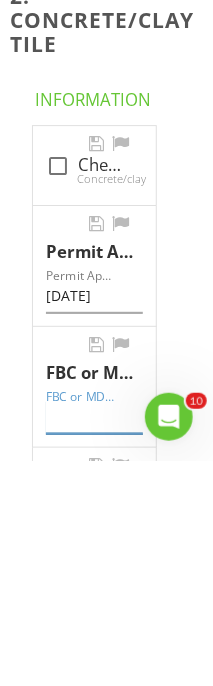 click at bounding box center (94, 642) 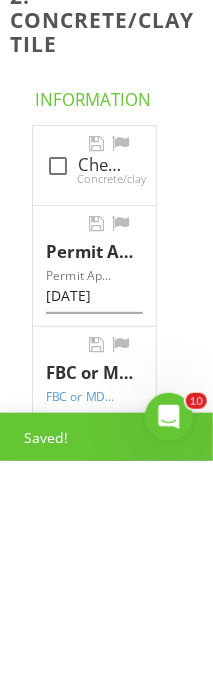 type on "2013-00003672-000-000-SRF-00" 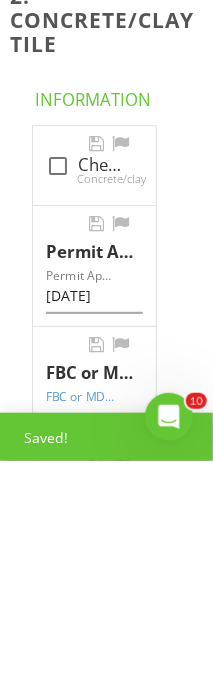 click on "Saved!" at bounding box center (106, 662) 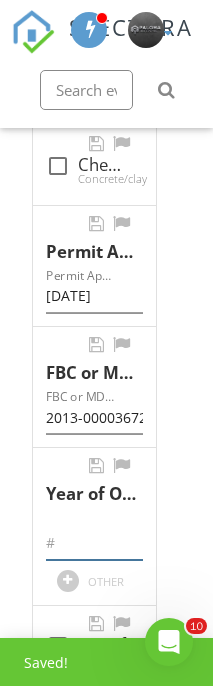 click at bounding box center [94, 543] 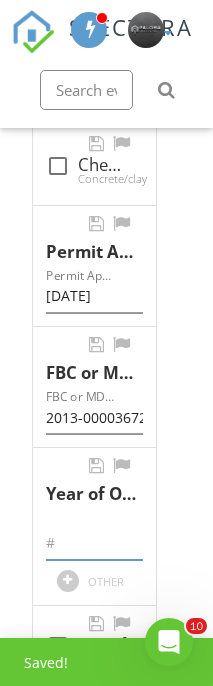 scroll, scrollTop: 1848, scrollLeft: 0, axis: vertical 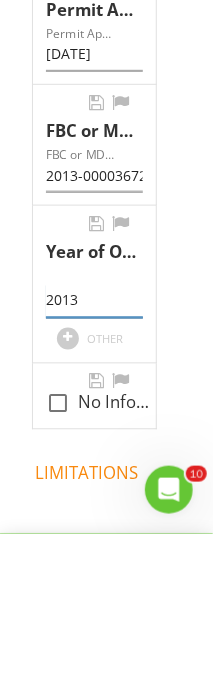 type on "2013" 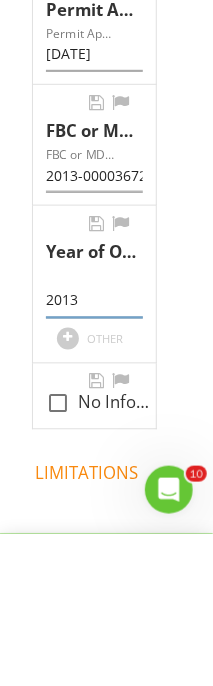 click on "Information                       check_box_outline_blank
Checked
Concrete/clay tile present
Permit Application Date
Permit Application Date 4/01/2013
FBC or MDC Product Approval #
FBC or MDC Product Approval # 2013-00003672-000-000-SRF-00
Year of Original Installation or Replacement
2013         OTHER                         check_box_outline_blank
No Information Provided for Compliance
Limitations" at bounding box center [98, 370] 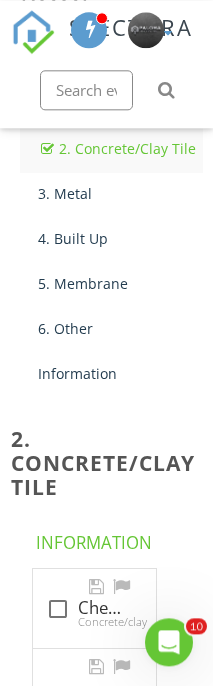 scroll, scrollTop: 1316, scrollLeft: 0, axis: vertical 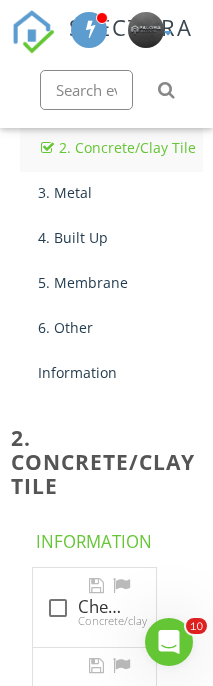 click on "Information" at bounding box center (120, 372) 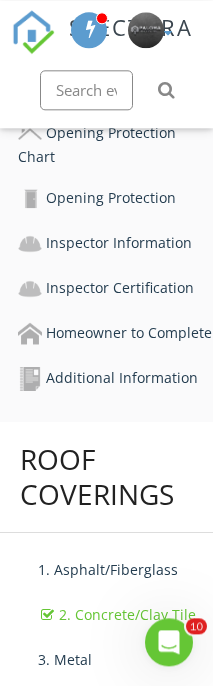 scroll, scrollTop: 849, scrollLeft: 0, axis: vertical 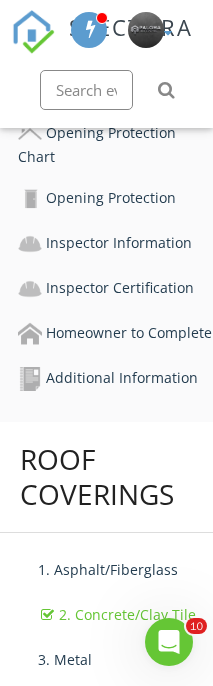 click on "Additional Information" at bounding box center [115, 379] 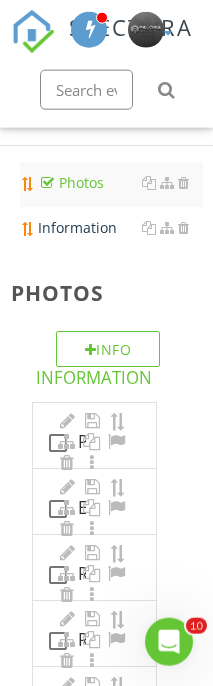 scroll, scrollTop: 1237, scrollLeft: 0, axis: vertical 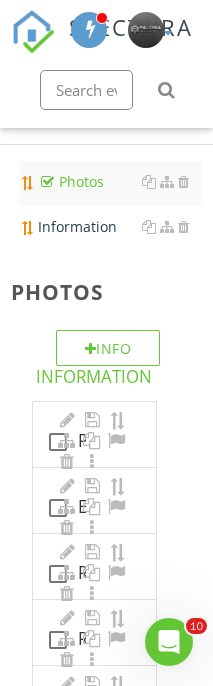 click at bounding box center [67, 487] 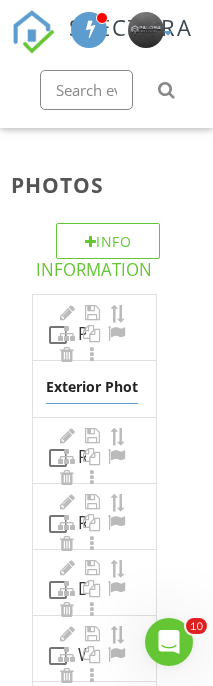 scroll, scrollTop: 1344, scrollLeft: 0, axis: vertical 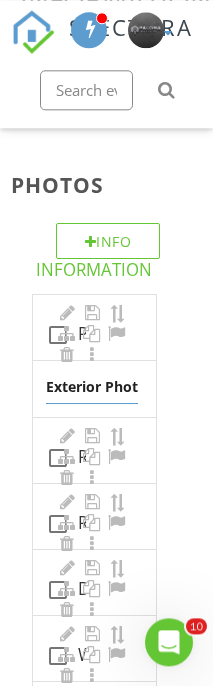 click at bounding box center (67, 458) 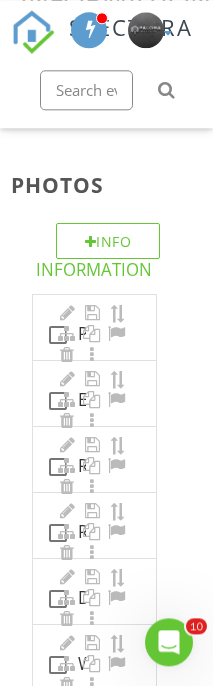 scroll, scrollTop: 1344, scrollLeft: 0, axis: vertical 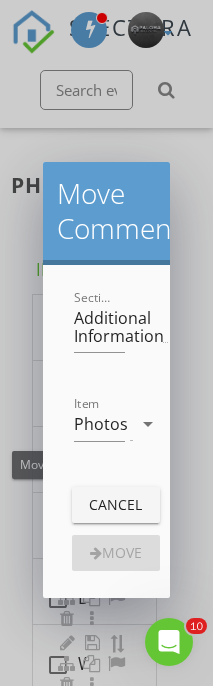 click on "Cancel" at bounding box center [116, 504] 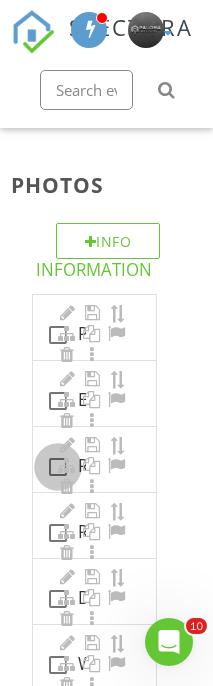 click at bounding box center (58, 467) 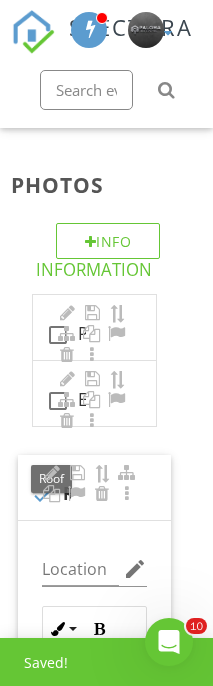 click at bounding box center [67, 401] 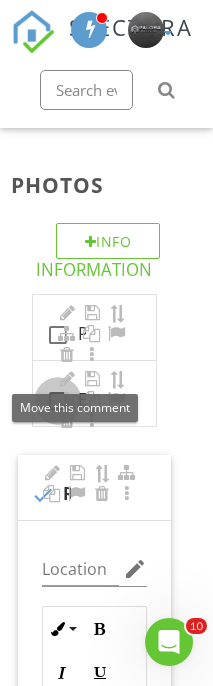 click at bounding box center [58, 401] 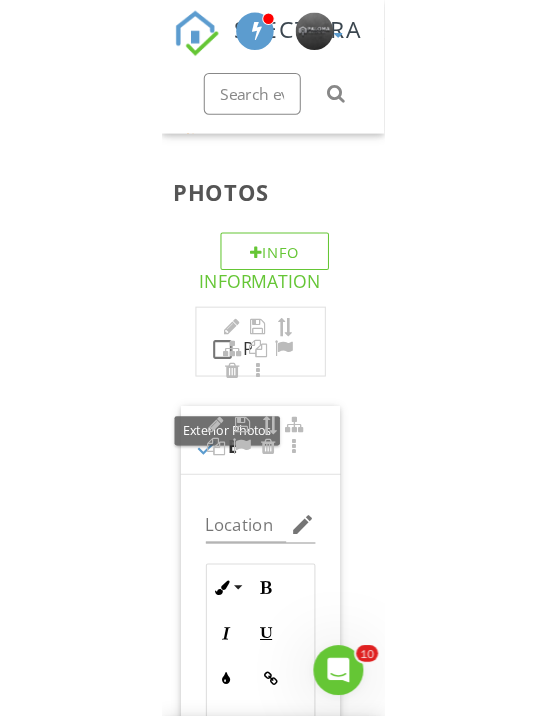 scroll, scrollTop: 1560, scrollLeft: 0, axis: vertical 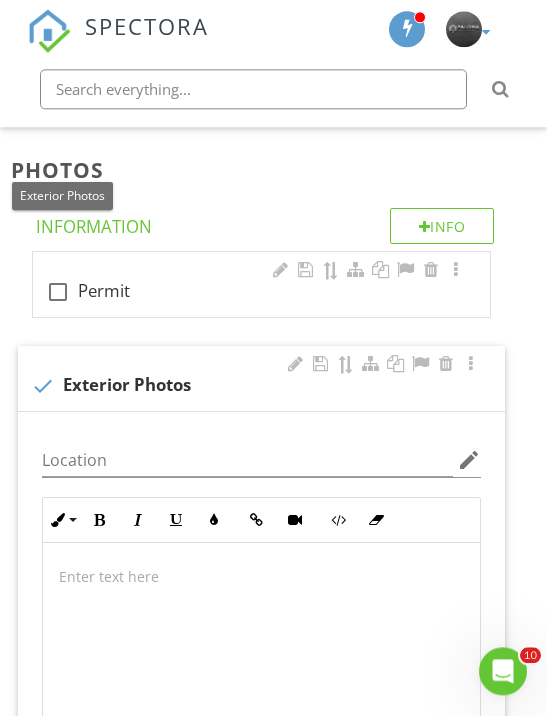 click at bounding box center [58, 293] 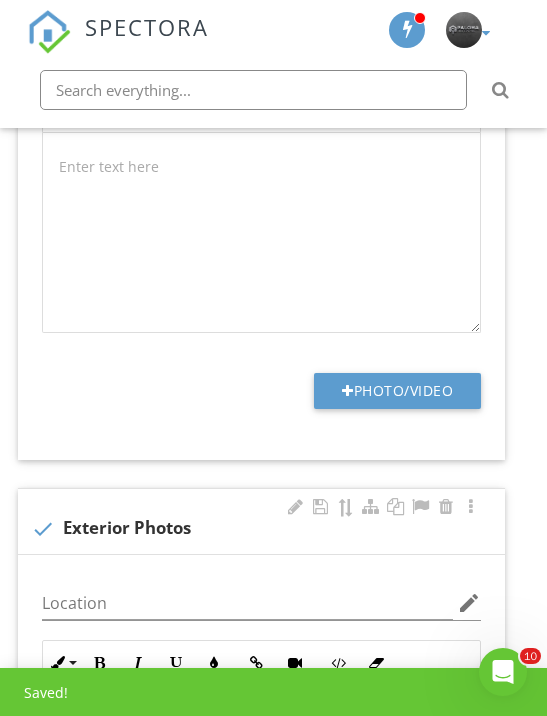 scroll, scrollTop: 1900, scrollLeft: 0, axis: vertical 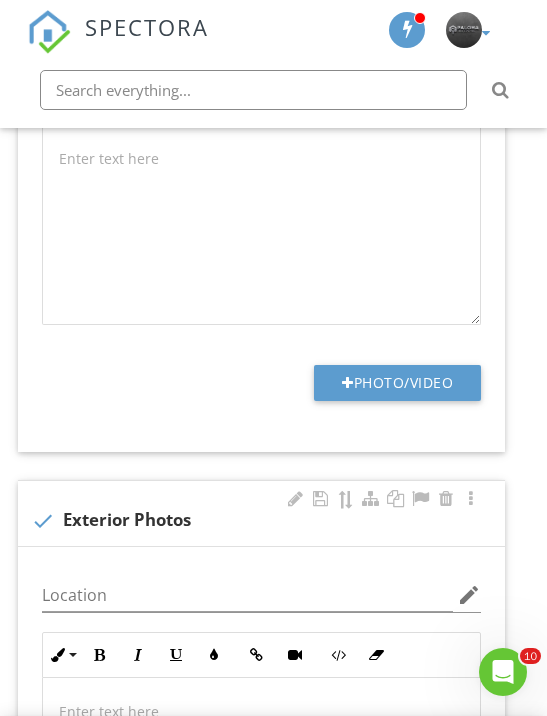 click on "Photo/Video" at bounding box center (397, 383) 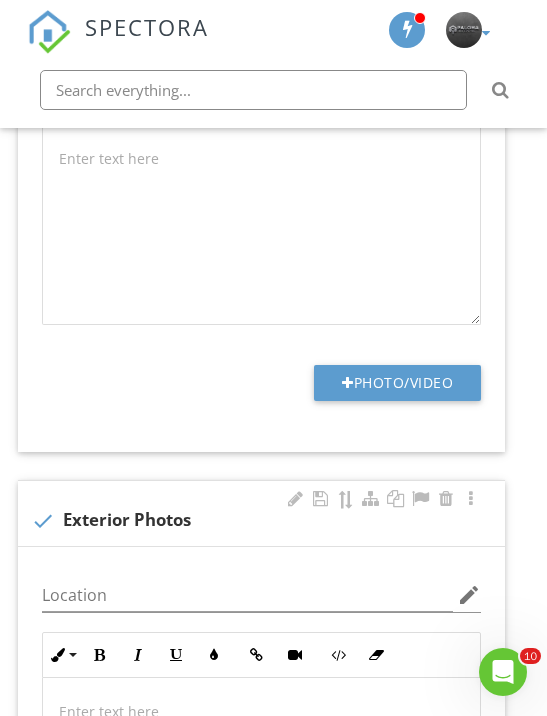 type on "C:\fakepath\IMG_1726.png" 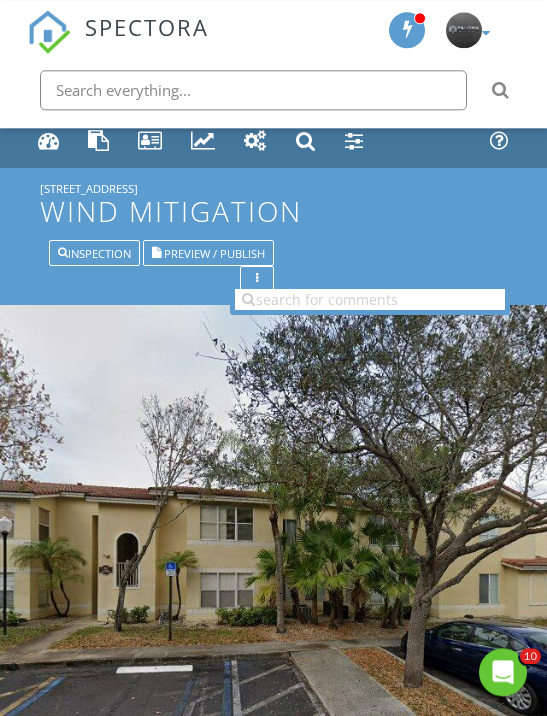 scroll, scrollTop: 0, scrollLeft: 0, axis: both 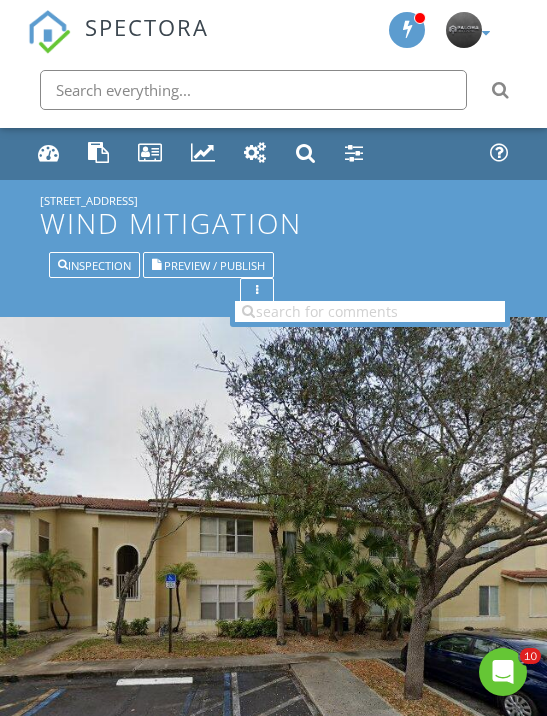 click at bounding box center (49, 152) 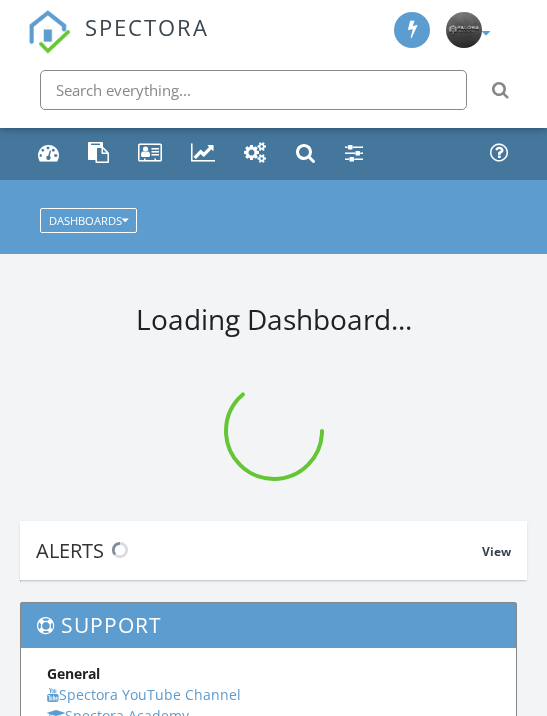 scroll, scrollTop: 0, scrollLeft: 0, axis: both 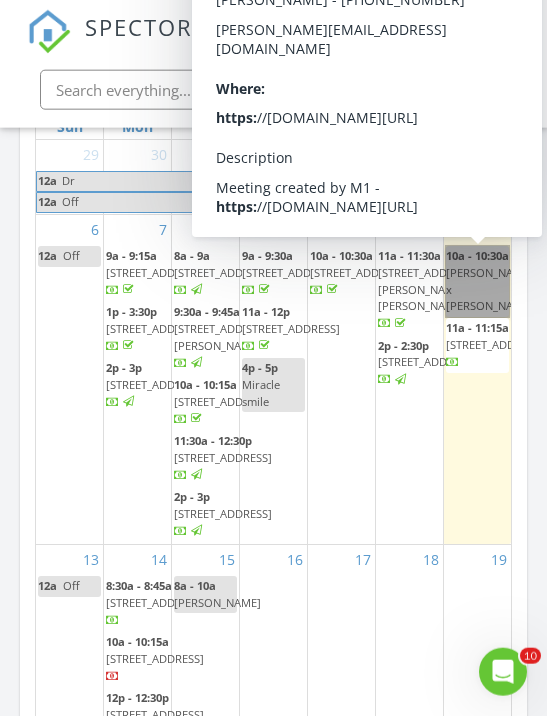 click on "10a - 10:30a
Francisco Hernandez x Angelo Hernandez" at bounding box center (477, 281) 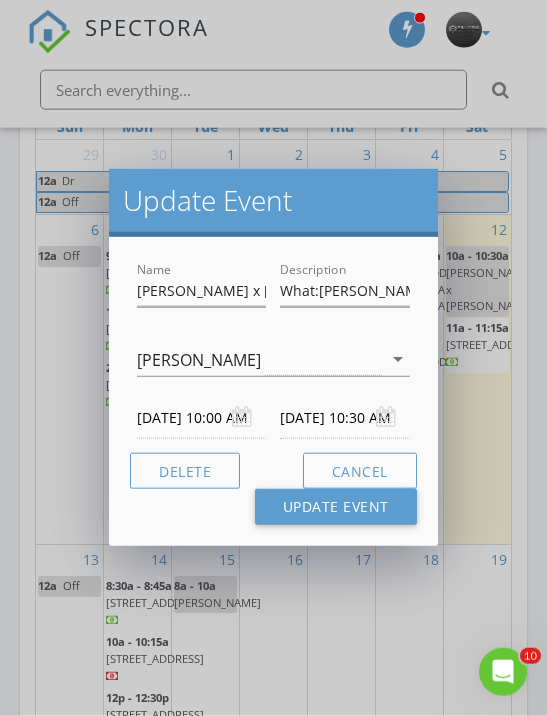 click on "Update Event" at bounding box center [336, 507] 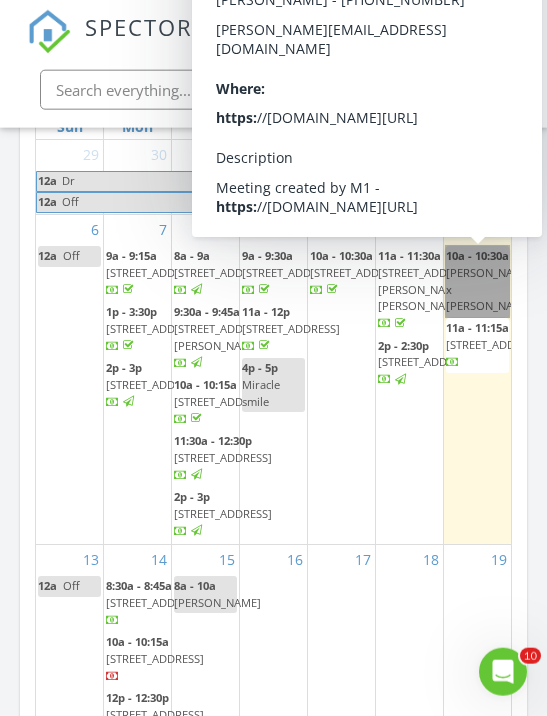 click on "10a - 10:30a
Francisco Hernandez x Angelo Hernandez" at bounding box center [477, 281] 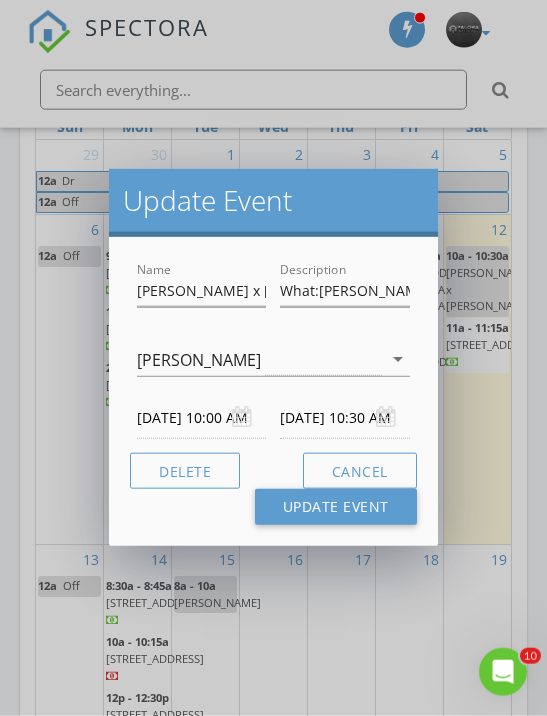 click on "Delete" at bounding box center (185, 471) 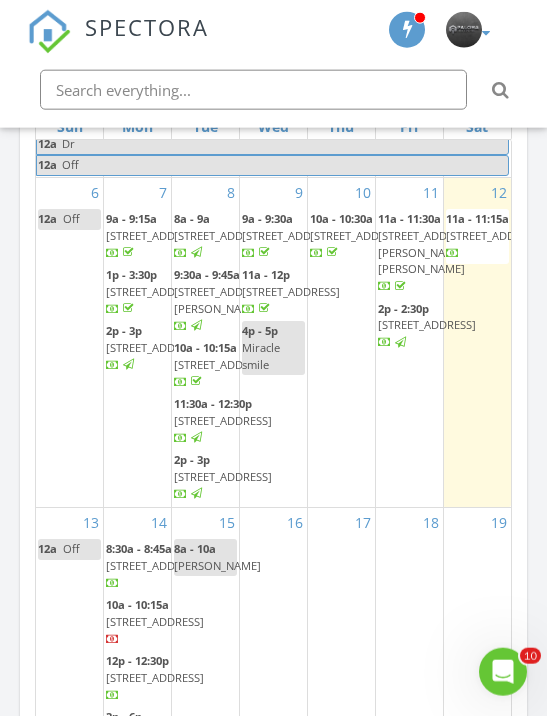 scroll, scrollTop: 590, scrollLeft: 0, axis: vertical 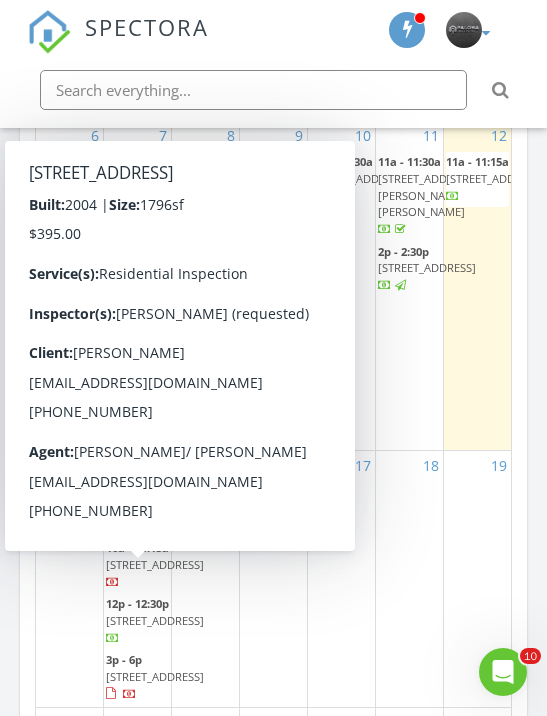 click on "18" at bounding box center (409, 579) 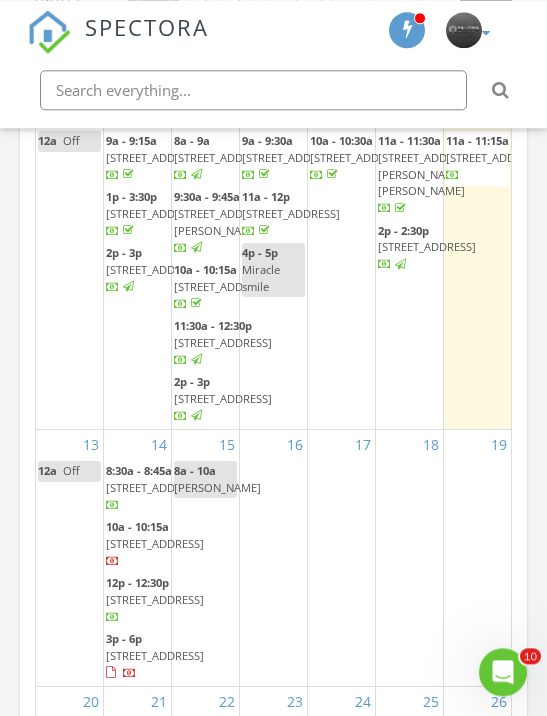 scroll, scrollTop: 2263, scrollLeft: 0, axis: vertical 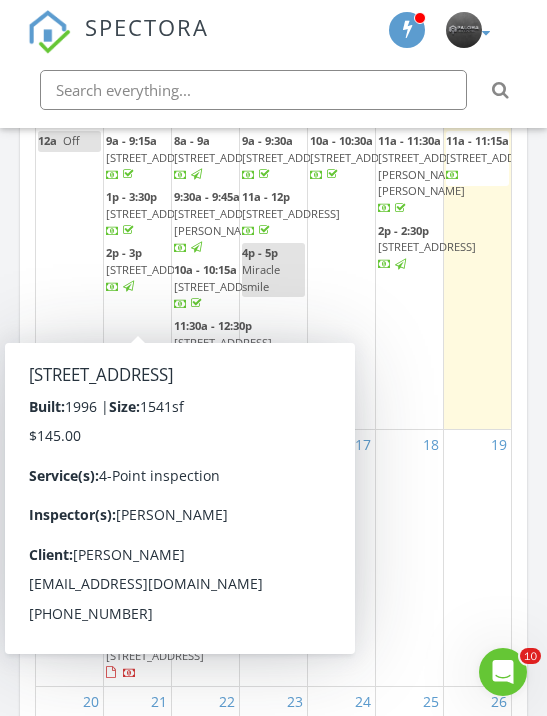 click on "13346 69th St N, West Palm Beach 33412" at bounding box center (155, 487) 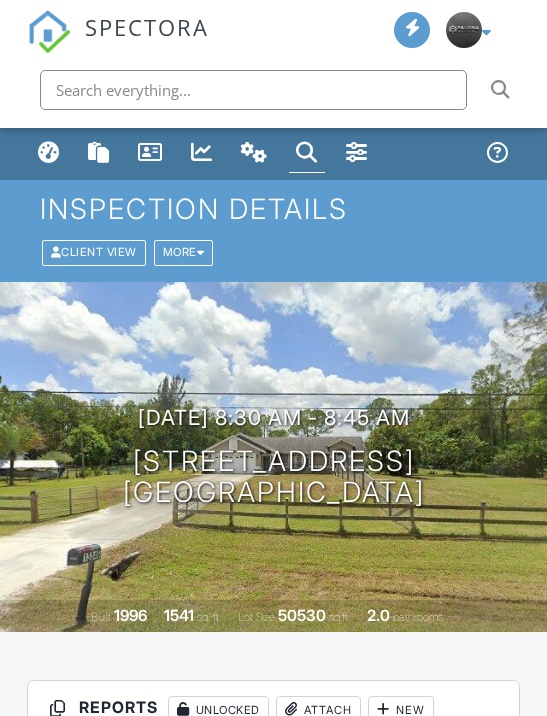 scroll, scrollTop: 0, scrollLeft: 0, axis: both 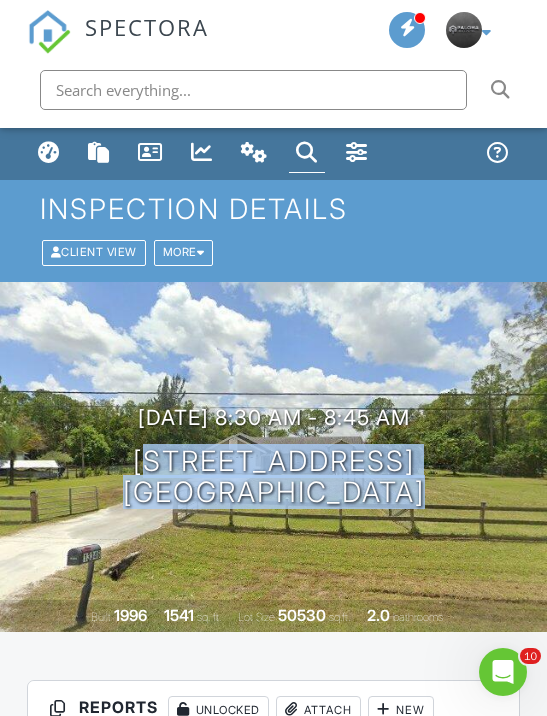 click on "07/14/2025  8:30 am
- 8:45 am
13346 69th St N
West Palm Beach, FL 33412
Built
1996
1541
sq. ft.
Lot Size
50530
sq.ft.
2.0
bathrooms" at bounding box center [273, 457] 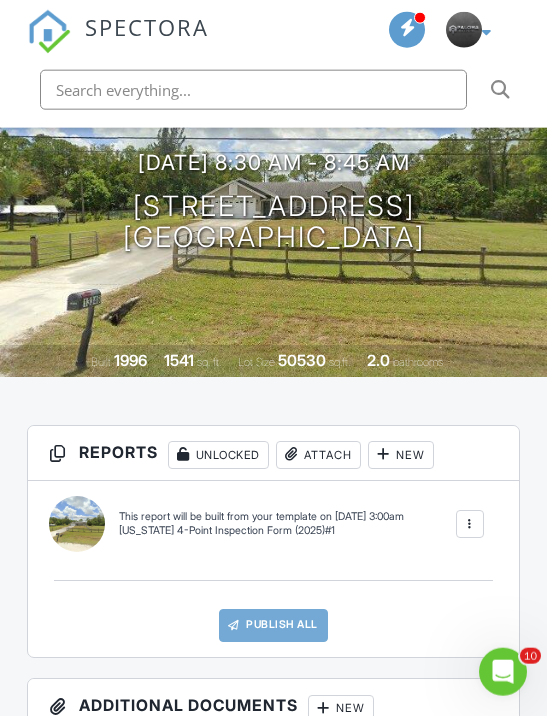 scroll, scrollTop: 256, scrollLeft: 0, axis: vertical 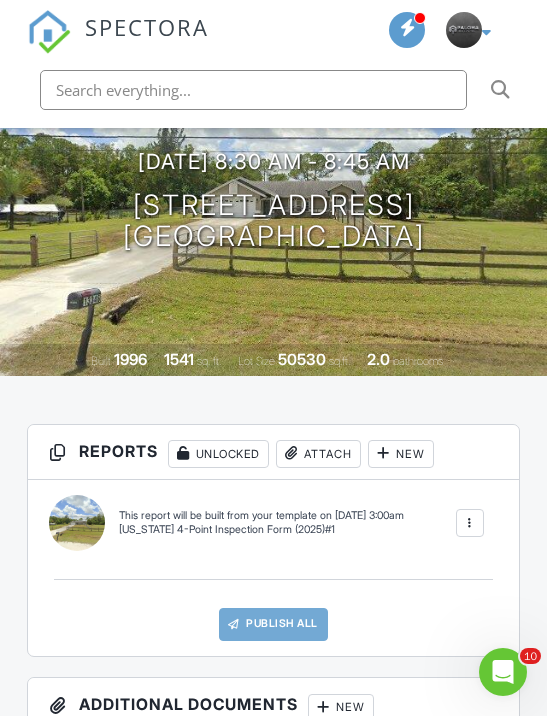 click at bounding box center [470, 523] 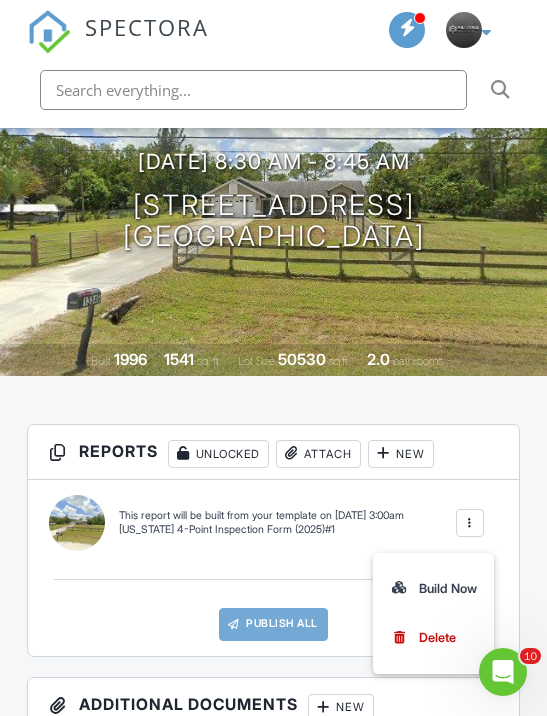 click on "Build Now" at bounding box center (434, 588) 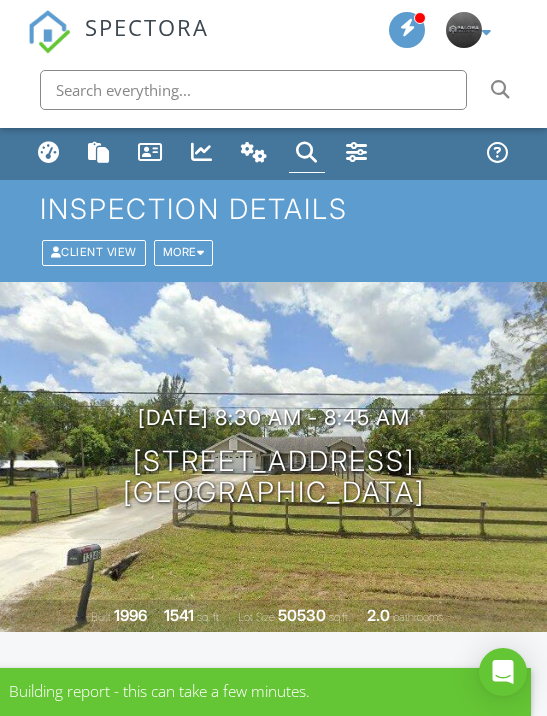 scroll, scrollTop: 0, scrollLeft: 0, axis: both 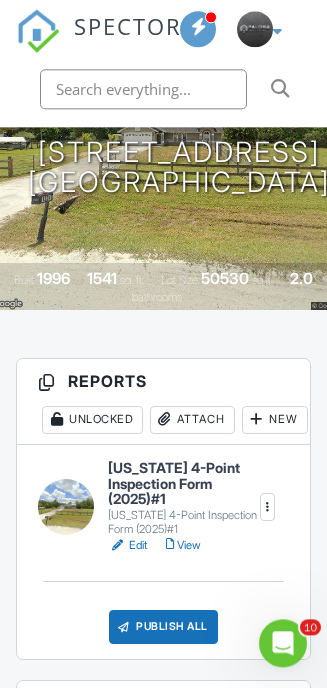 click on "Edit" at bounding box center [128, 546] 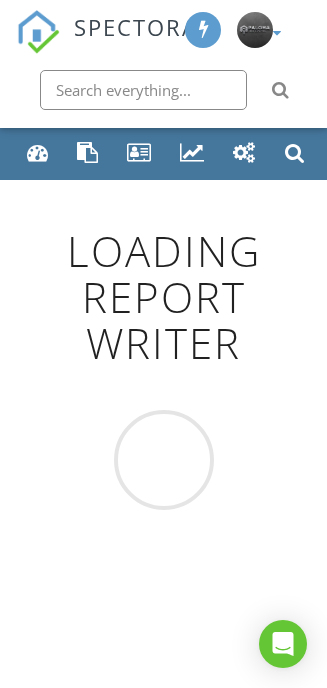 scroll, scrollTop: 0, scrollLeft: 0, axis: both 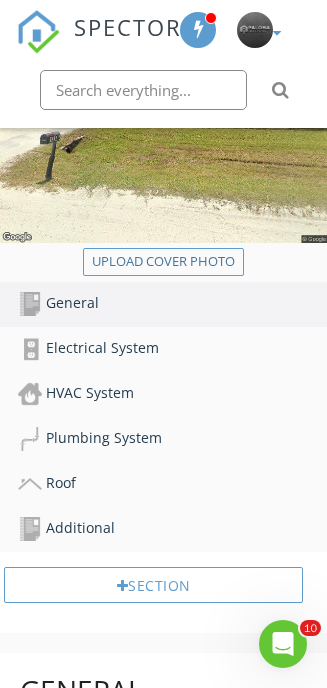 click on "Roof" at bounding box center [172, 484] 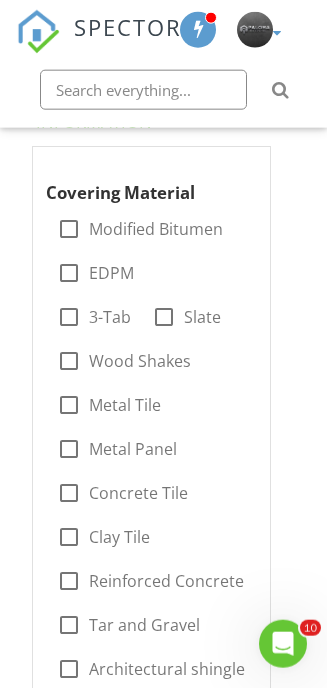 scroll, scrollTop: 1437, scrollLeft: 0, axis: vertical 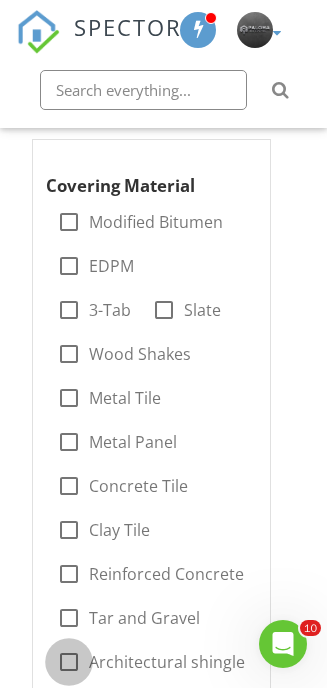 click at bounding box center [69, 662] 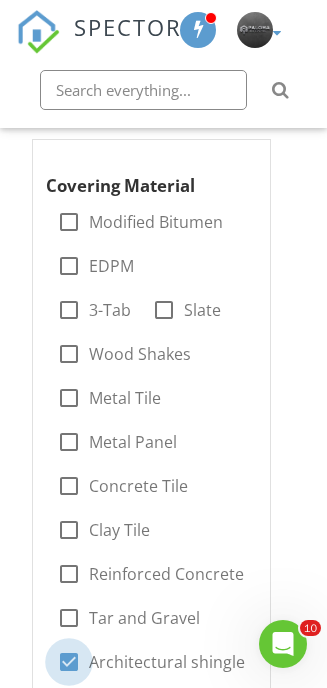 checkbox on "true" 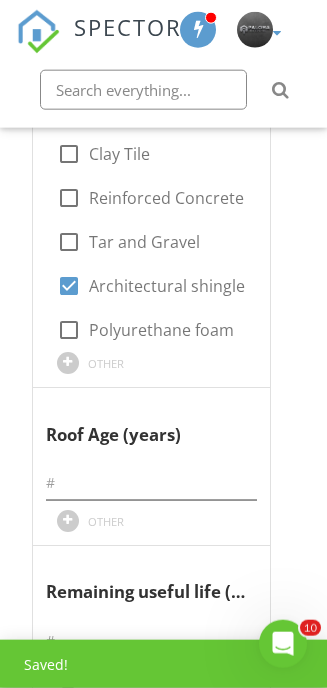 scroll, scrollTop: 1814, scrollLeft: 0, axis: vertical 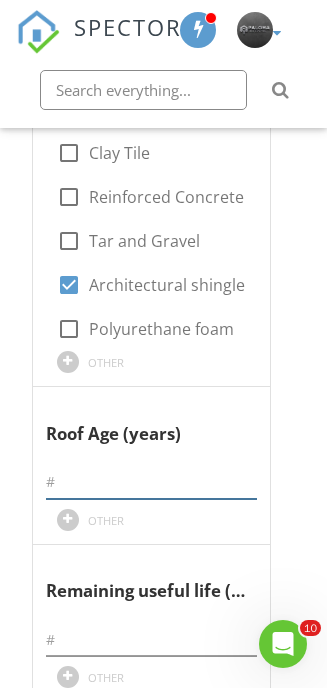 click at bounding box center [151, 482] 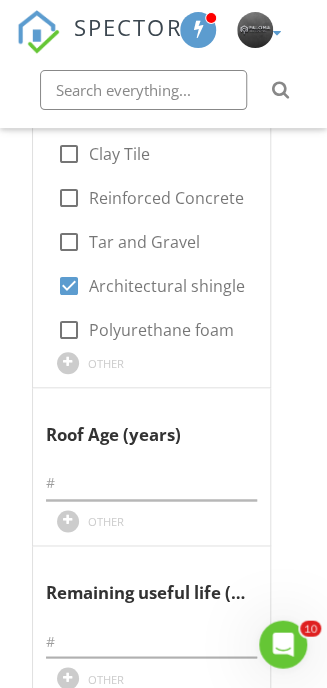 scroll, scrollTop: 1814, scrollLeft: 0, axis: vertical 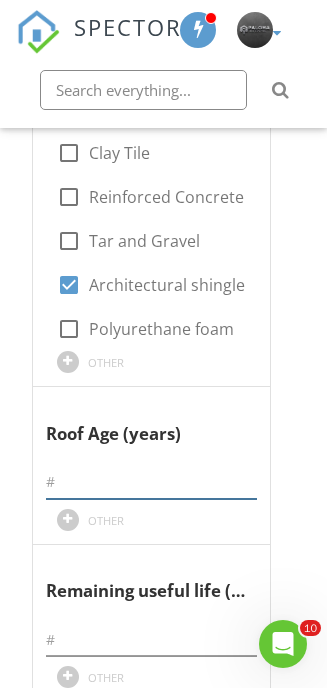 click at bounding box center (151, 482) 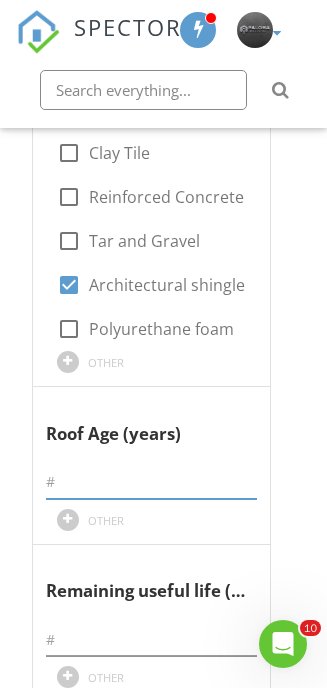 scroll, scrollTop: 1813, scrollLeft: 0, axis: vertical 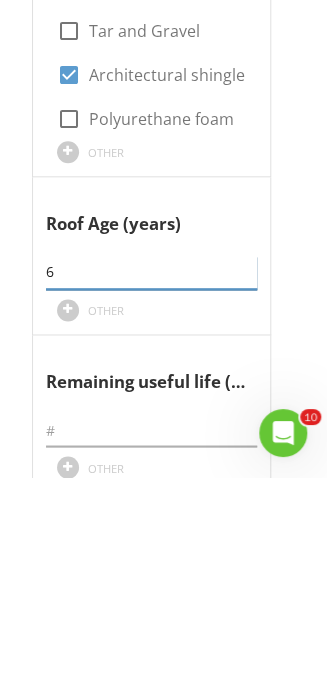 type on "6" 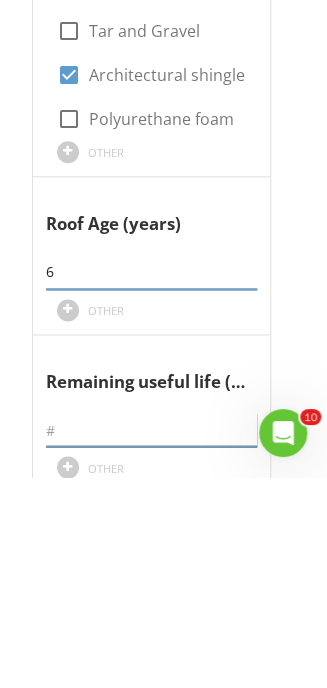 click at bounding box center [151, 640] 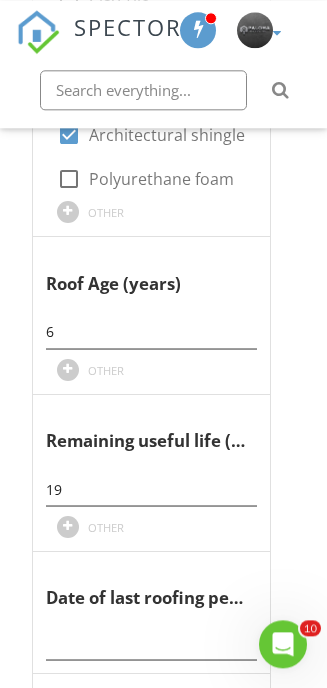 scroll, scrollTop: 1963, scrollLeft: 0, axis: vertical 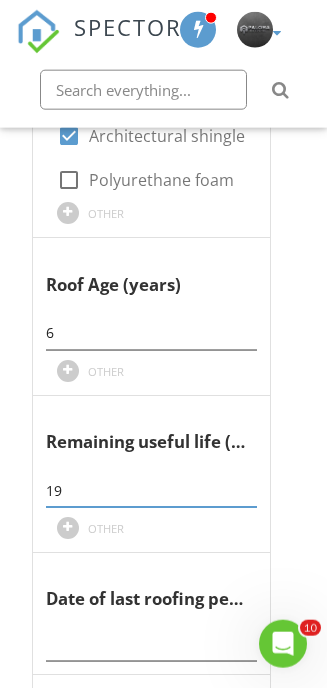 type on "19" 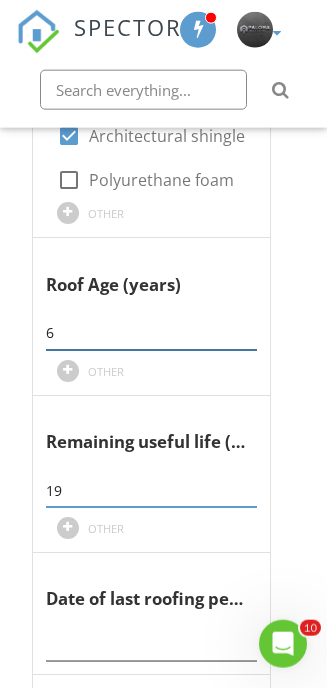 click on "6" at bounding box center (151, 333) 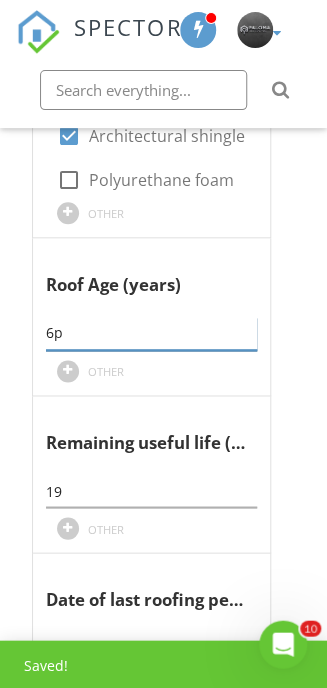 type on "6" 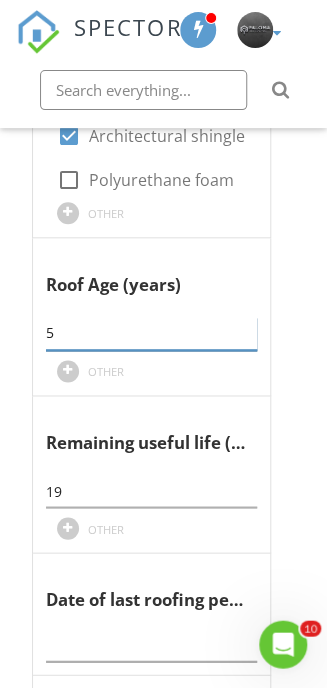 type on "5" 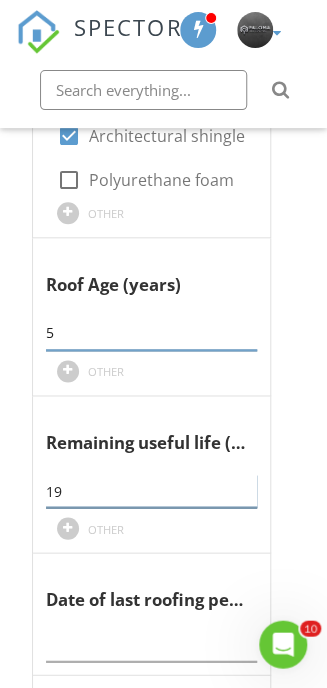click on "19" at bounding box center [151, 490] 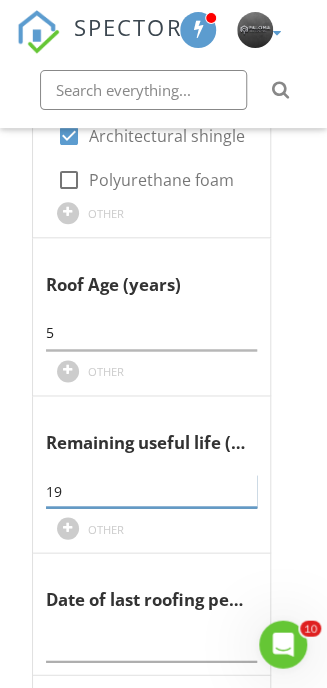type on "1" 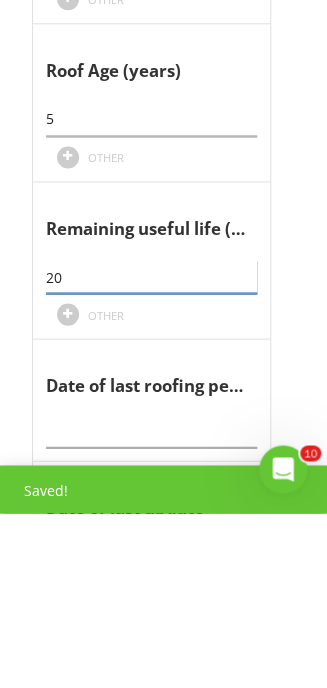 scroll, scrollTop: 2011, scrollLeft: 0, axis: vertical 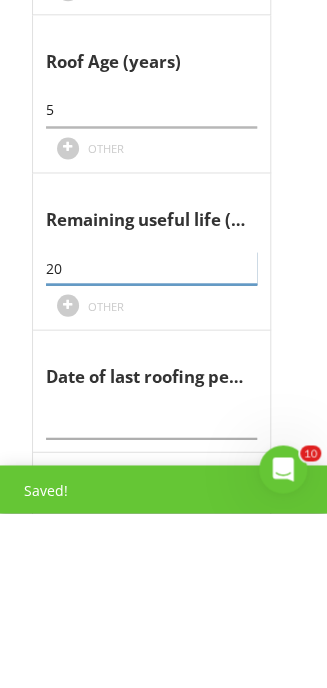 type on "20" 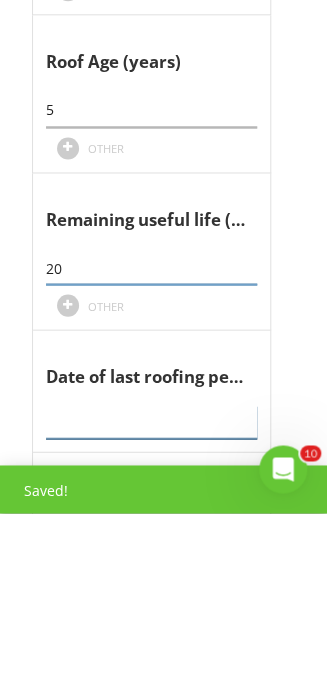 click at bounding box center [151, 596] 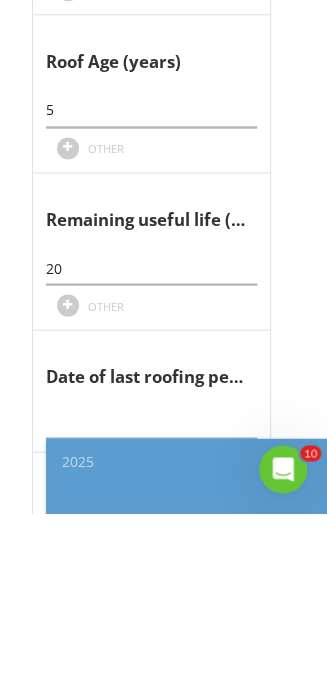 click on "2025" at bounding box center [191, 636] 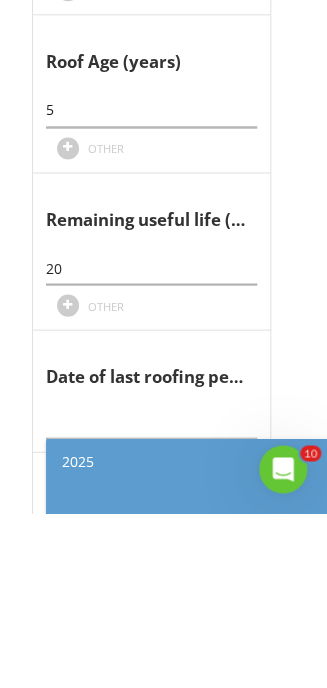 scroll, scrollTop: 2186, scrollLeft: 0, axis: vertical 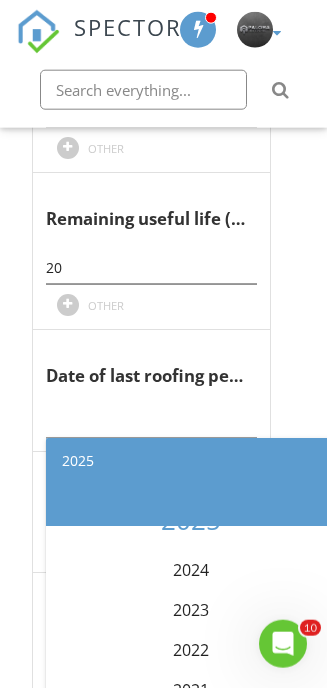 click on "2020" at bounding box center [191, 730] 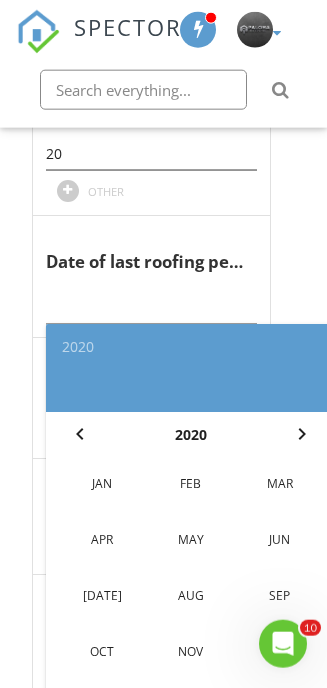 scroll, scrollTop: 2301, scrollLeft: 0, axis: vertical 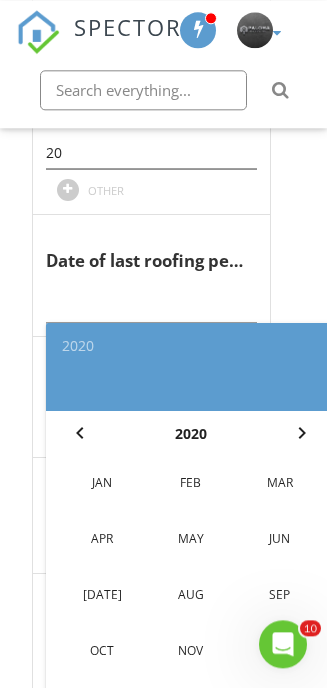 click on "Nov" at bounding box center [191, 651] 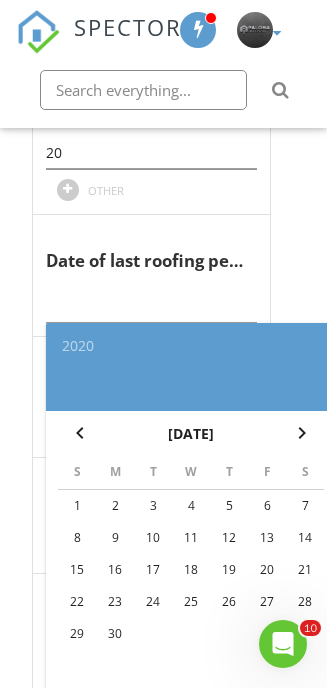 click on "19" at bounding box center [229, 570] 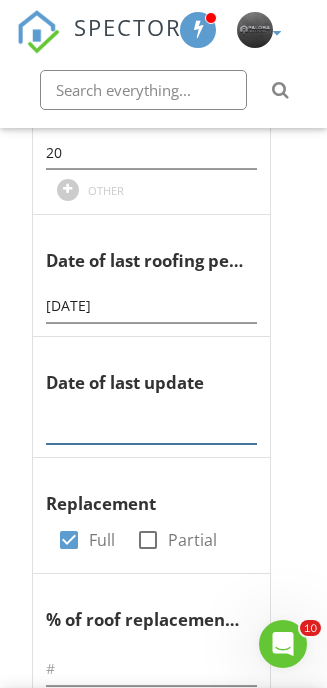 click at bounding box center (151, 427) 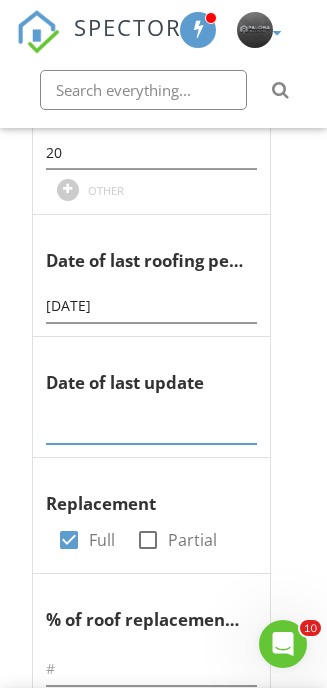 scroll, scrollTop: 2301, scrollLeft: 0, axis: vertical 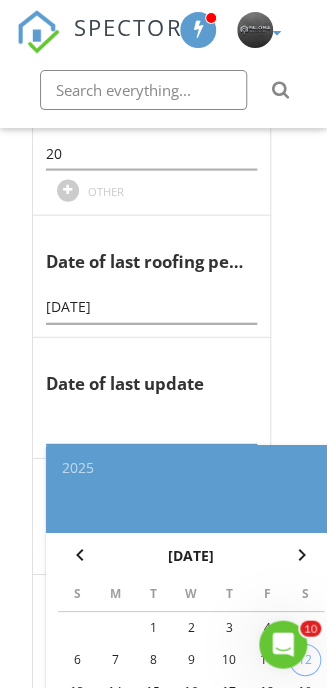 click on "2025" at bounding box center [191, 467] 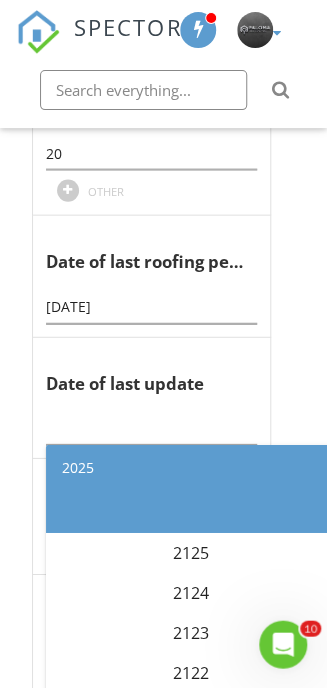 scroll, scrollTop: 2301, scrollLeft: 0, axis: vertical 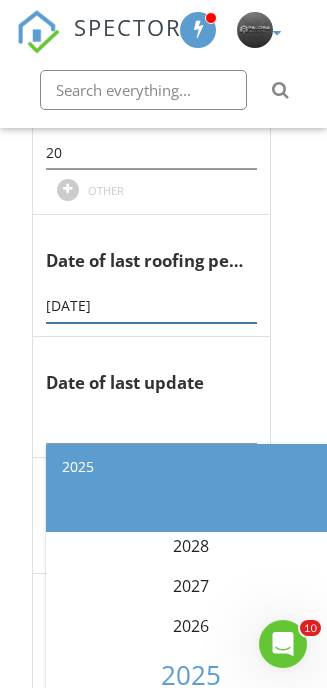 click on "2020-11-19" at bounding box center [151, 306] 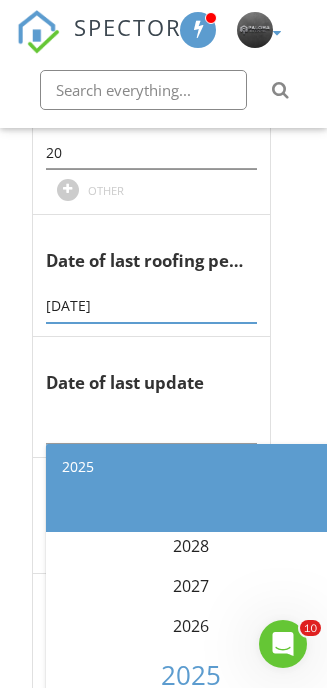 scroll, scrollTop: 2301, scrollLeft: 0, axis: vertical 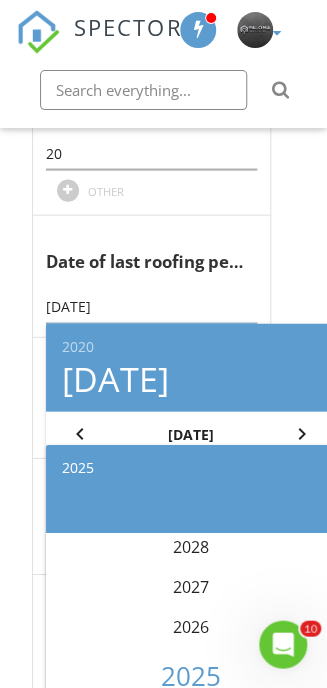 click on "2020" at bounding box center [191, 346] 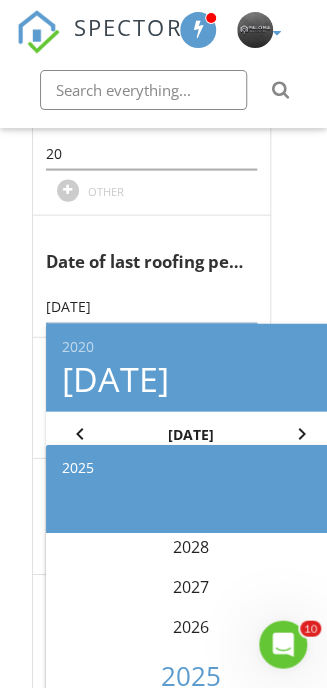 scroll, scrollTop: 2301, scrollLeft: 0, axis: vertical 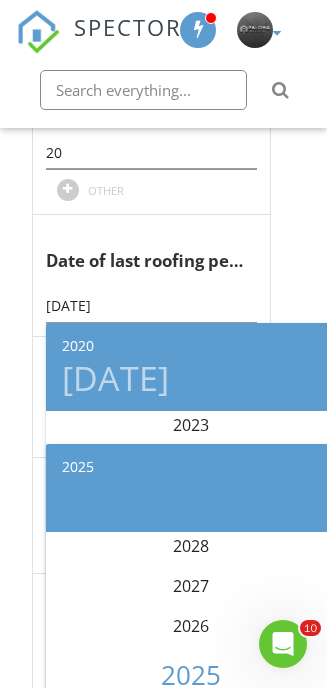 click on "2023" at bounding box center (191, 425) 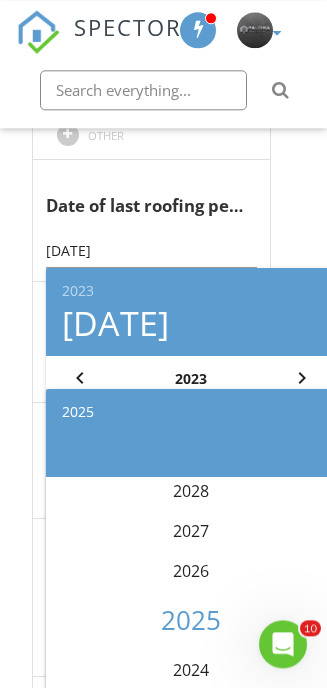scroll, scrollTop: 2362, scrollLeft: 0, axis: vertical 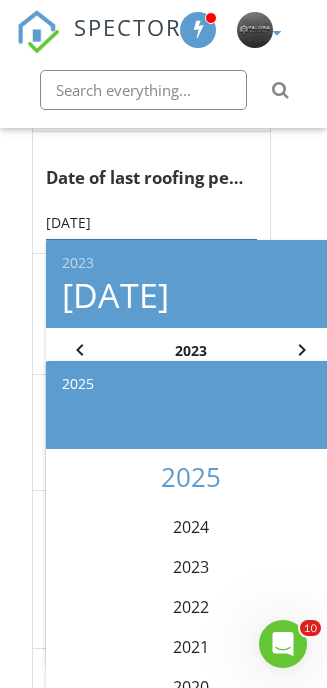 click on "2020-11-19" at bounding box center [151, 223] 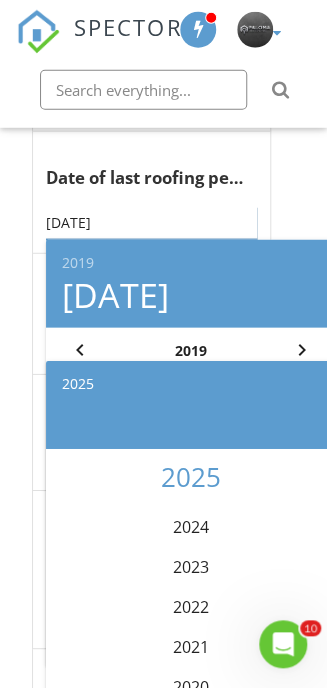 click on "2019-11-19" at bounding box center [151, 223] 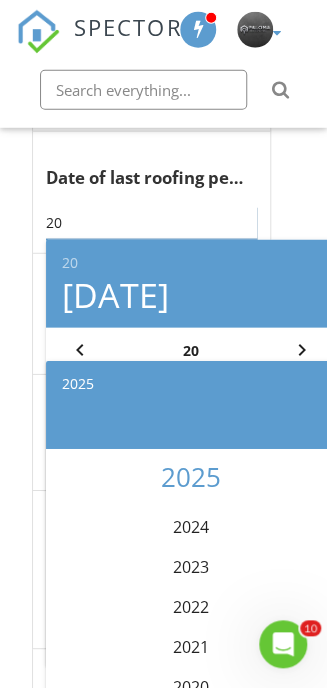 type on "2" 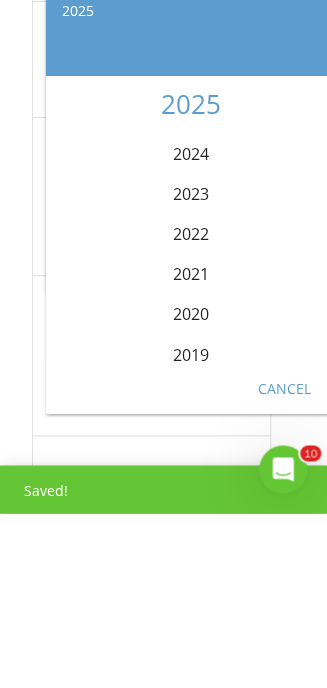 scroll, scrollTop: 2602, scrollLeft: 0, axis: vertical 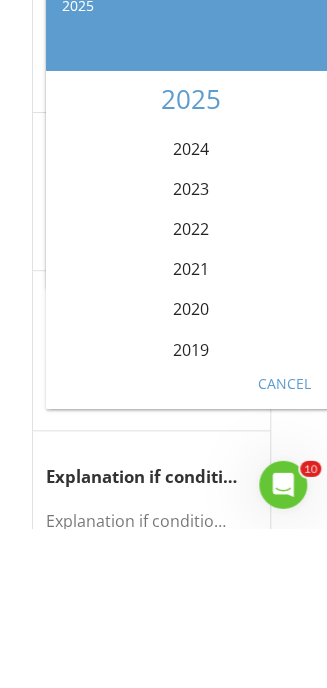 click on "Cancel" at bounding box center [284, 542] 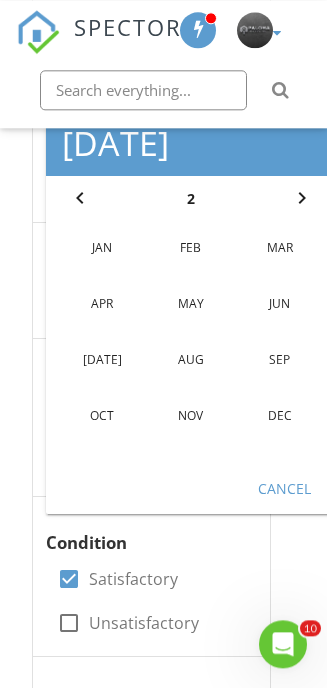 scroll, scrollTop: 2536, scrollLeft: 0, axis: vertical 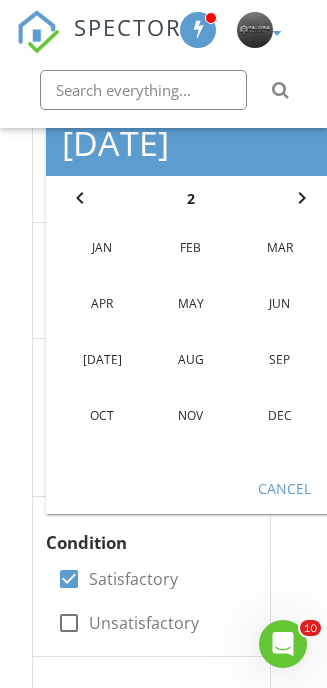 click on "Cancel" at bounding box center (284, 487) 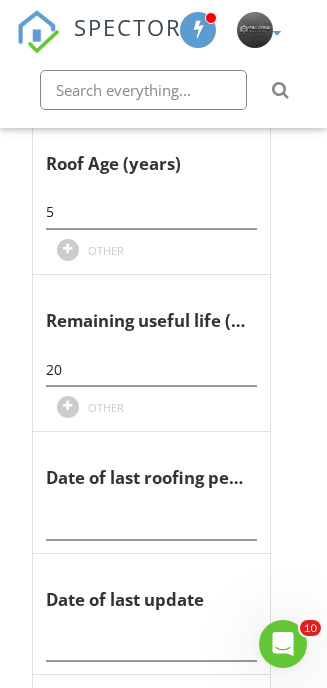 scroll, scrollTop: 2085, scrollLeft: 0, axis: vertical 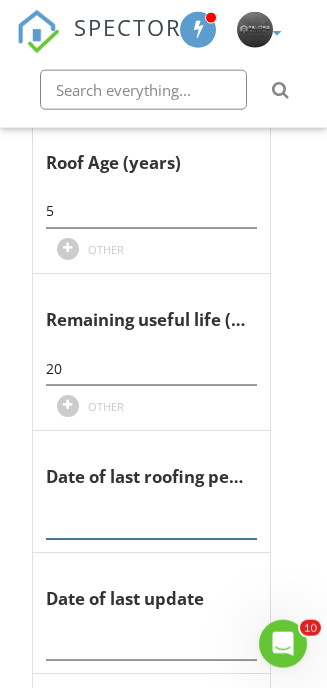 click at bounding box center (151, 522) 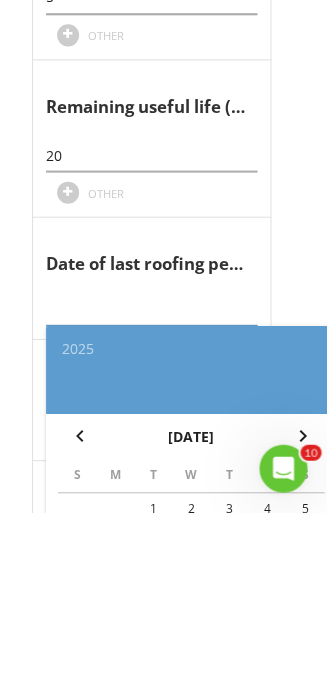 scroll, scrollTop: 2298, scrollLeft: 0, axis: vertical 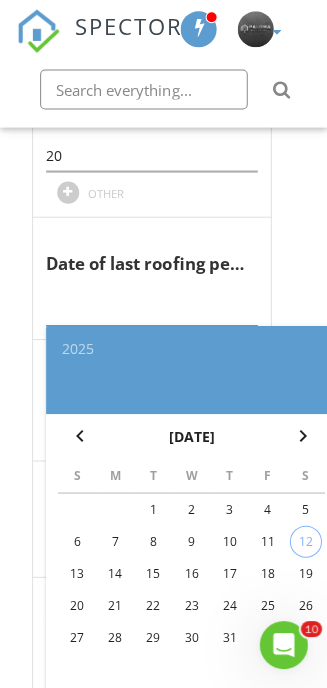 click on "2025" at bounding box center (191, 349) 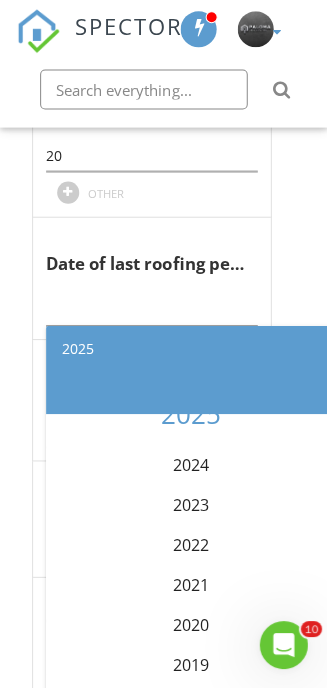 scroll, scrollTop: 4042, scrollLeft: 0, axis: vertical 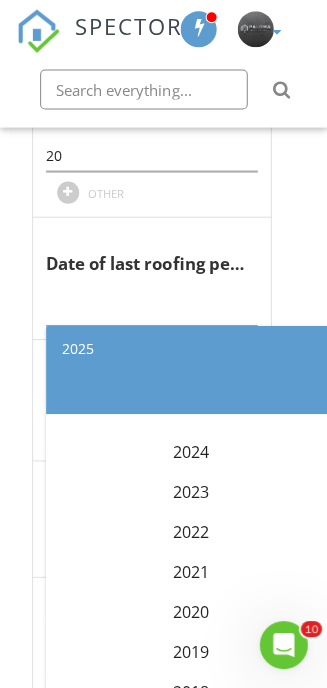 click on "2019" at bounding box center (191, 651) 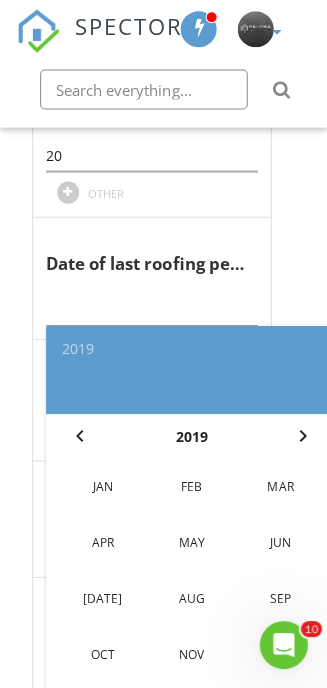click on "Nov" at bounding box center (191, 654) 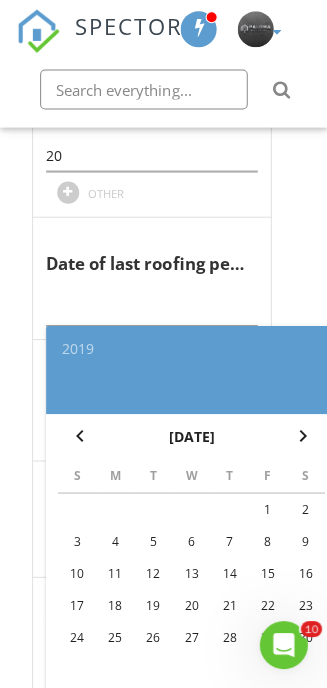 click on "19" at bounding box center [153, 605] 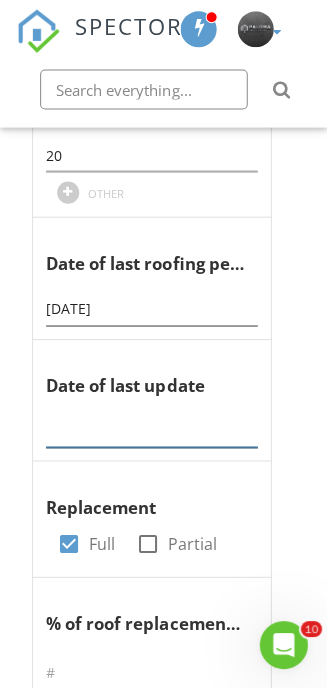 click at bounding box center [151, 430] 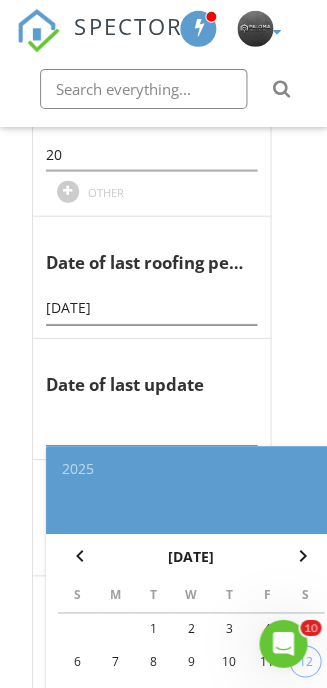 click on "2025" at bounding box center [191, 470] 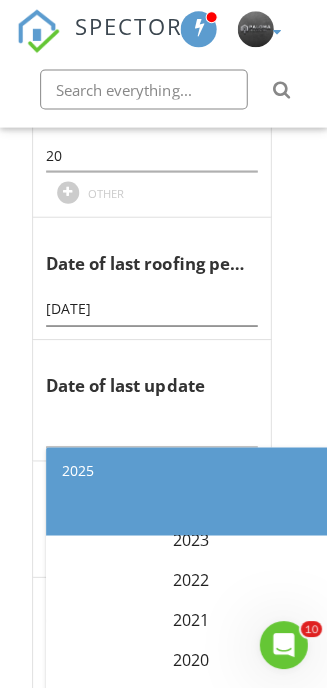 scroll, scrollTop: 4122, scrollLeft: 0, axis: vertical 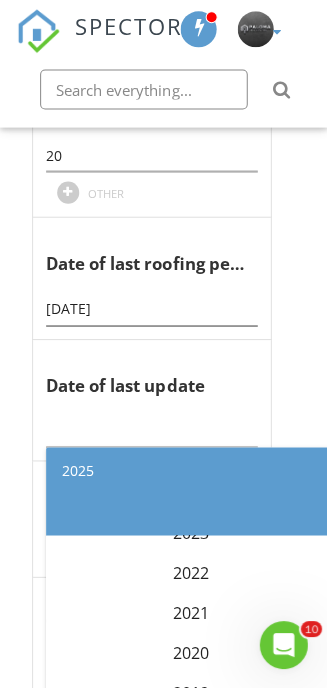 click on "2020" at bounding box center [191, 652] 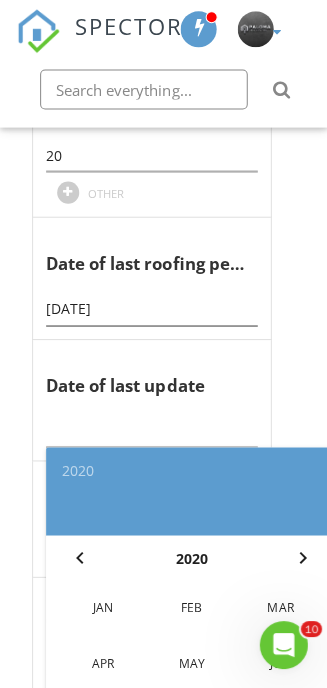 click on "Jan" at bounding box center [102, 607] 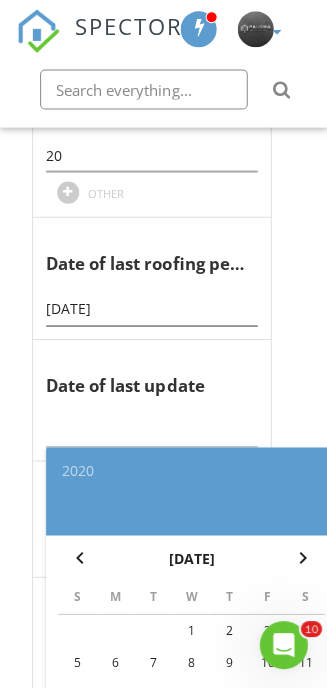 click on "14" at bounding box center (153, 694) 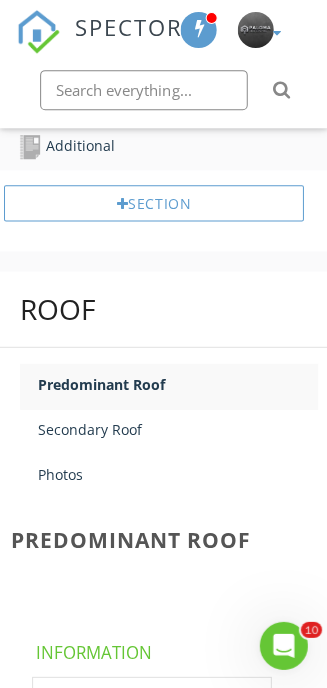 scroll, scrollTop: 885, scrollLeft: 0, axis: vertical 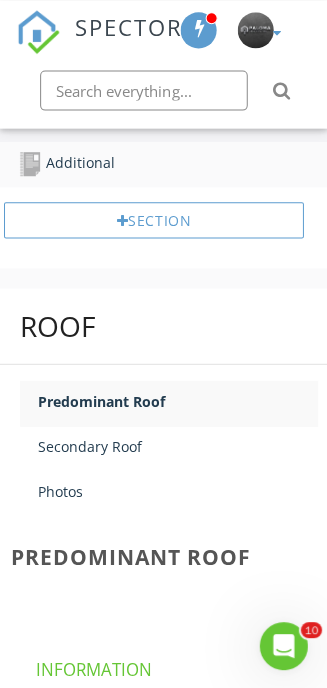 click on "Photos" at bounding box center (177, 489) 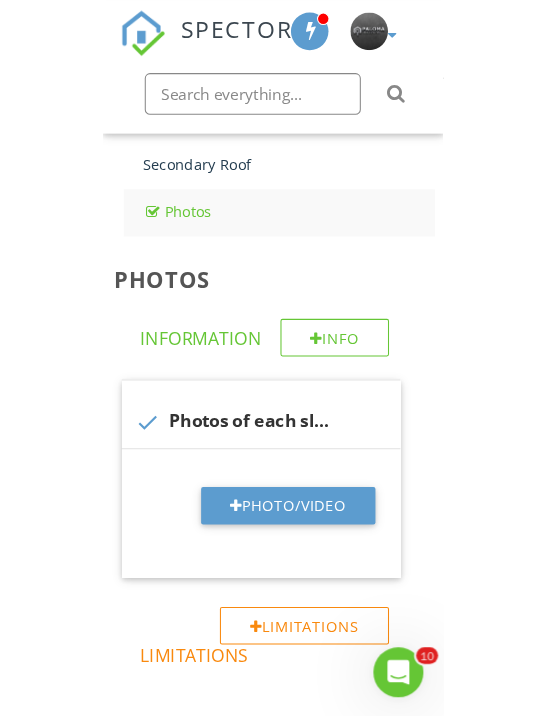 scroll, scrollTop: 1173, scrollLeft: 0, axis: vertical 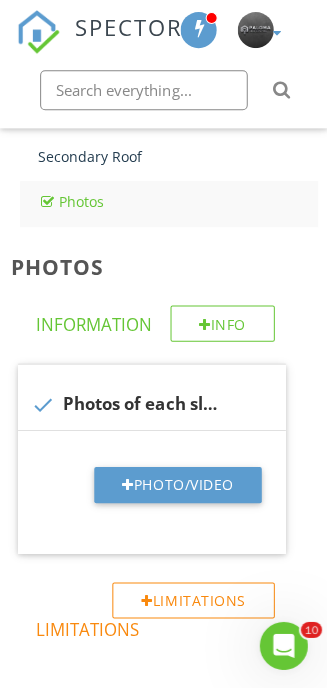 click on "Photo/Video" at bounding box center [177, 484] 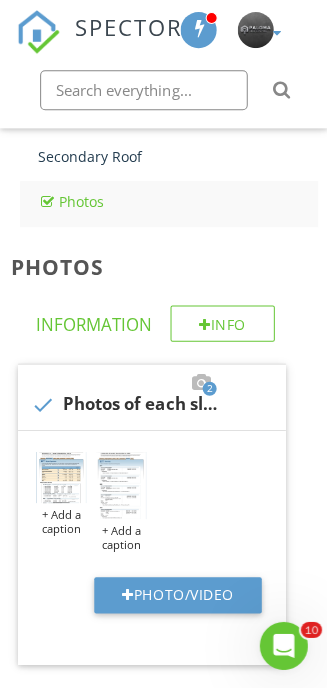 click at bounding box center [61, 476] 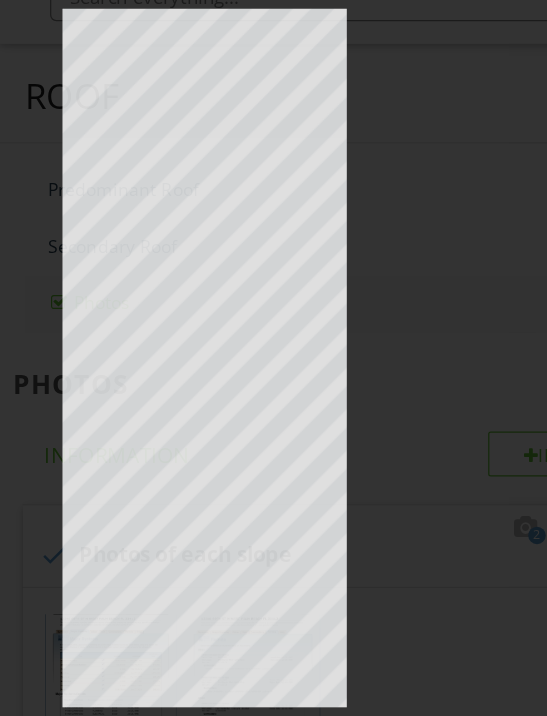 scroll, scrollTop: 1173, scrollLeft: 0, axis: vertical 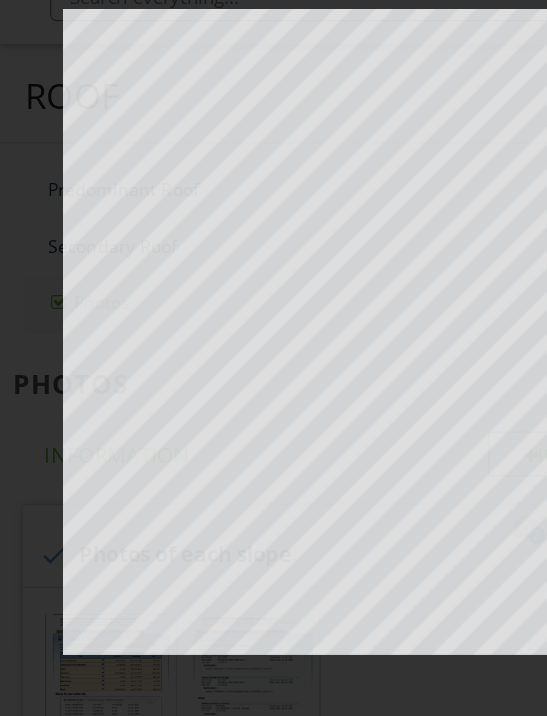 click on "Discard changes
Add Location" at bounding box center [273, 358] 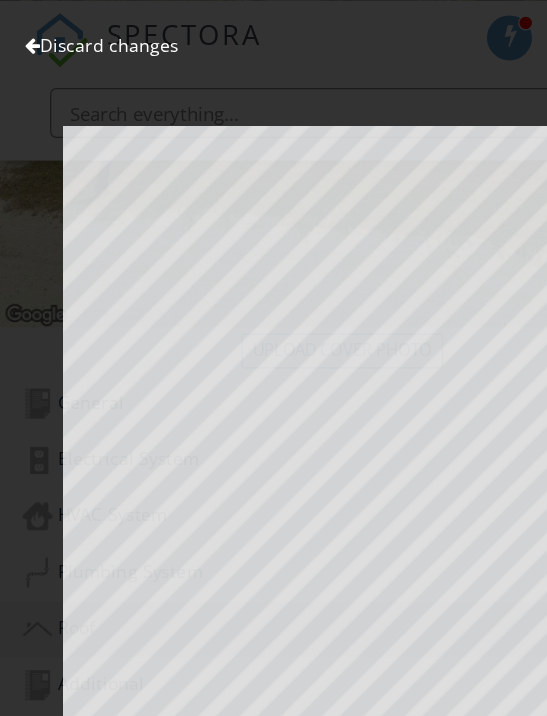 scroll, scrollTop: 609, scrollLeft: 0, axis: vertical 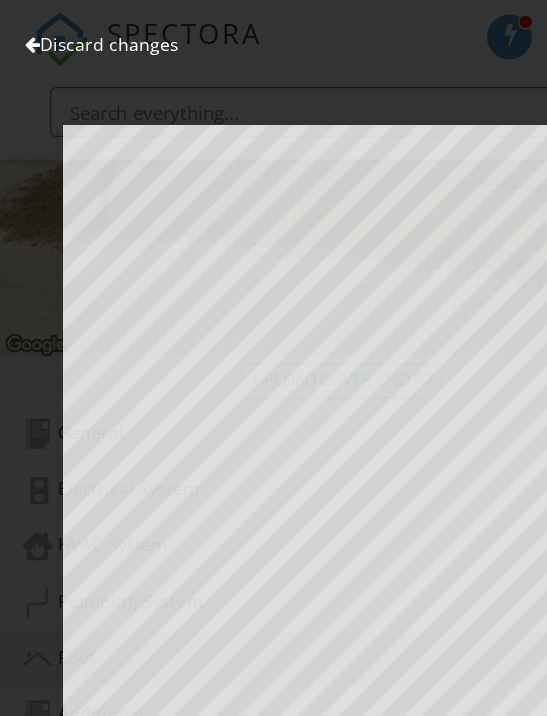 click at bounding box center (26, 36) 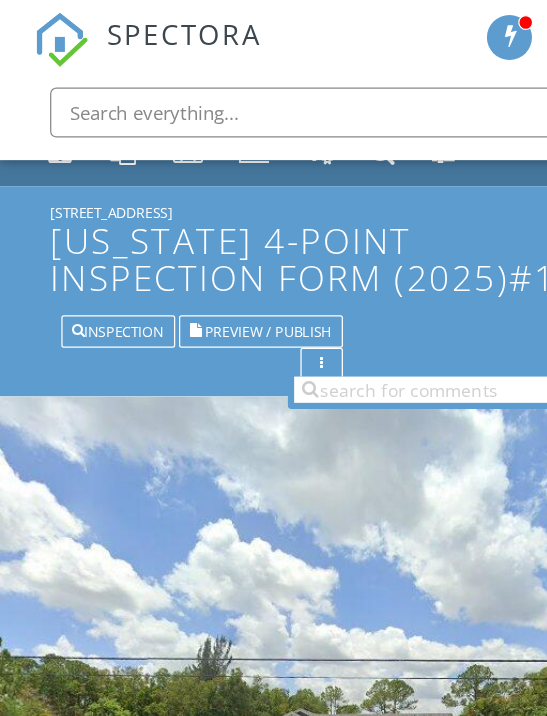 scroll, scrollTop: 0, scrollLeft: 0, axis: both 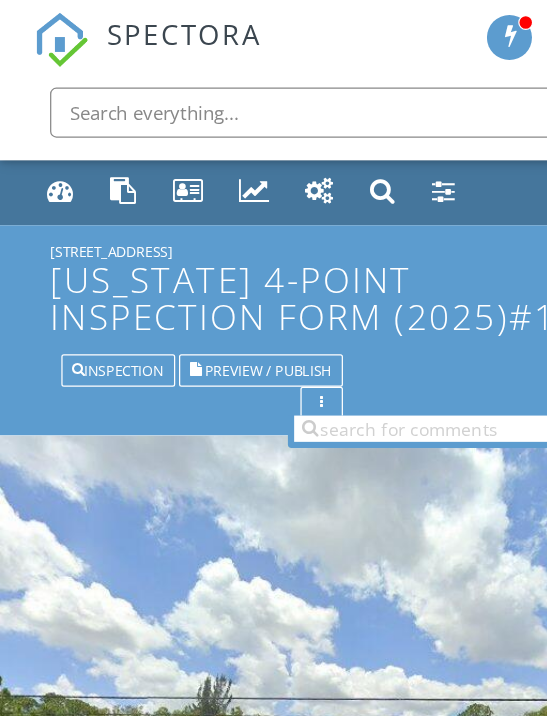 click on "Inspection" at bounding box center [94, 295] 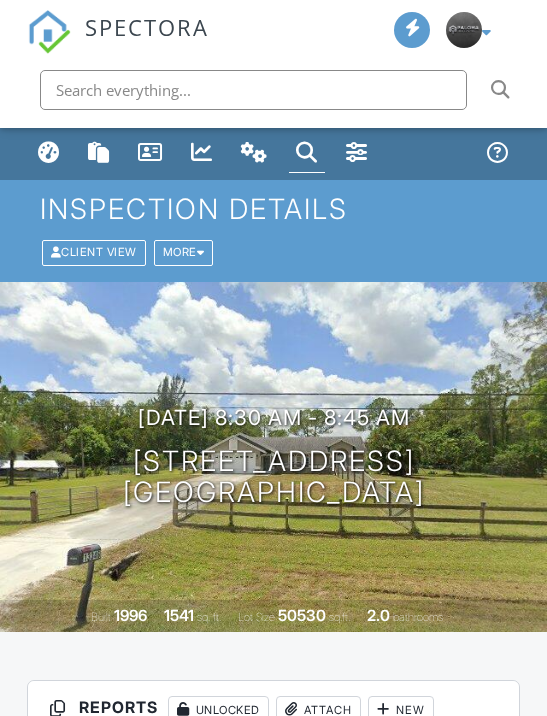 scroll, scrollTop: 0, scrollLeft: 0, axis: both 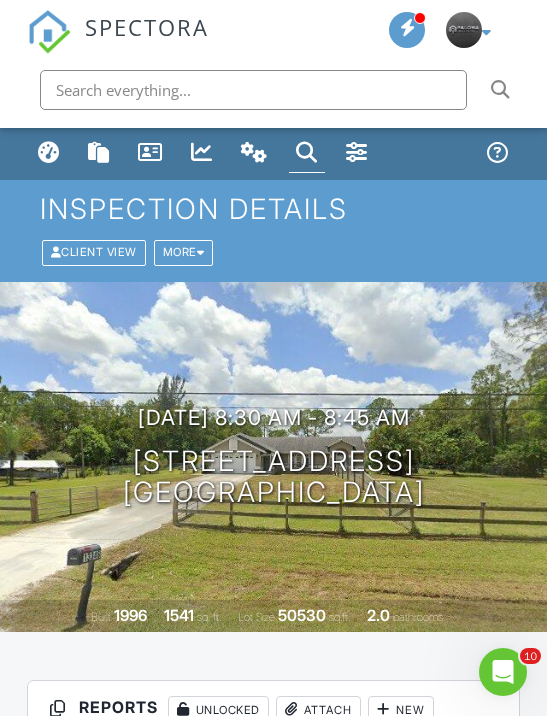 click at bounding box center (49, 152) 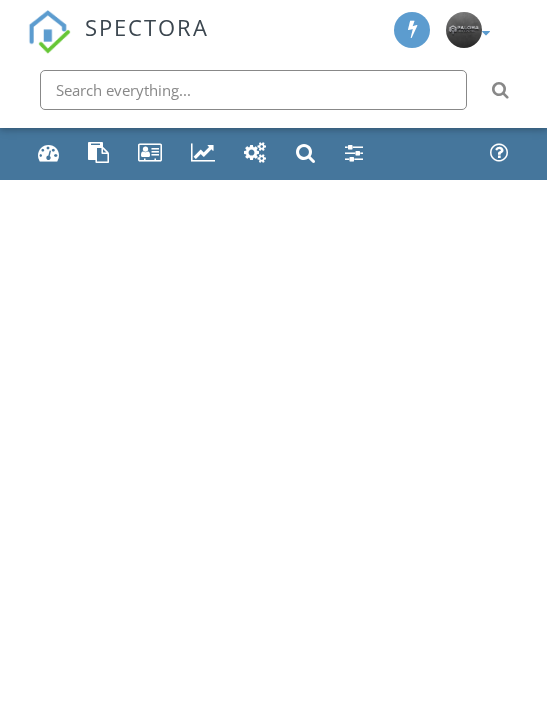 scroll, scrollTop: 0, scrollLeft: 0, axis: both 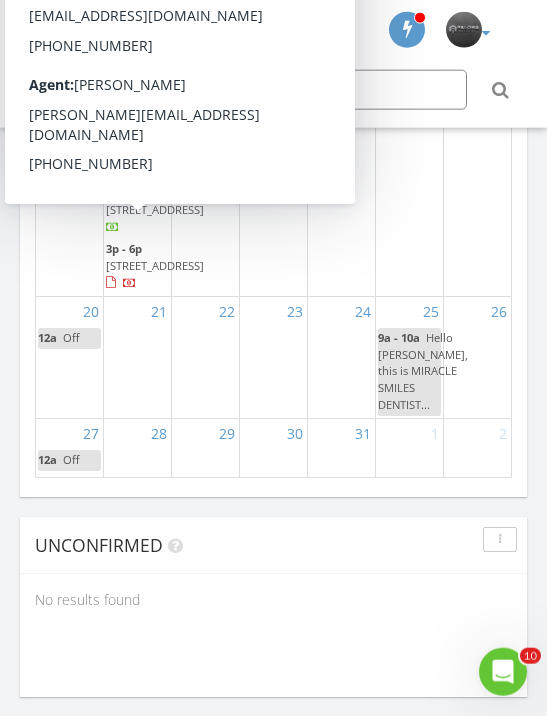 click on "1200 SW 75th Ave, Plantation 33317" at bounding box center [155, 153] 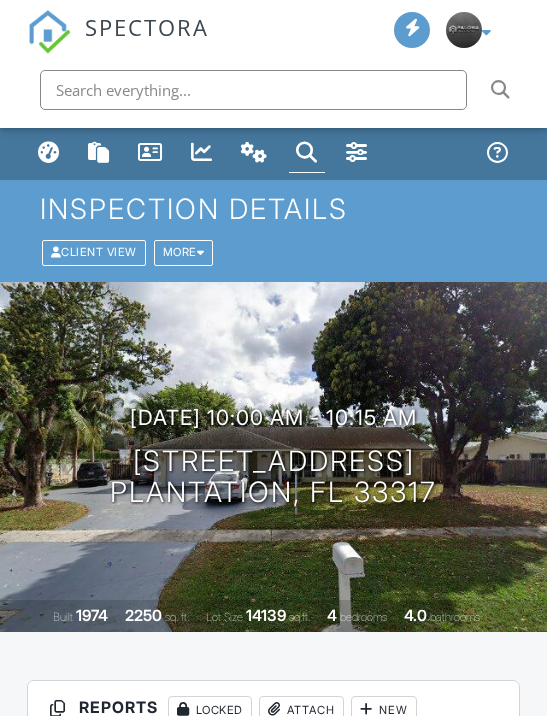 scroll, scrollTop: 0, scrollLeft: 0, axis: both 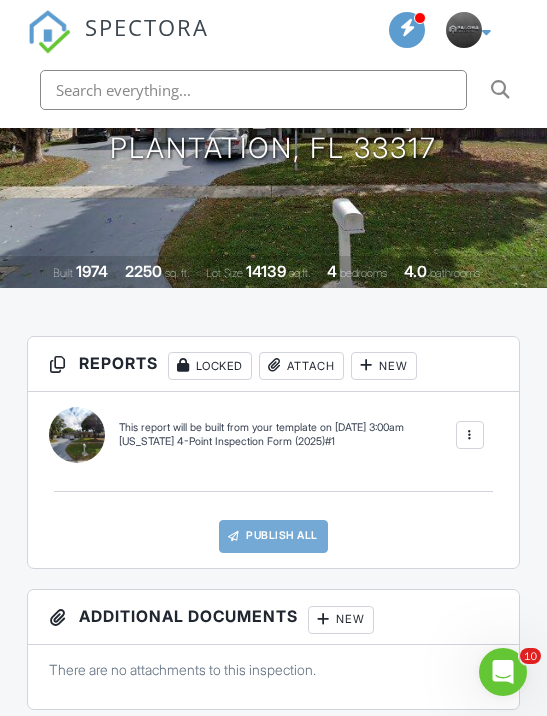 click at bounding box center [470, 435] 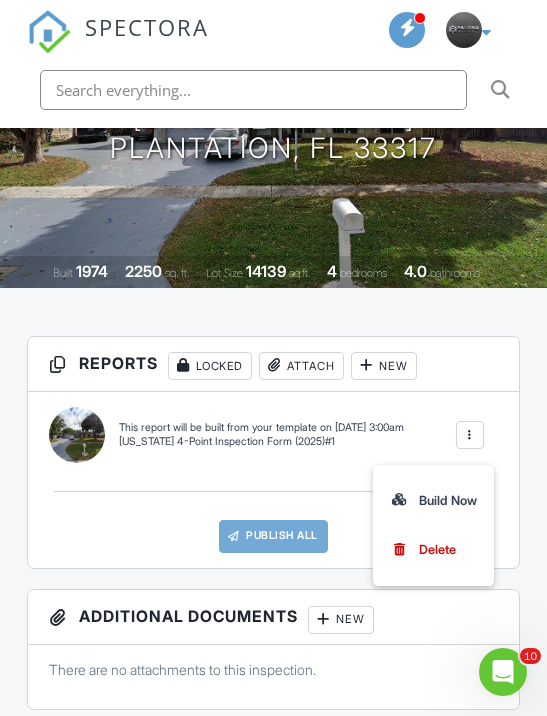 click on "Build Now" at bounding box center [434, 500] 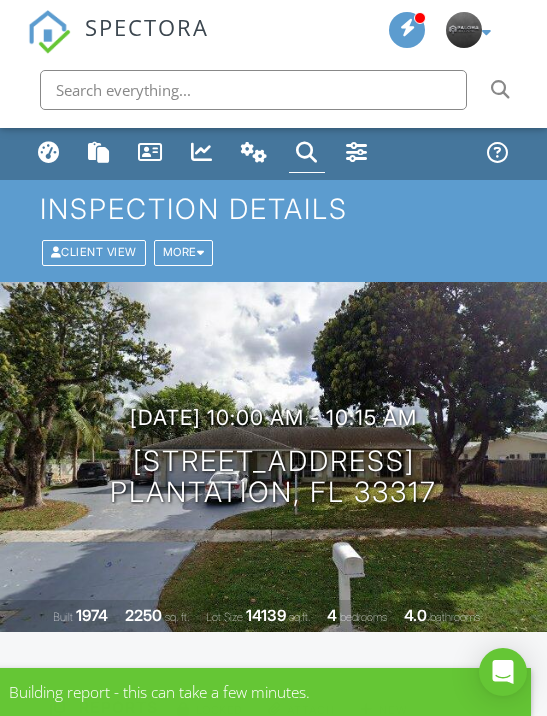 scroll, scrollTop: 0, scrollLeft: 0, axis: both 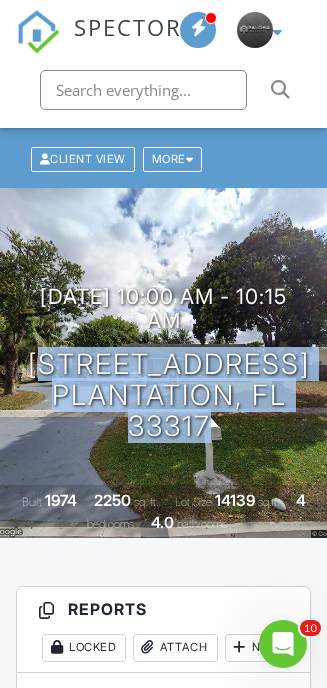 click on "1200 SW 75th Ave
Plantation, FL 33317" at bounding box center (169, 395) 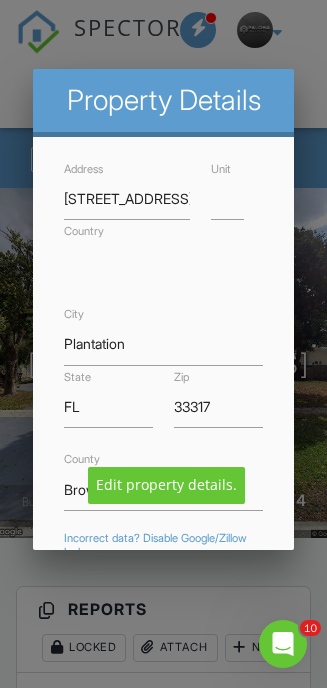 click at bounding box center (163, 330) 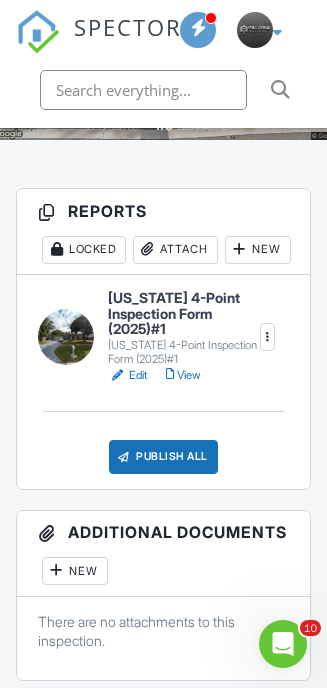 scroll, scrollTop: 521, scrollLeft: 0, axis: vertical 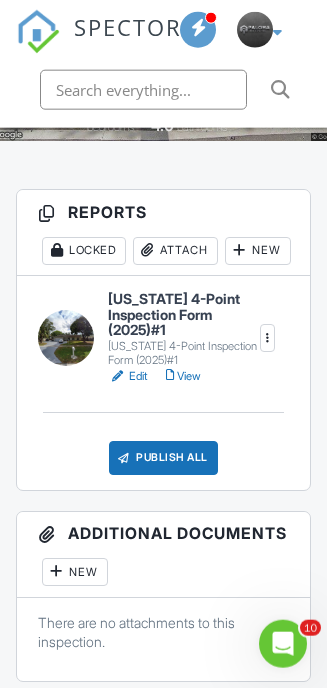 click on "View" at bounding box center (184, 376) 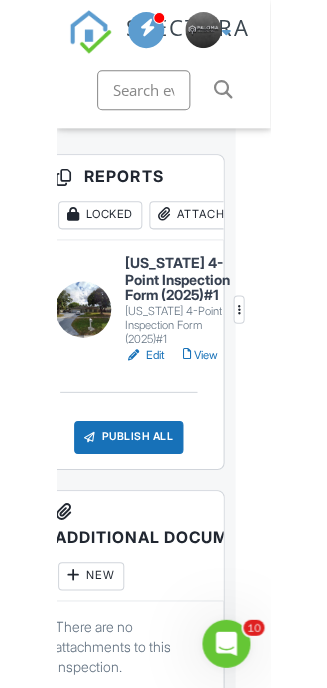scroll, scrollTop: 544, scrollLeft: 0, axis: vertical 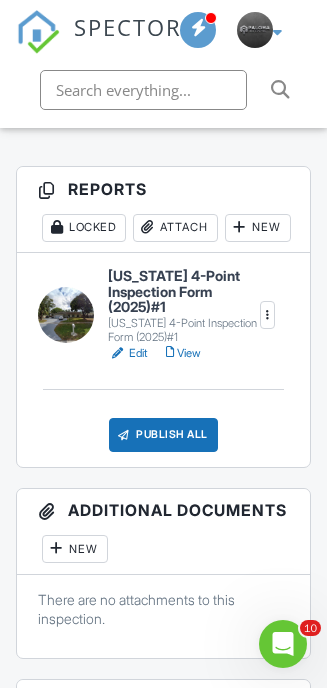 click on "Edit" at bounding box center [128, 353] 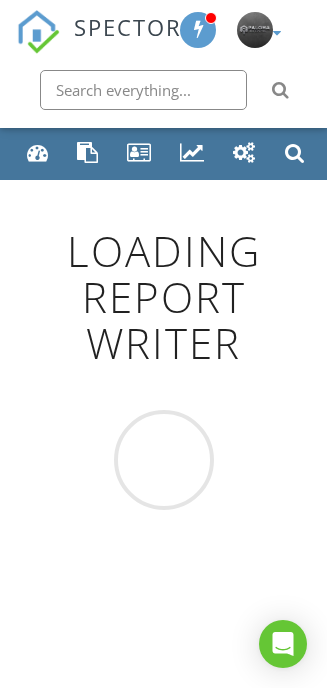scroll, scrollTop: 0, scrollLeft: 0, axis: both 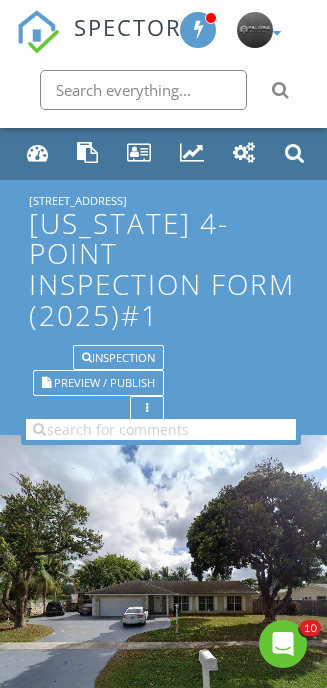 click on "Preview / Publish" at bounding box center [104, 382] 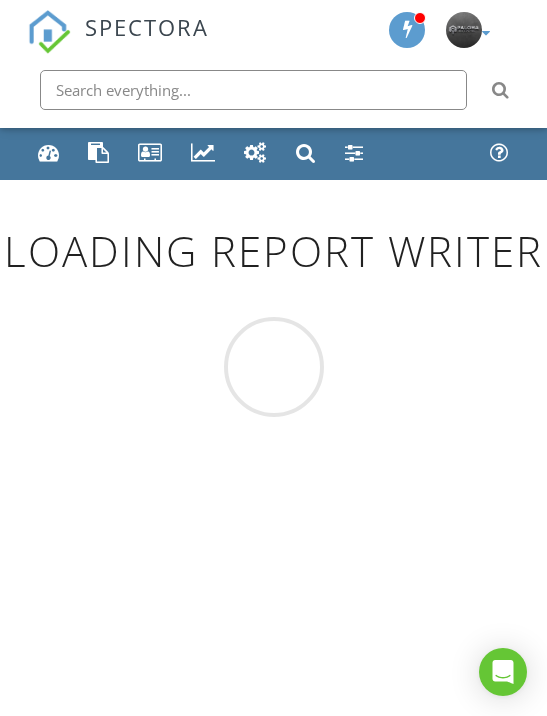scroll, scrollTop: 0, scrollLeft: 0, axis: both 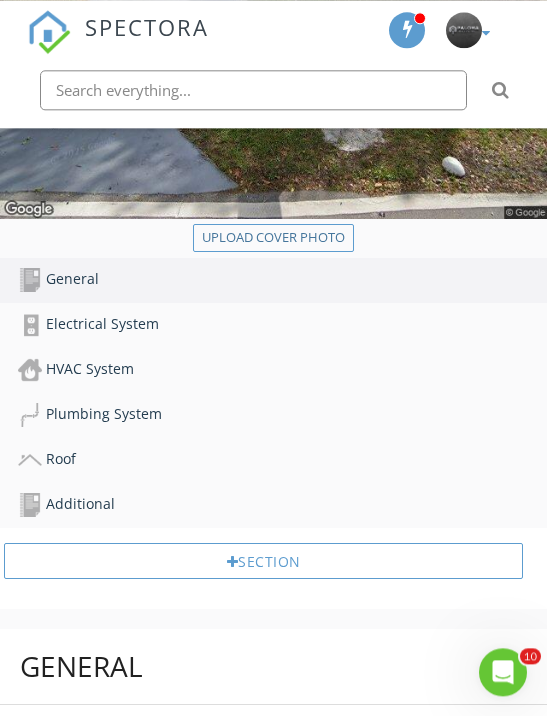 click on "Roof" at bounding box center [282, 460] 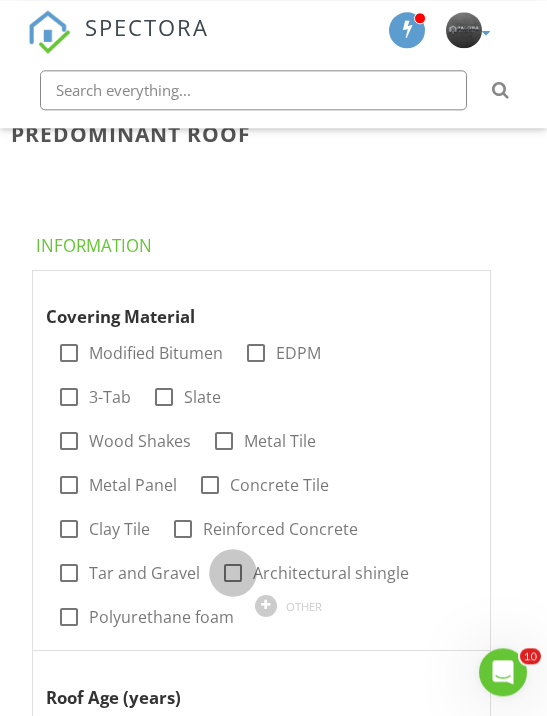 scroll, scrollTop: 1439, scrollLeft: 0, axis: vertical 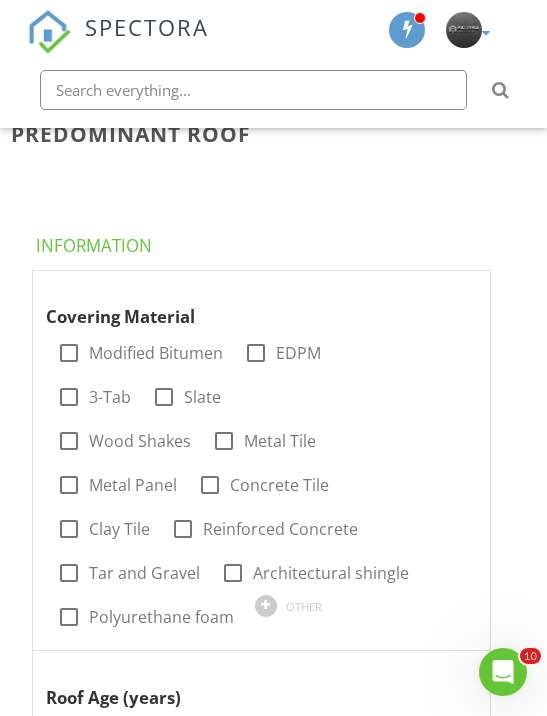 click at bounding box center [233, 573] 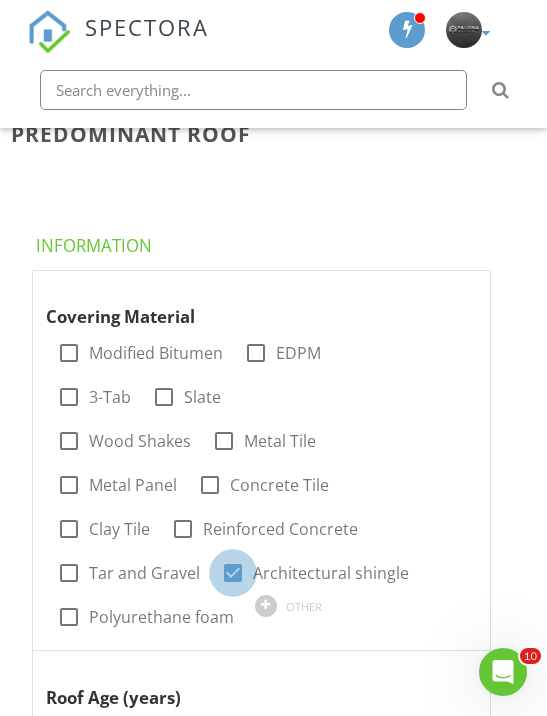 checkbox on "true" 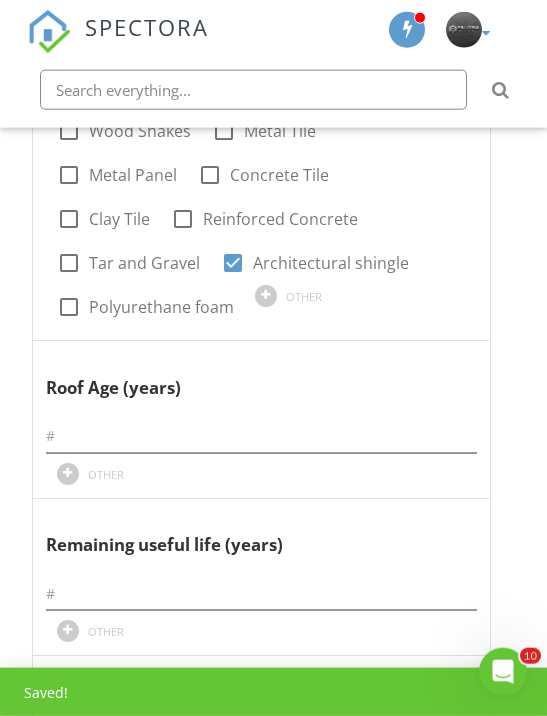 scroll, scrollTop: 1750, scrollLeft: 0, axis: vertical 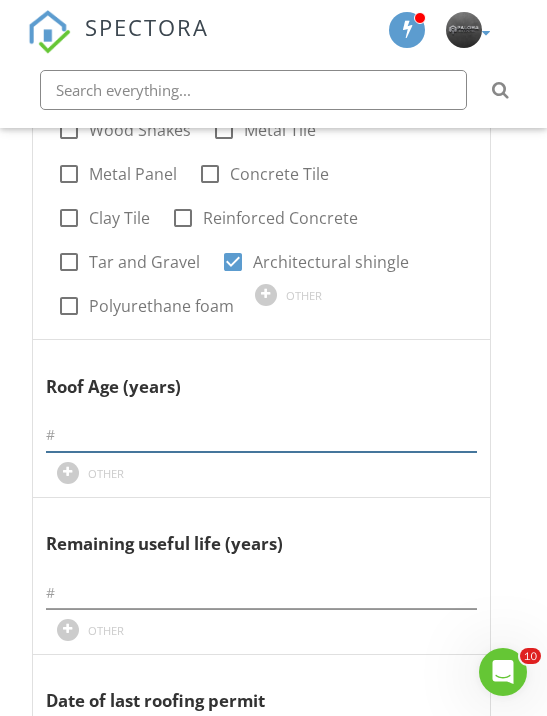 click at bounding box center [261, 435] 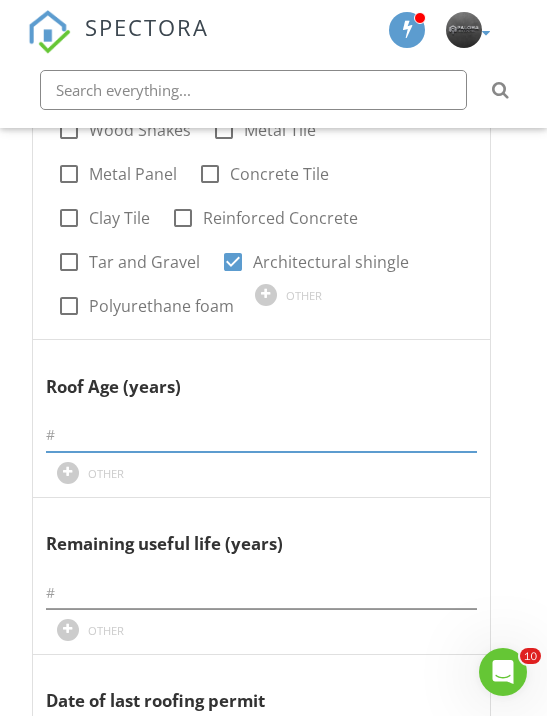 scroll, scrollTop: 1749, scrollLeft: 0, axis: vertical 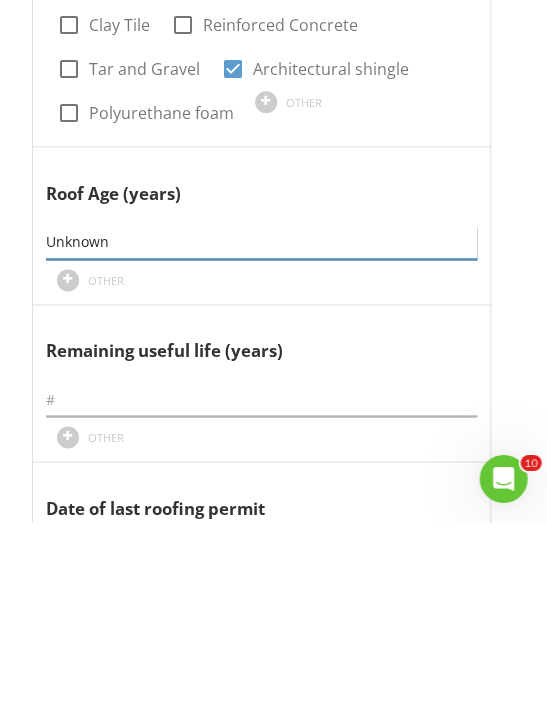 type on "Unknown" 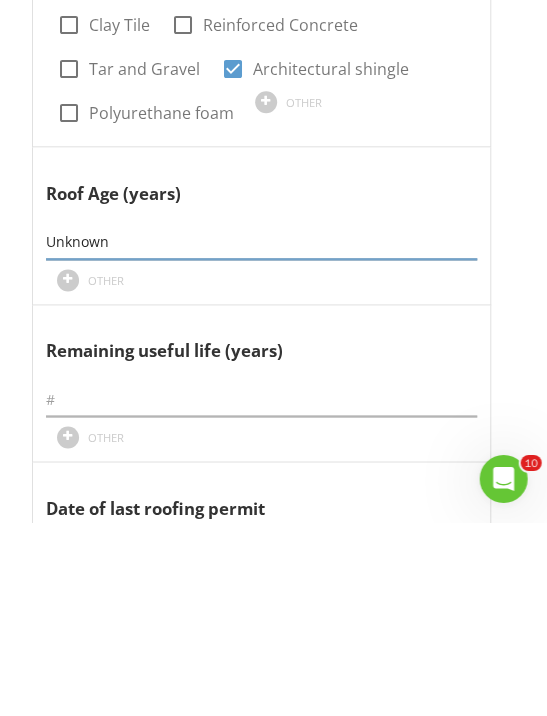 click at bounding box center (455, 518) 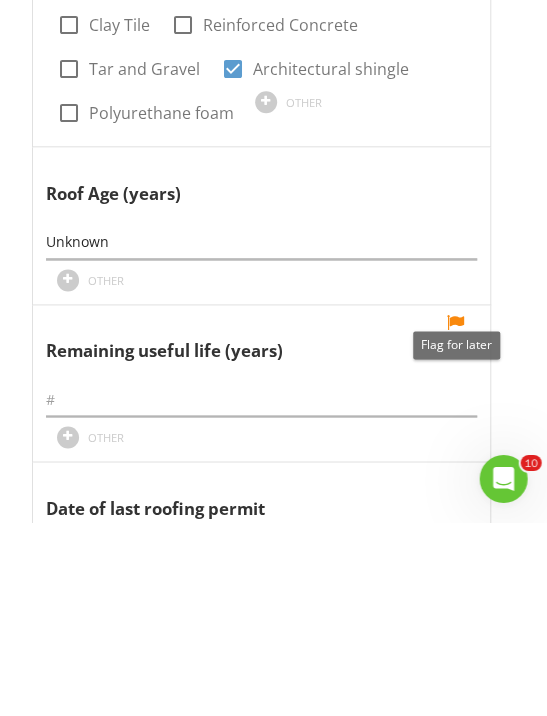 scroll, scrollTop: 1943, scrollLeft: 0, axis: vertical 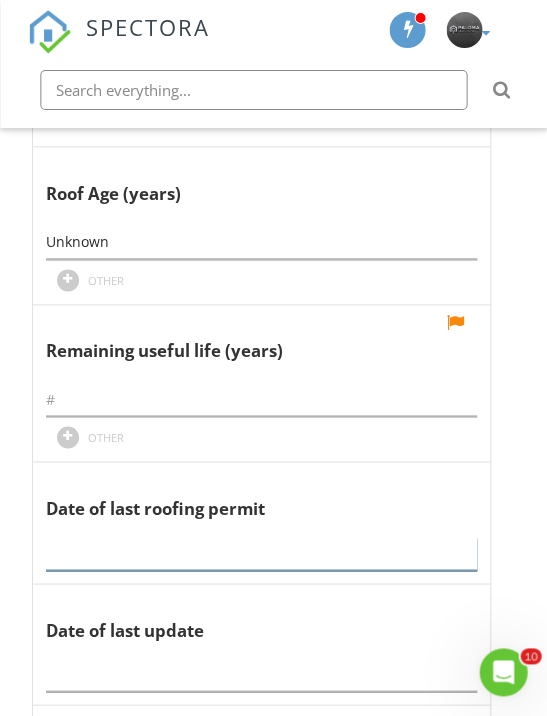 click at bounding box center (261, 553) 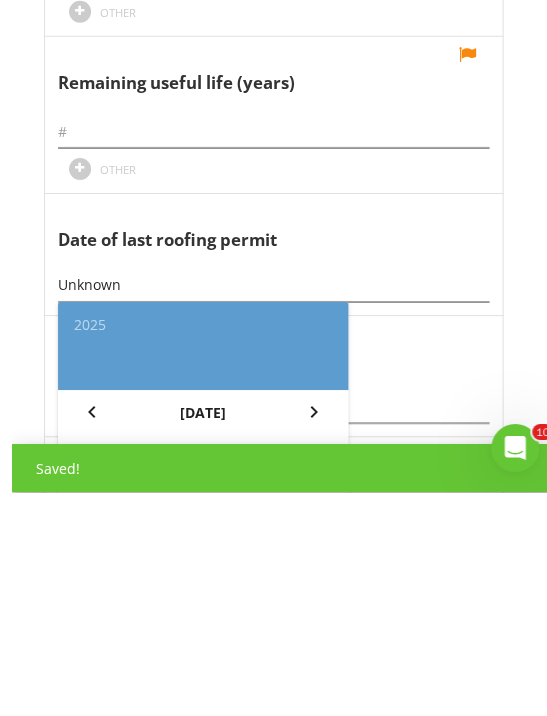scroll, scrollTop: 2211, scrollLeft: 0, axis: vertical 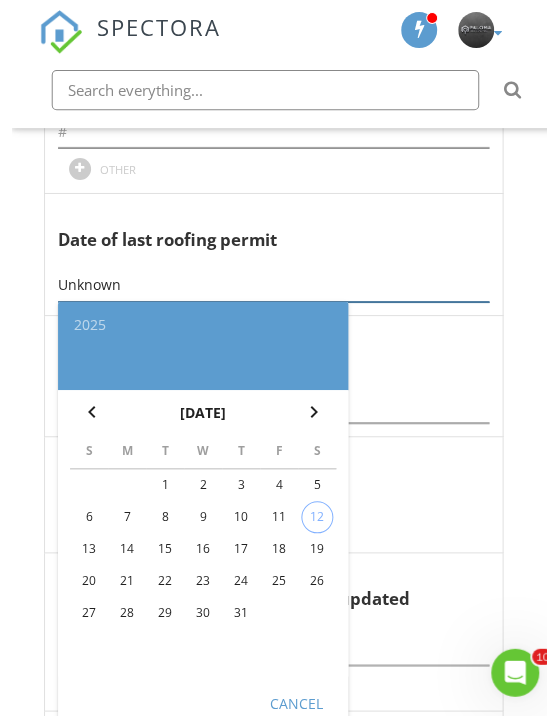 type on "Unknown" 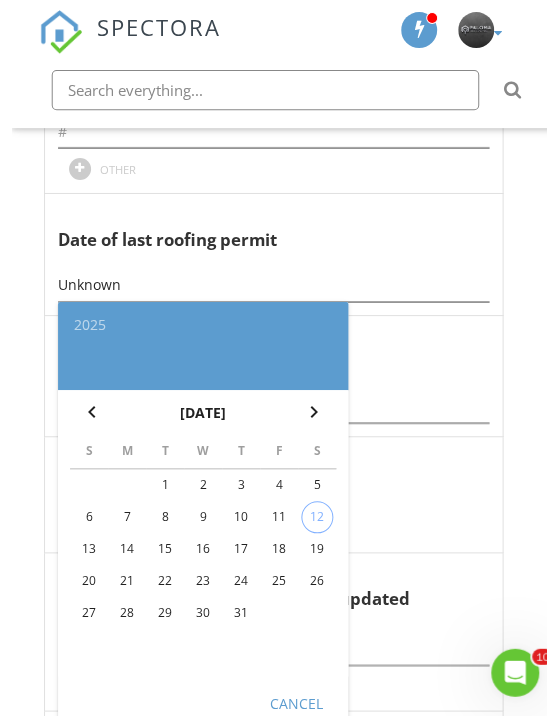 click on "Cancel" at bounding box center (284, 701) 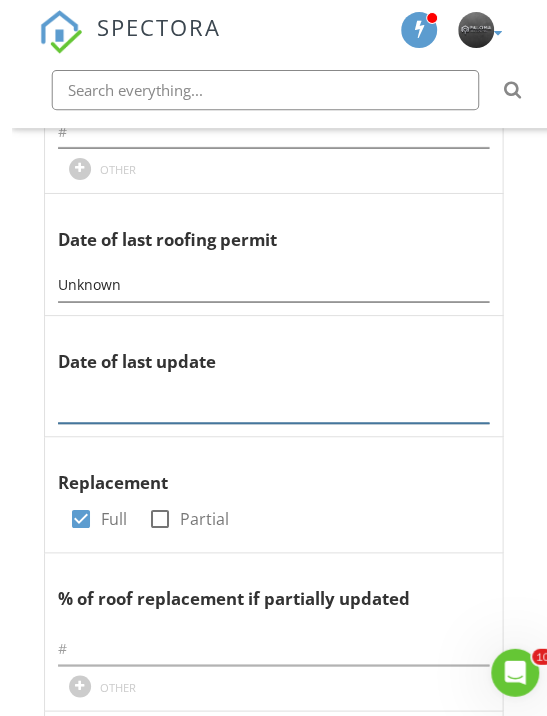 click at bounding box center [261, 406] 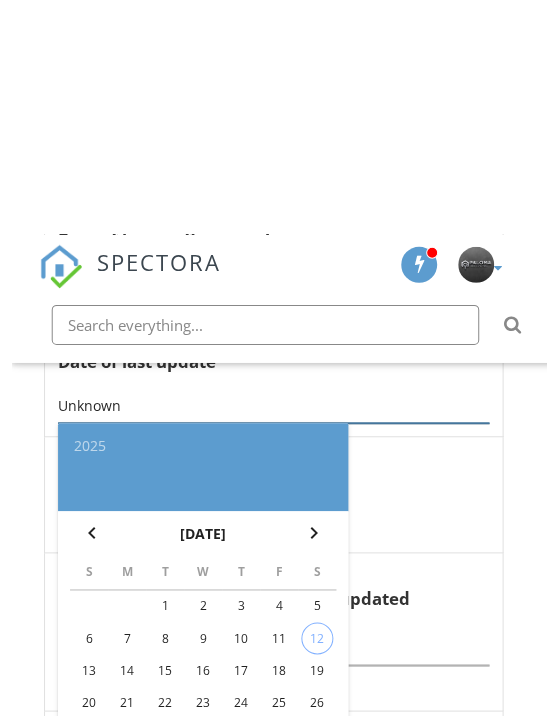 scroll, scrollTop: 2211, scrollLeft: 0, axis: vertical 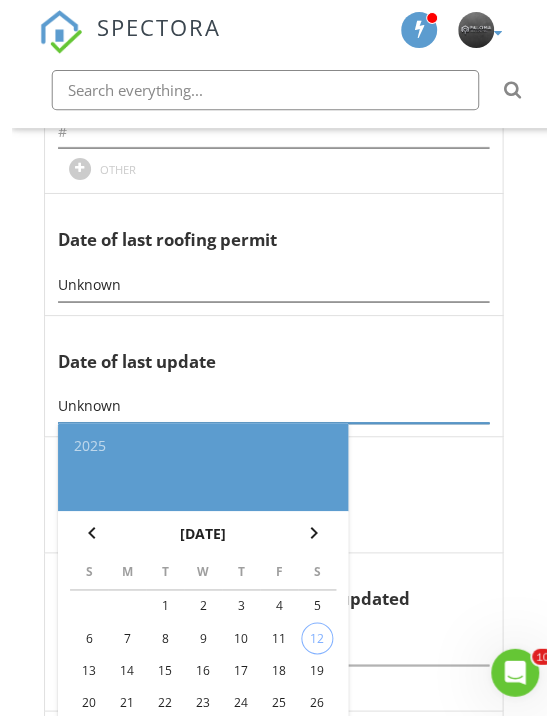 type on "Unknown" 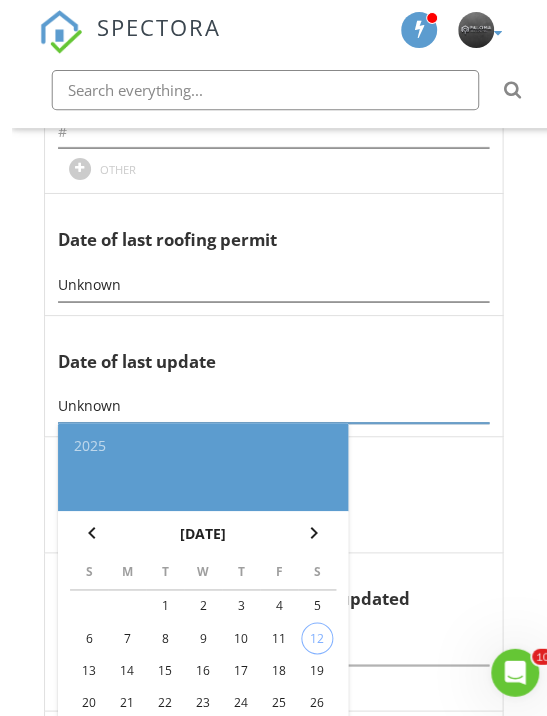 click on "Cancel" at bounding box center (284, 822) 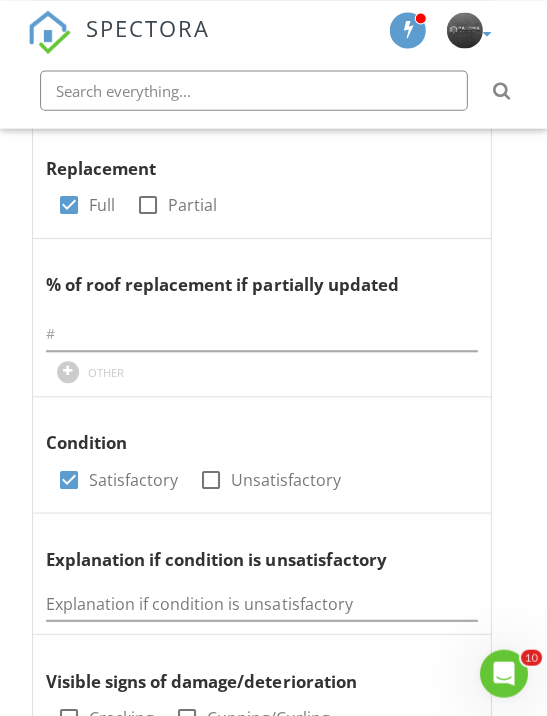 scroll, scrollTop: 2526, scrollLeft: 0, axis: vertical 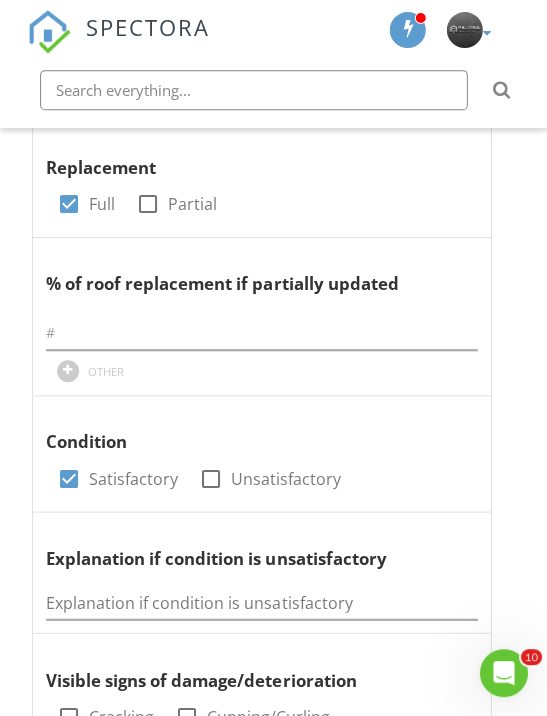 click at bounding box center [455, 415] 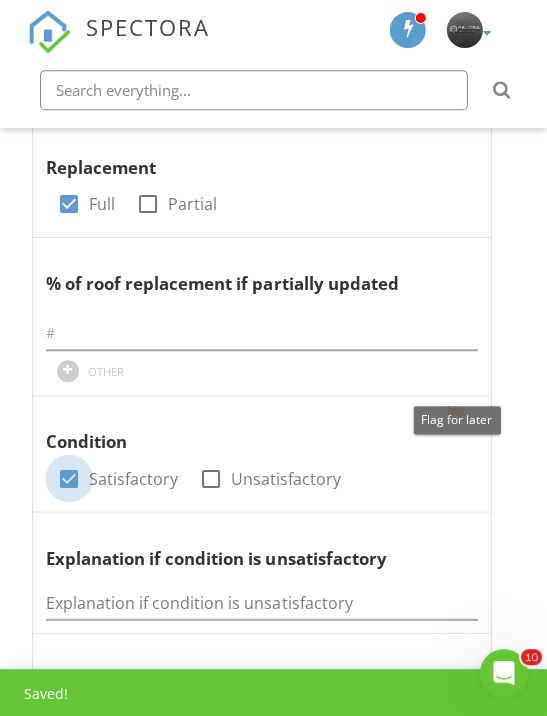 click at bounding box center [69, 478] 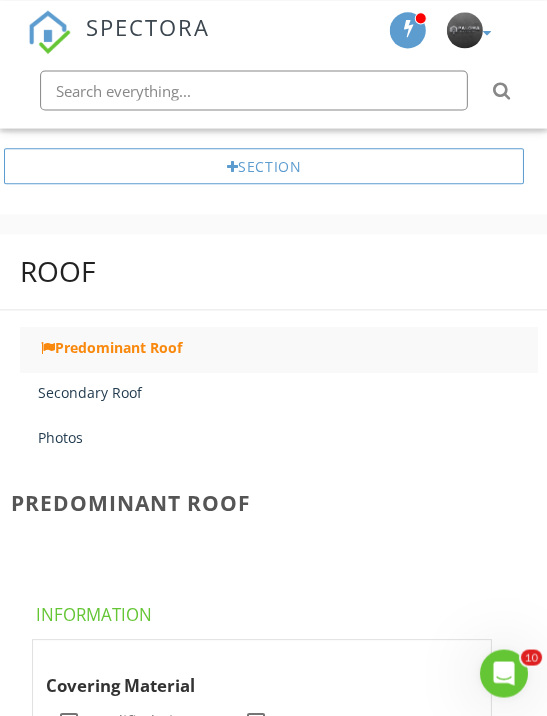 scroll, scrollTop: 1071, scrollLeft: 0, axis: vertical 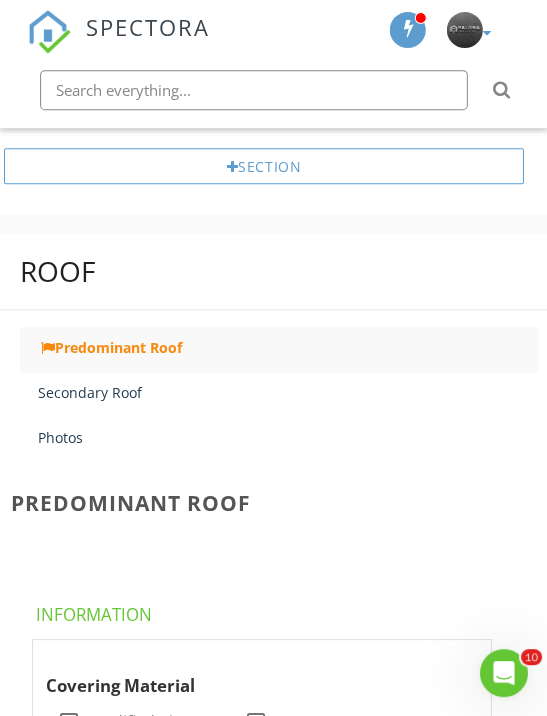 click on "Secondary Roof" at bounding box center (287, 391) 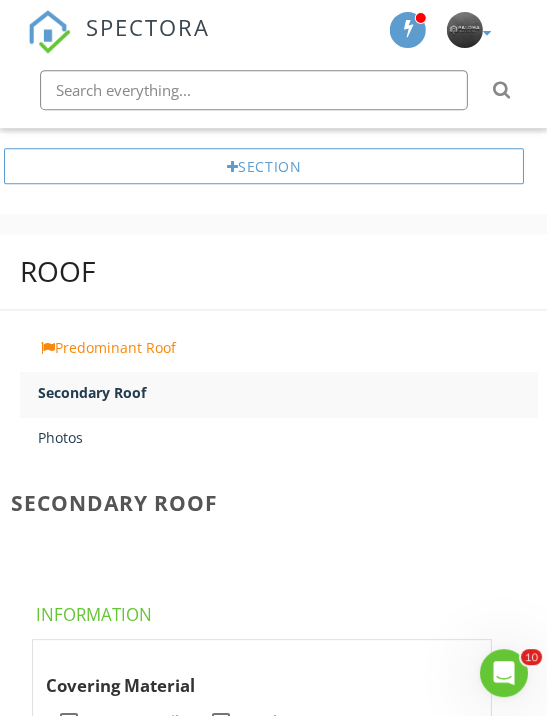 click on "Secondary Roof" at bounding box center (287, 391) 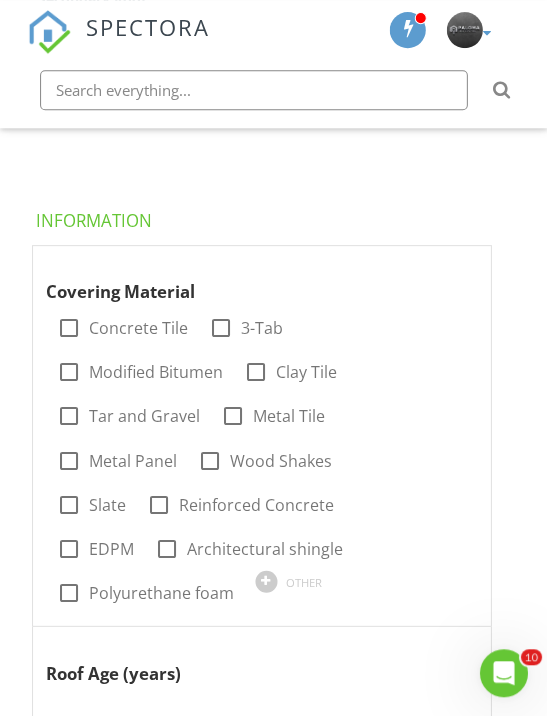 scroll, scrollTop: 1464, scrollLeft: 0, axis: vertical 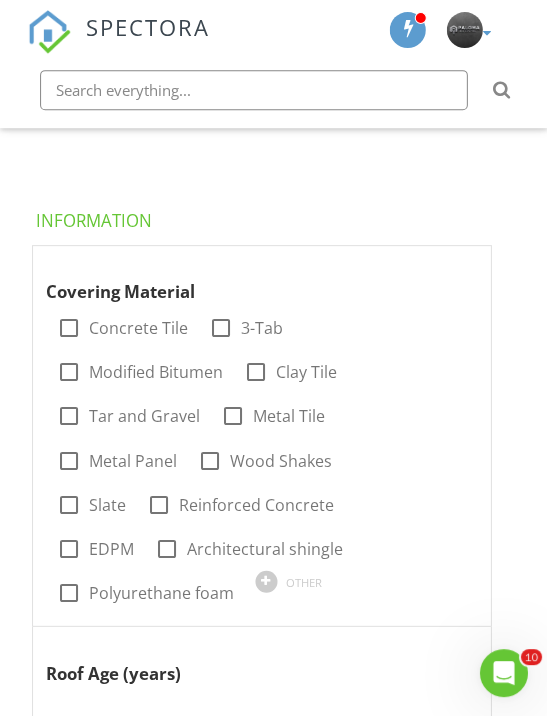 click at bounding box center [69, 372] 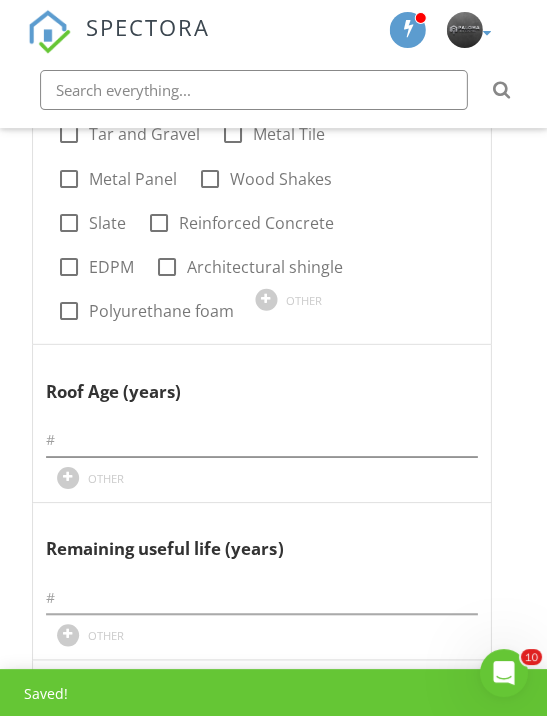 scroll, scrollTop: 1747, scrollLeft: 0, axis: vertical 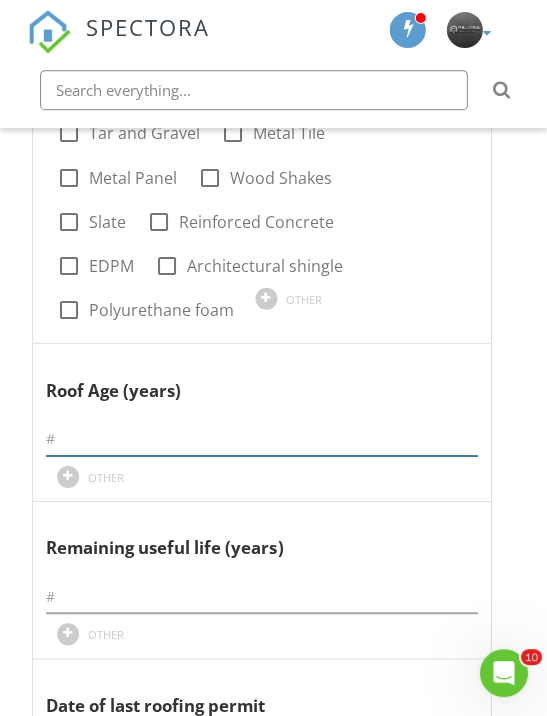 click at bounding box center (261, 438) 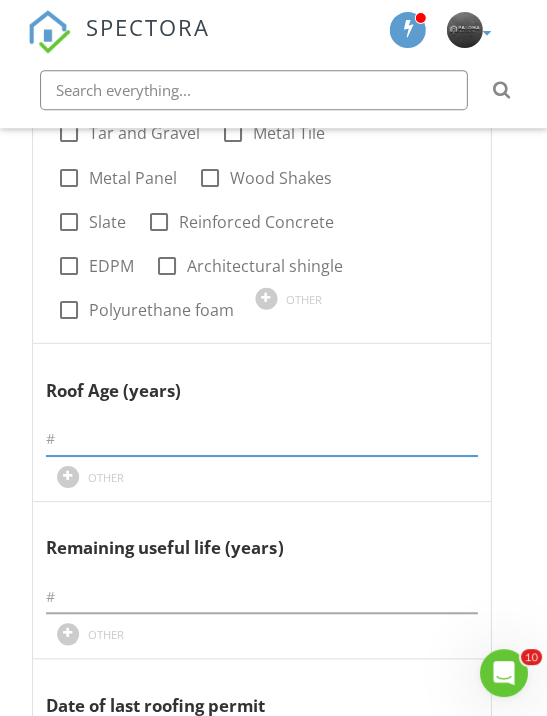 scroll, scrollTop: 1746, scrollLeft: 0, axis: vertical 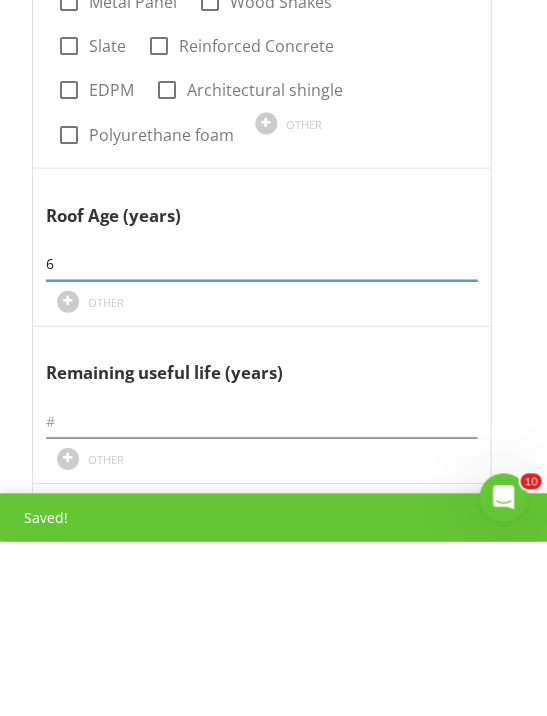 type on "6" 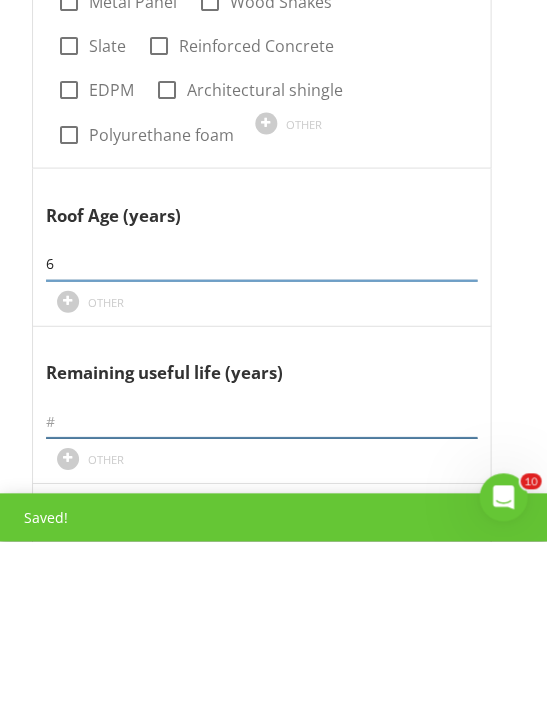 click at bounding box center (261, 596) 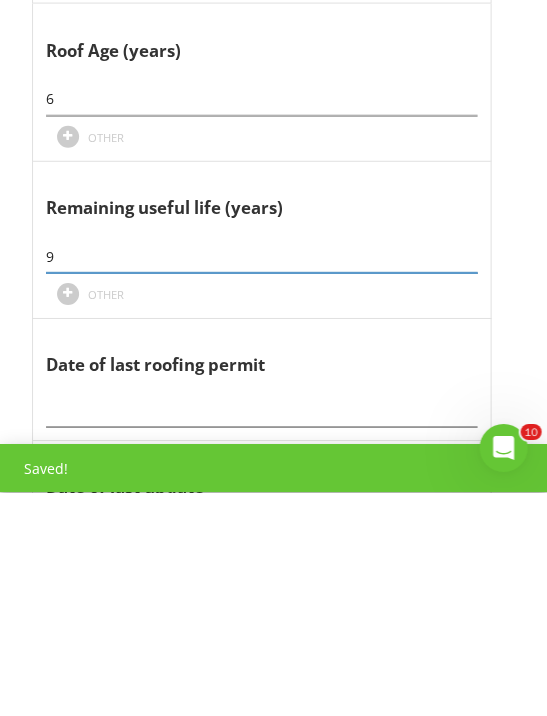 scroll, scrollTop: 1866, scrollLeft: 0, axis: vertical 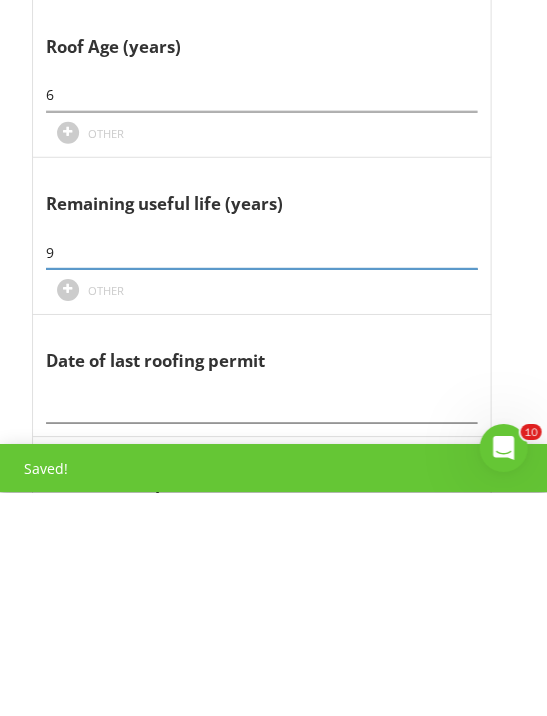 type on "9" 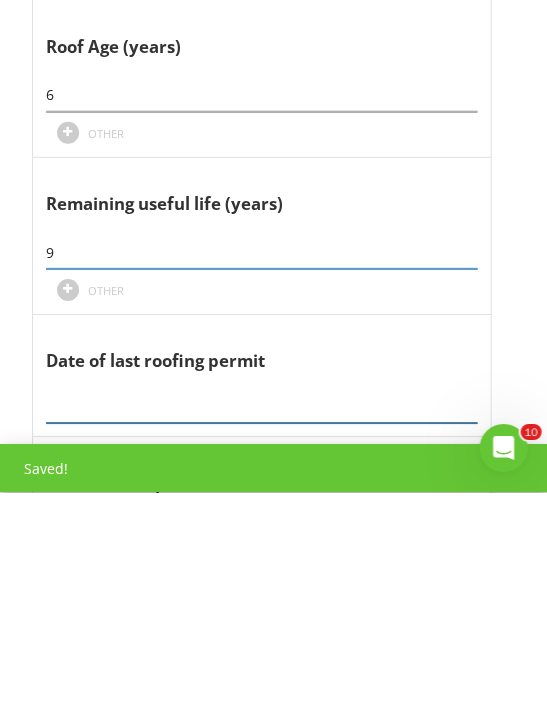 click at bounding box center (261, 630) 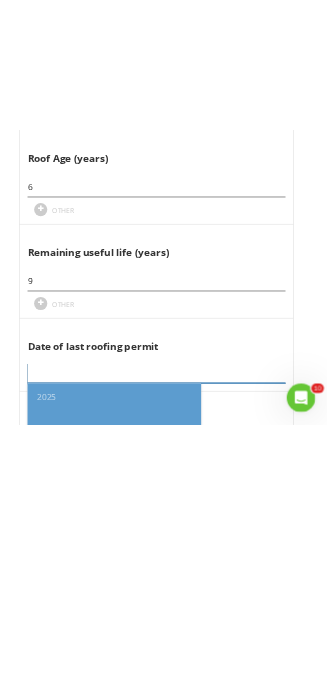 scroll, scrollTop: 2246, scrollLeft: 0, axis: vertical 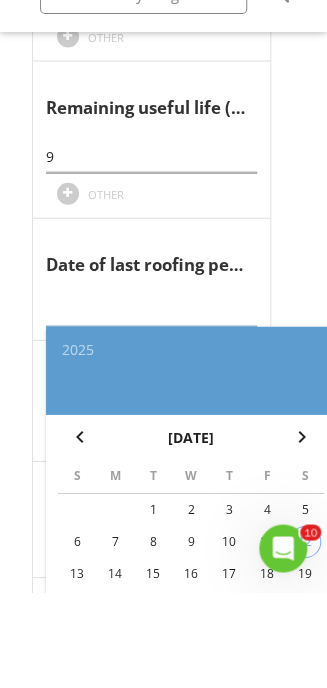 click on "2025" at bounding box center [191, 445] 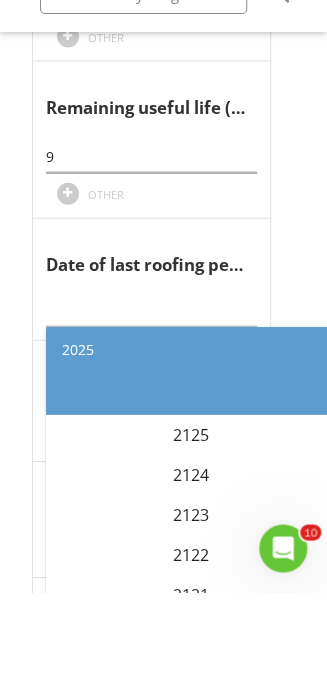 scroll, scrollTop: 2342, scrollLeft: 0, axis: vertical 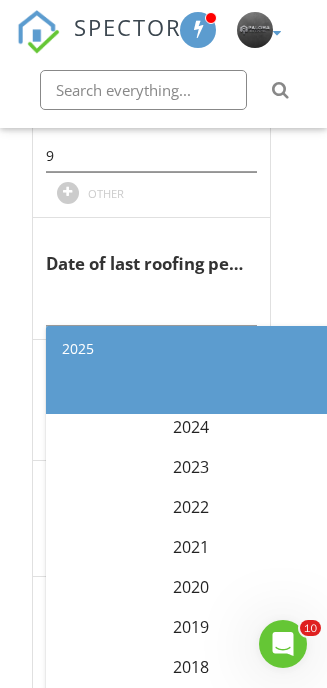 click on "2019" at bounding box center (191, 627) 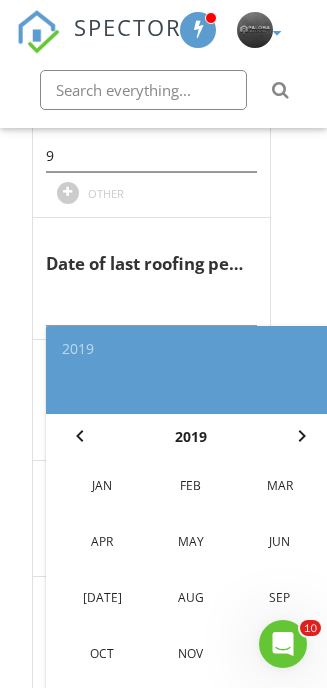 click on "May" at bounding box center [191, 542] 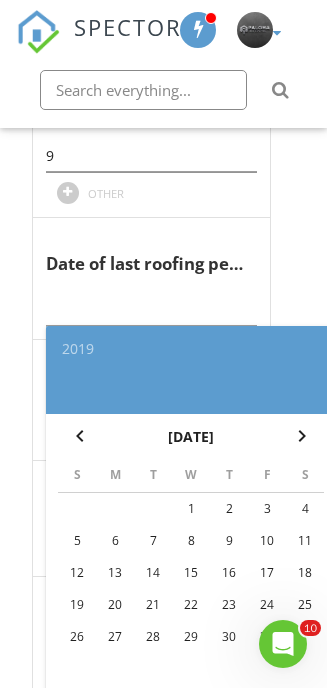 click on "16" at bounding box center (229, 573) 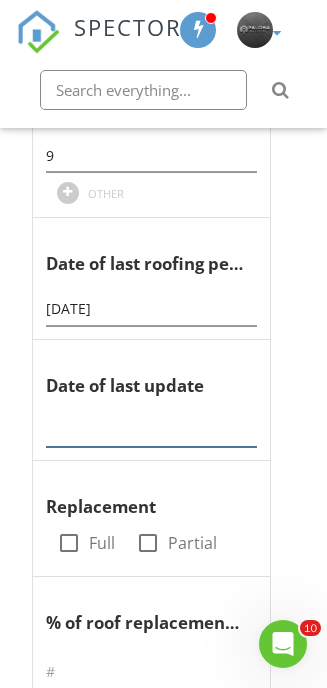 click at bounding box center [151, 430] 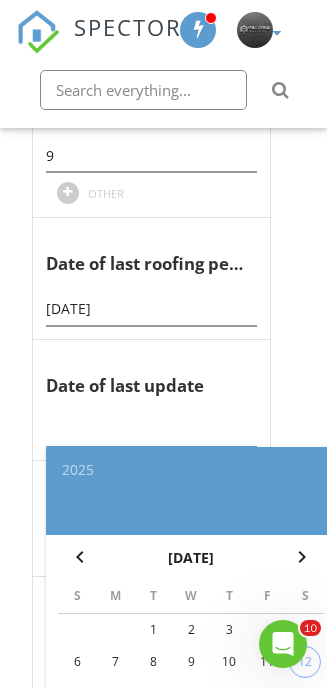 scroll, scrollTop: 2342, scrollLeft: 0, axis: vertical 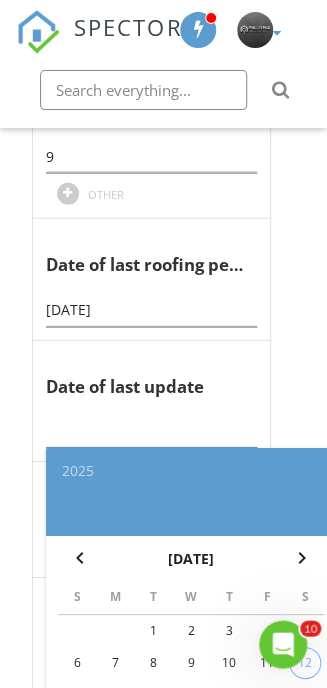 click on "2025" at bounding box center [191, 470] 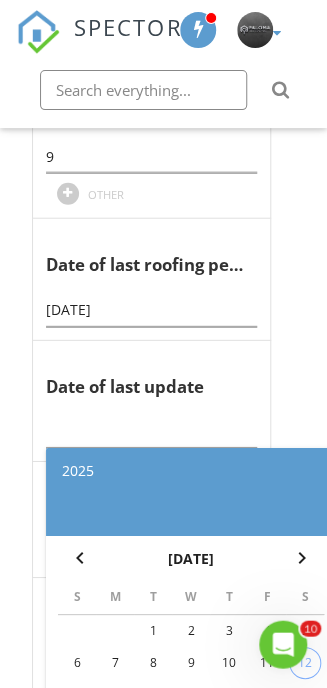 scroll, scrollTop: 2342, scrollLeft: 0, axis: vertical 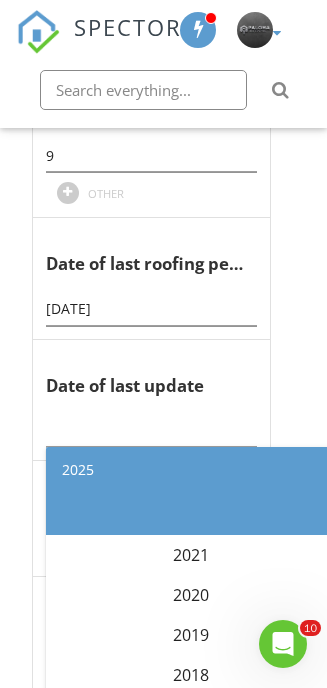 click on "2019" at bounding box center [191, 635] 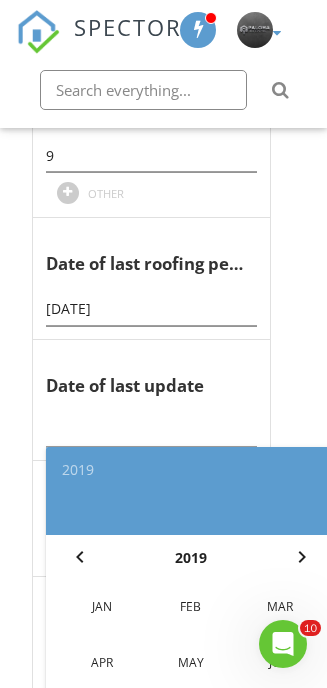 click on "May" at bounding box center (191, 663) 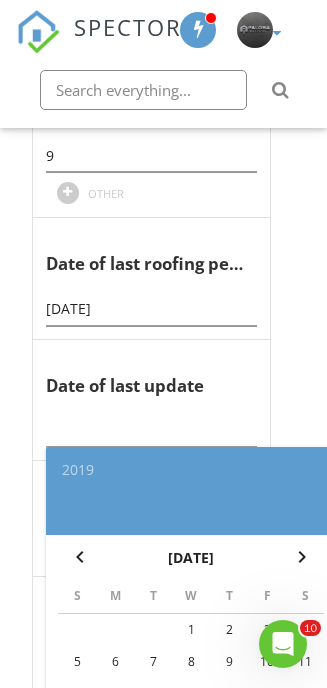 click on "16" at bounding box center [229, 694] 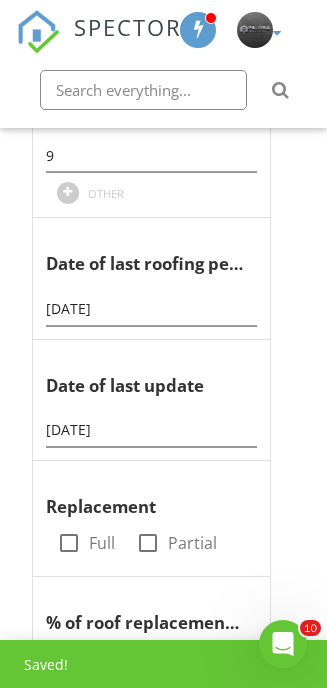 click on "% of roof replacement if partially updated" at bounding box center [146, 610] 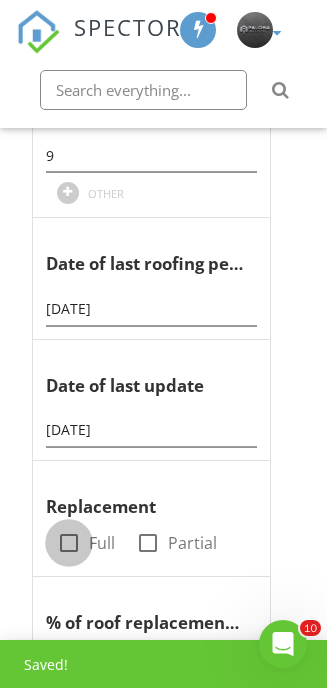 click at bounding box center [69, 543] 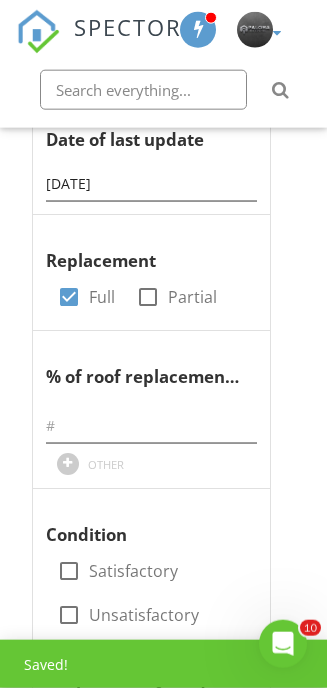 scroll, scrollTop: 2589, scrollLeft: 0, axis: vertical 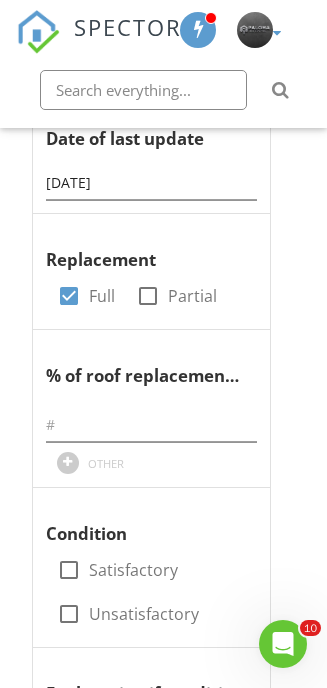 click at bounding box center [235, 507] 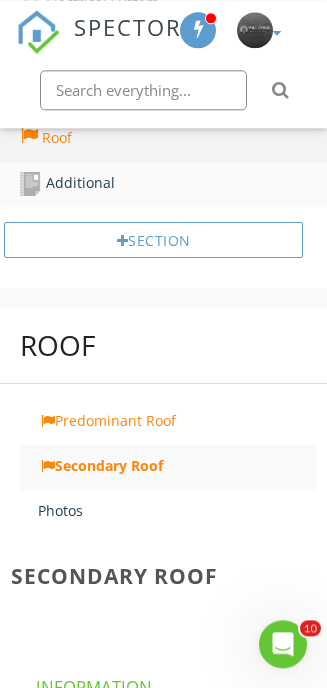 click on "Photos" at bounding box center (177, 510) 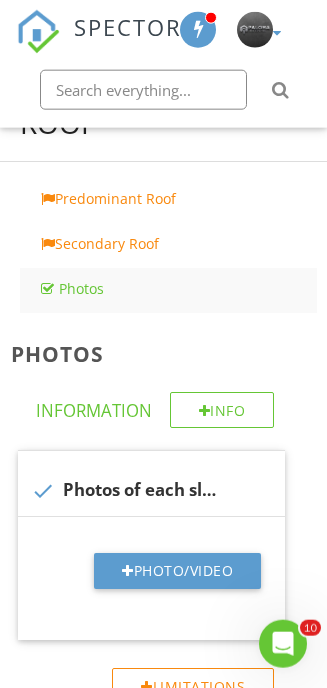 scroll, scrollTop: 1087, scrollLeft: 0, axis: vertical 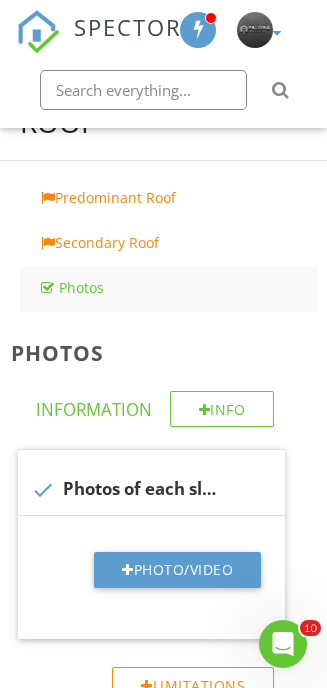 click on "Photo/Video" at bounding box center (177, 570) 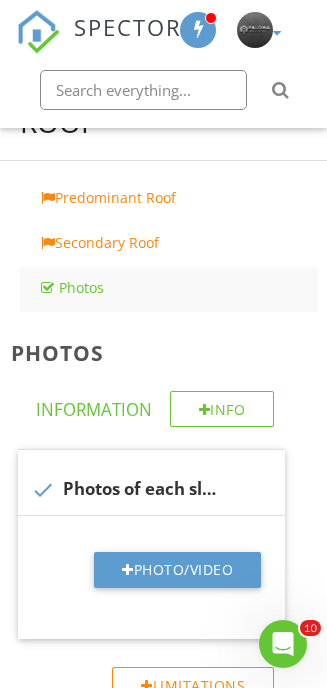 type on "C:\fakepath\IMG_1732.jpeg" 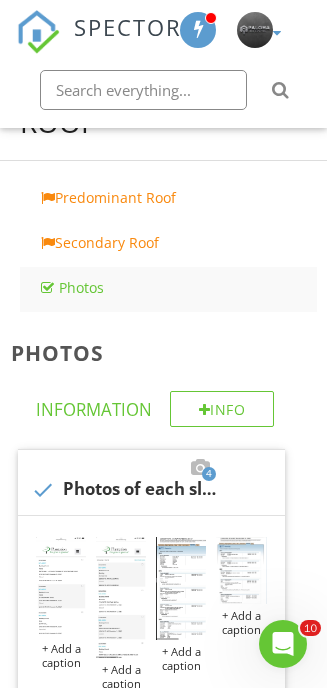 click at bounding box center (241, 570) 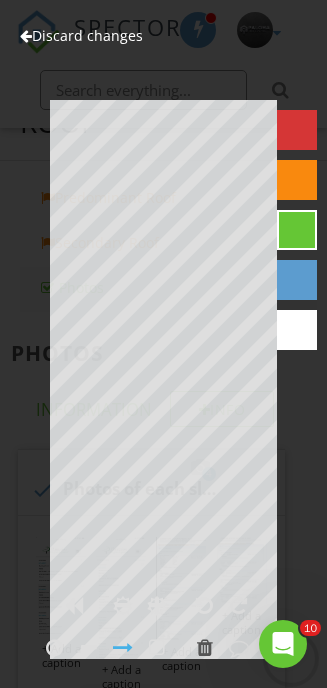 click at bounding box center [26, 36] 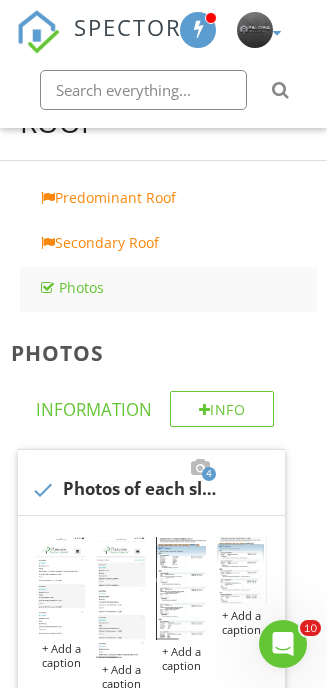 click at bounding box center (0, 0) 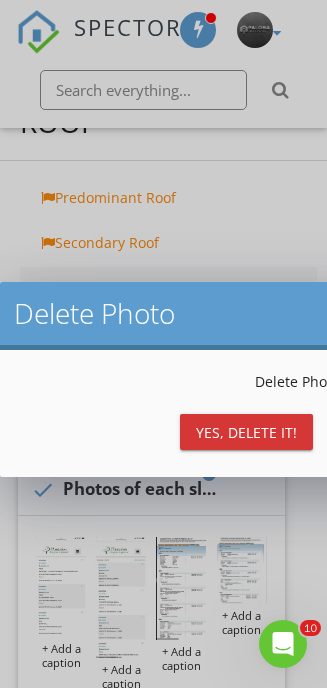 click on "Yes, Delete it!" at bounding box center (246, 432) 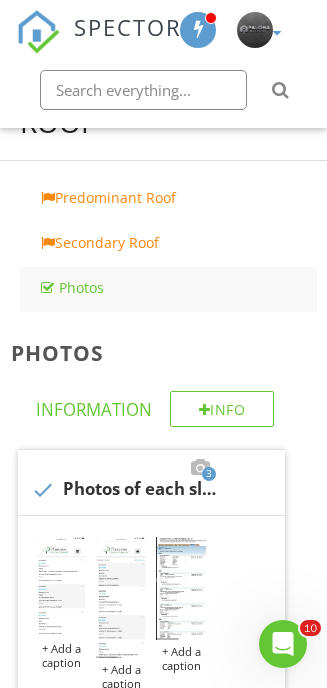 click at bounding box center (181, 588) 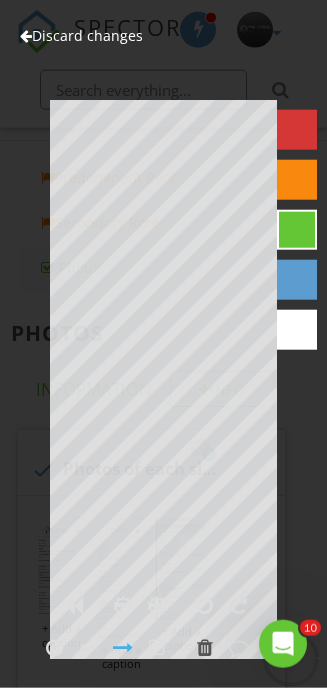 scroll, scrollTop: 1108, scrollLeft: 0, axis: vertical 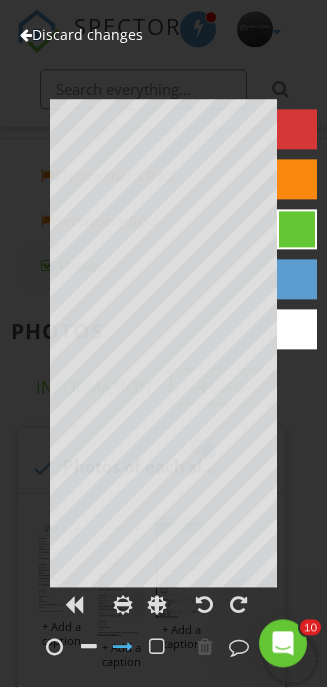 click at bounding box center [239, 648] 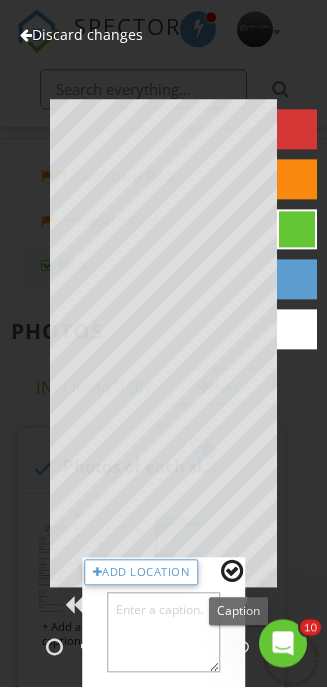 click at bounding box center (164, 633) 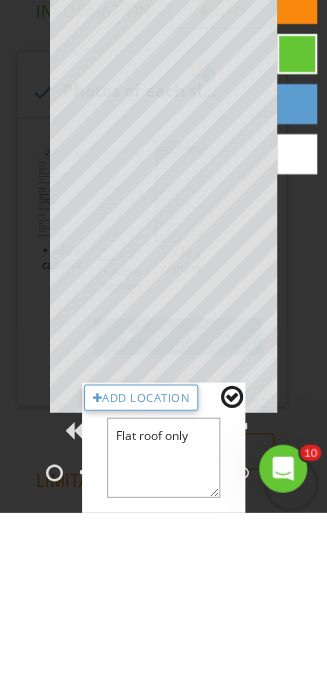 scroll, scrollTop: 1417, scrollLeft: 0, axis: vertical 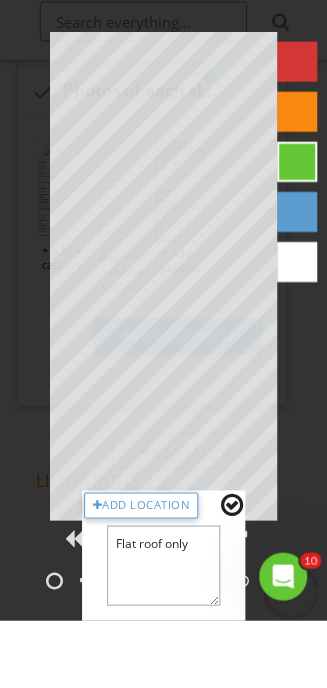 type on "Flat roof only" 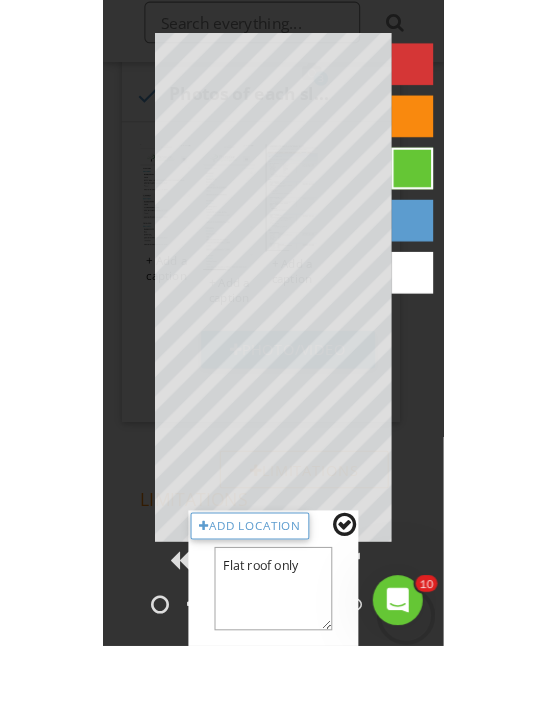 scroll, scrollTop: 1485, scrollLeft: 0, axis: vertical 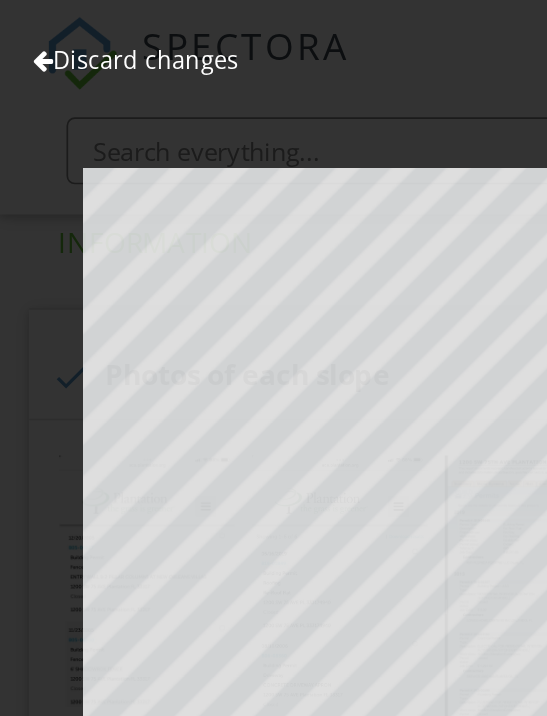 click at bounding box center [397, 600] 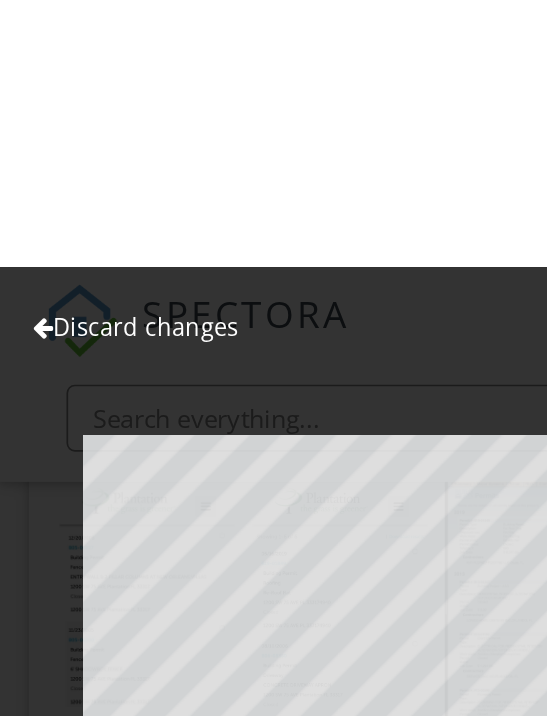 click on "Roof
Predominant Roof
Secondary Roof
Photos
Photos
Info
Information                 3         check
Photos of each slope
+ Add a caption         + Add a caption         + Add a caption
Photo/Video
Limitations
Limitations" at bounding box center (273, 189) 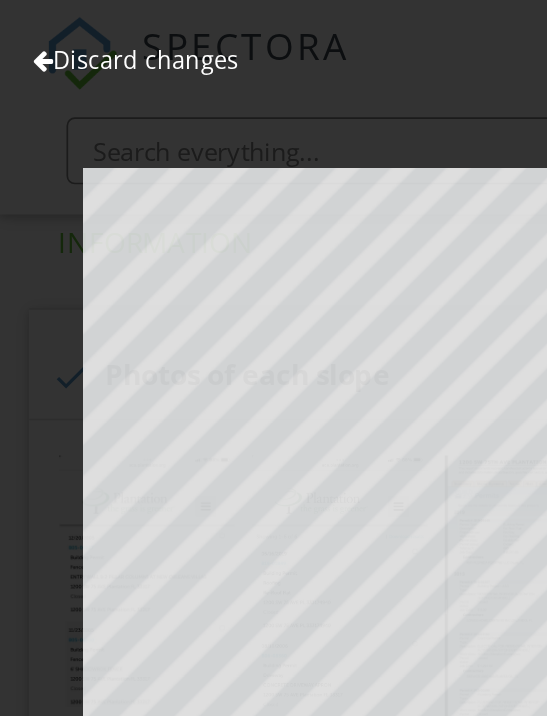 click on "Roof
Predominant Roof
Secondary Roof
Photos
Photos
Info
Information                 3         check
Photos of each slope
+ Add a caption         + Add a caption         + Add a caption
Photo/Video
Limitations
Limitations" at bounding box center (273, 349) 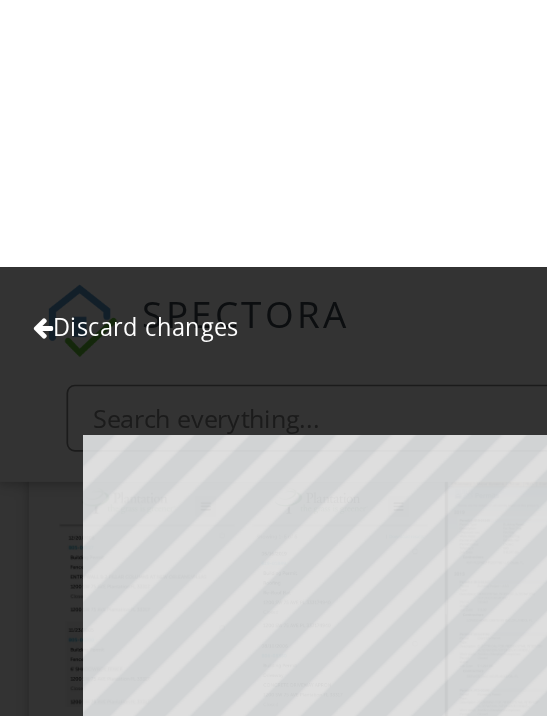 scroll, scrollTop: 283, scrollLeft: 0, axis: vertical 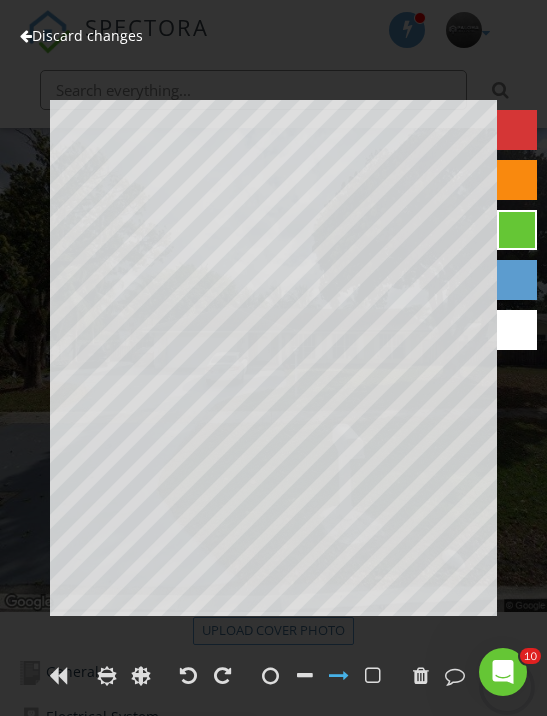 click at bounding box center (421, 676) 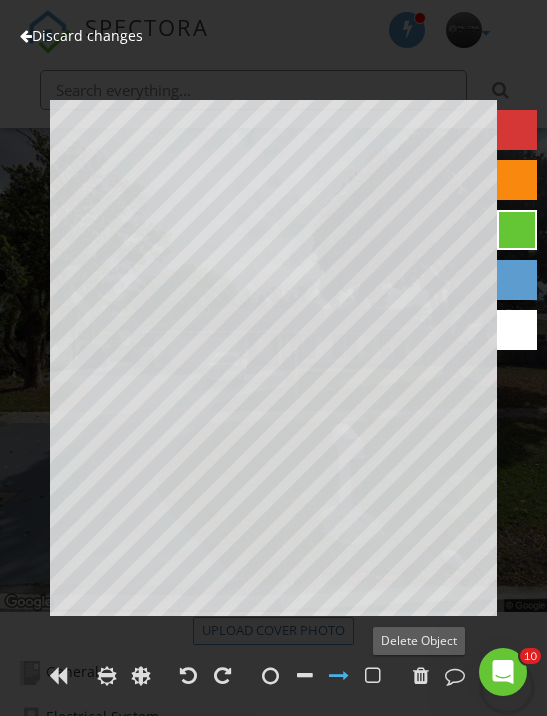 click at bounding box center [421, 676] 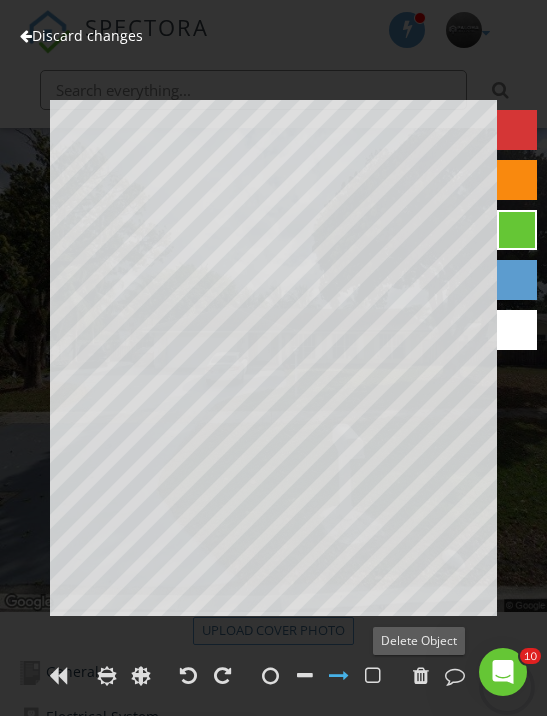 click at bounding box center (421, 676) 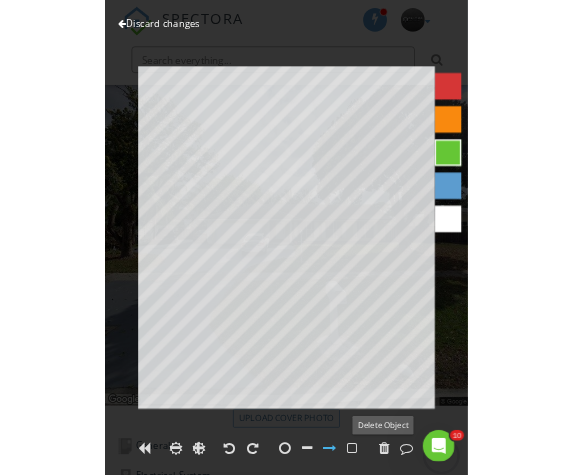 scroll, scrollTop: 403, scrollLeft: 0, axis: vertical 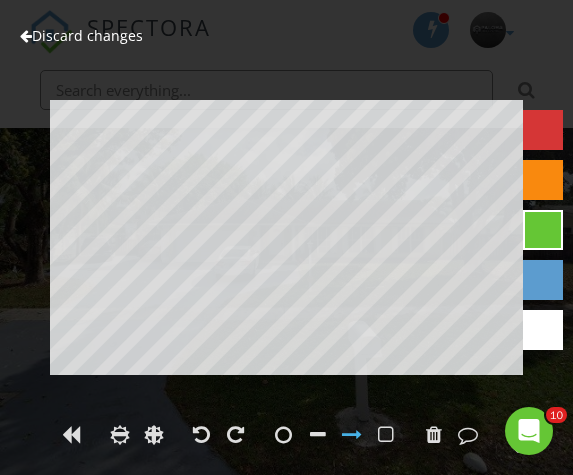 click on "10" at bounding box center (529, 431) 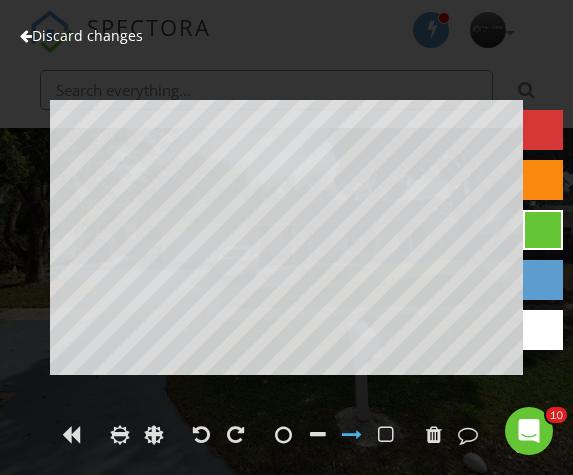 click on "10" at bounding box center (529, 431) 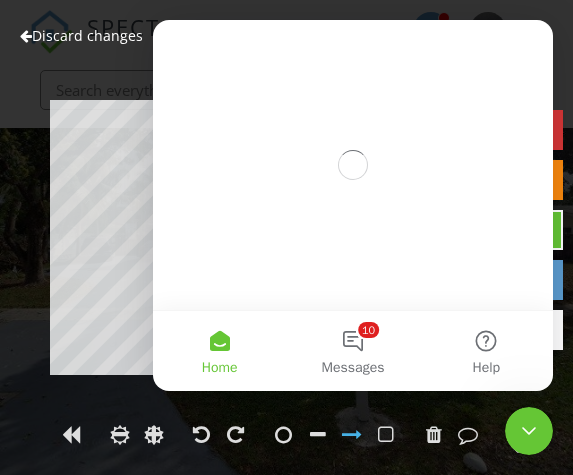 scroll, scrollTop: 0, scrollLeft: 0, axis: both 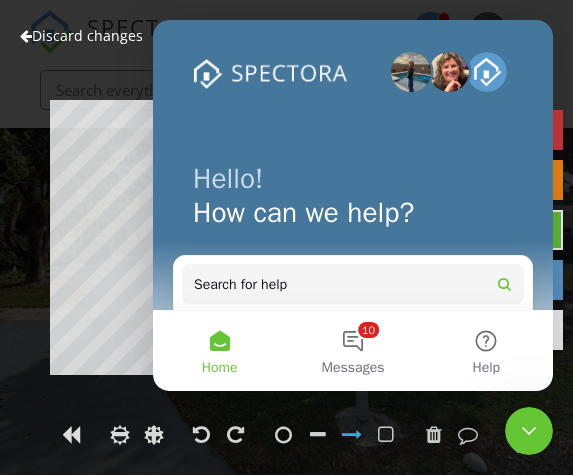 click at bounding box center (529, 431) 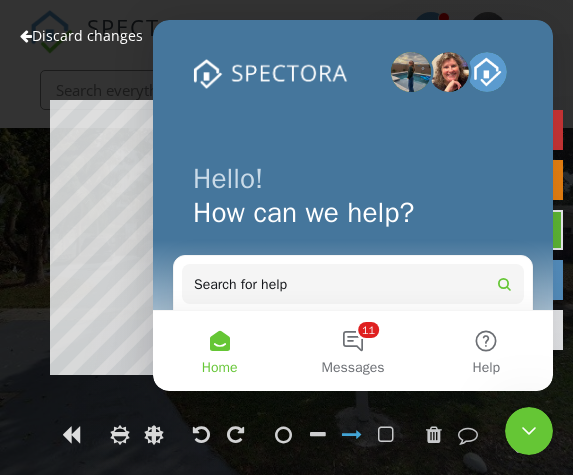click at bounding box center [529, 431] 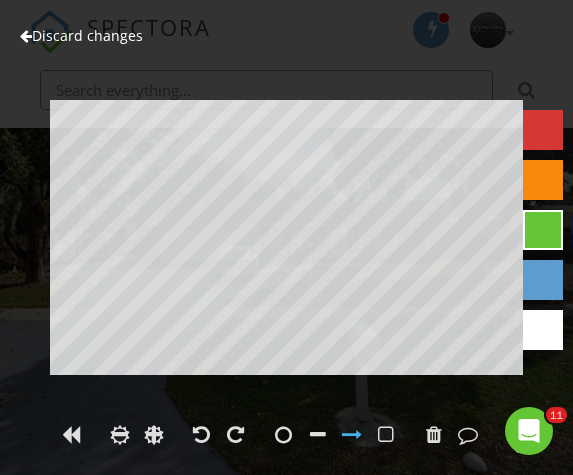 scroll, scrollTop: 0, scrollLeft: 0, axis: both 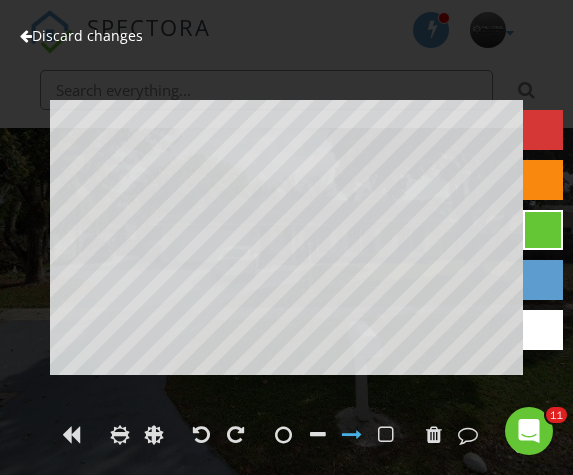 click at bounding box center (529, 431) 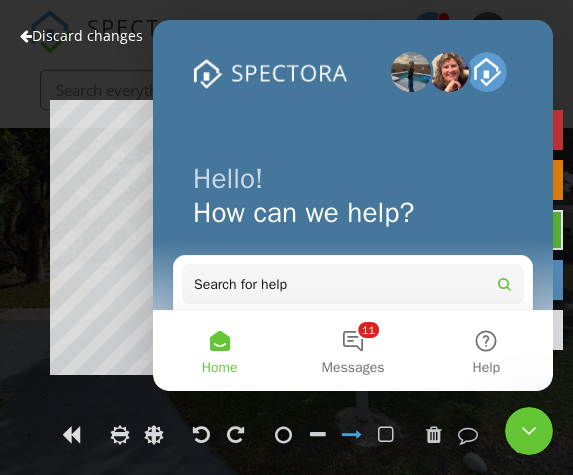 click at bounding box center (529, 431) 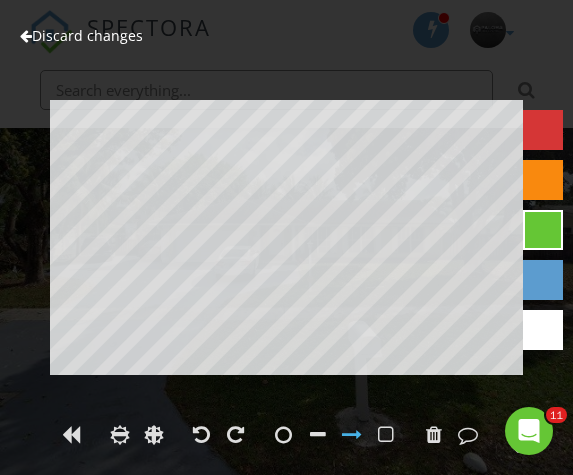 click on "Discard changes" at bounding box center [81, 35] 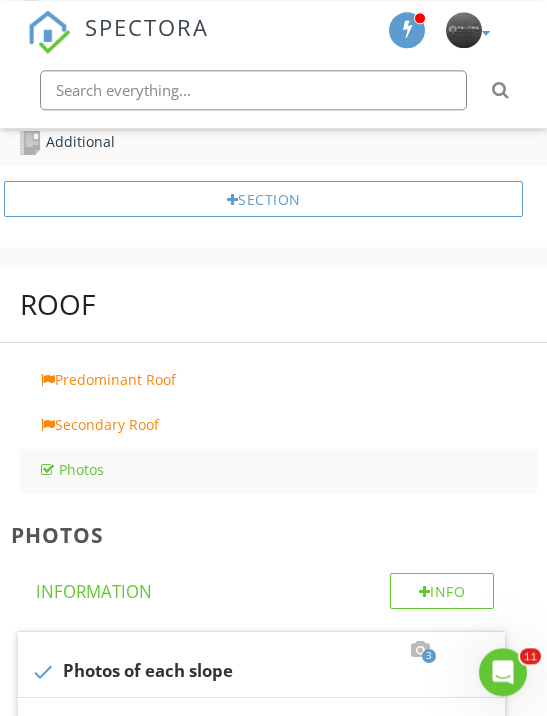 scroll, scrollTop: 1037, scrollLeft: 0, axis: vertical 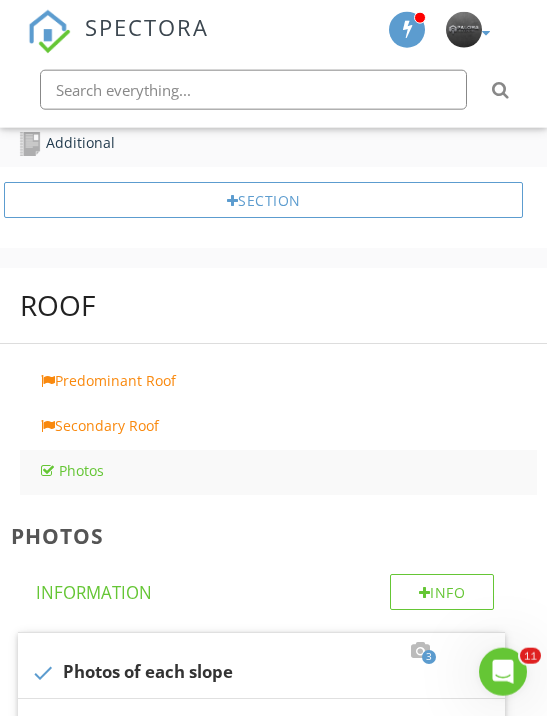 click on "Photos" at bounding box center (287, 471) 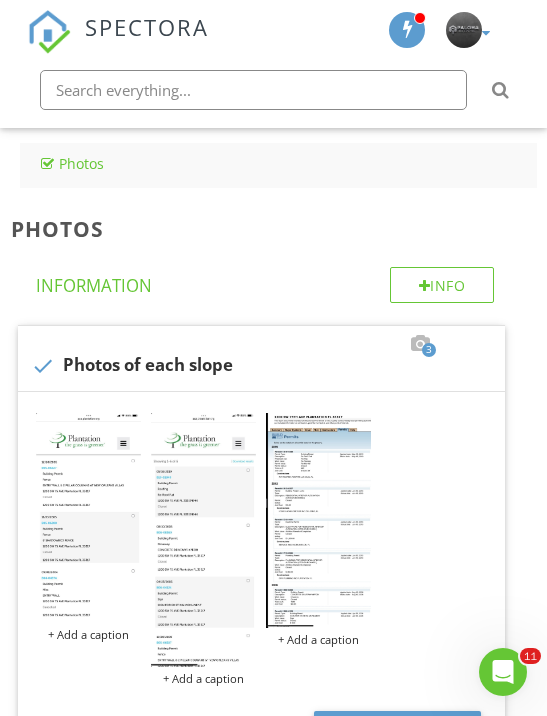 scroll, scrollTop: 1346, scrollLeft: 0, axis: vertical 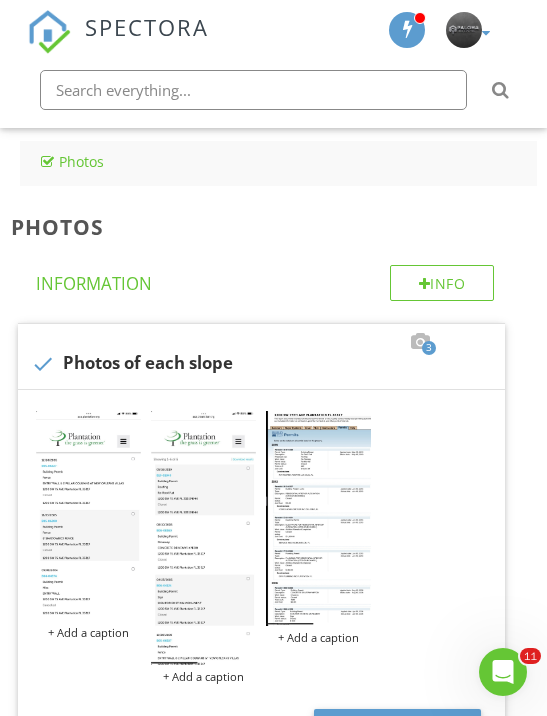 click on "+ Add a caption" at bounding box center (88, 633) 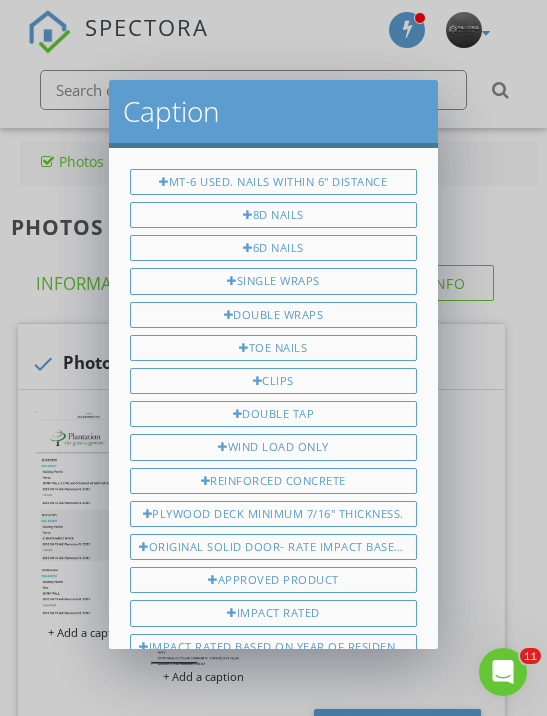 scroll, scrollTop: 968, scrollLeft: 0, axis: vertical 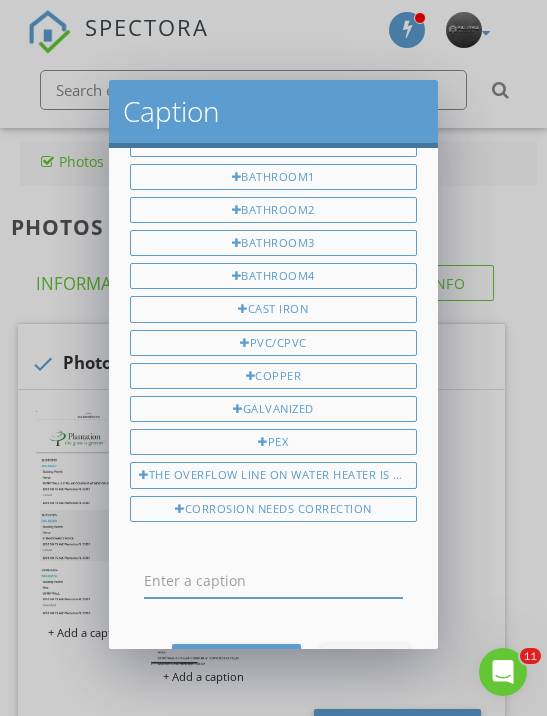 click at bounding box center (273, 581) 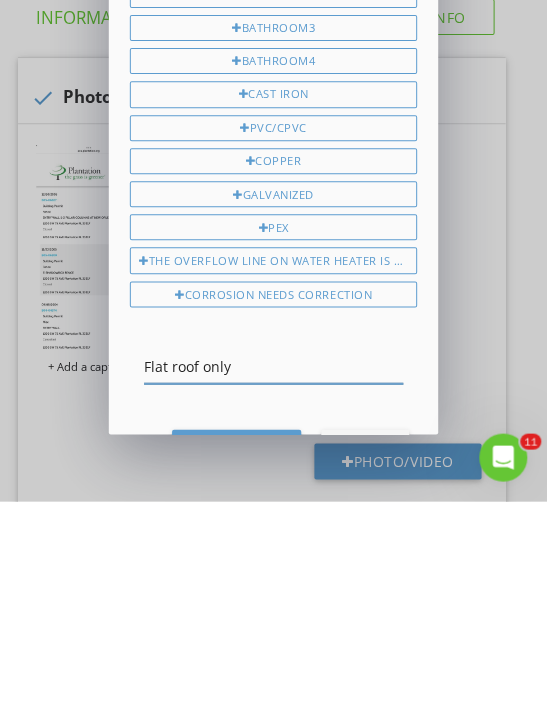 type on "Flat roof only" 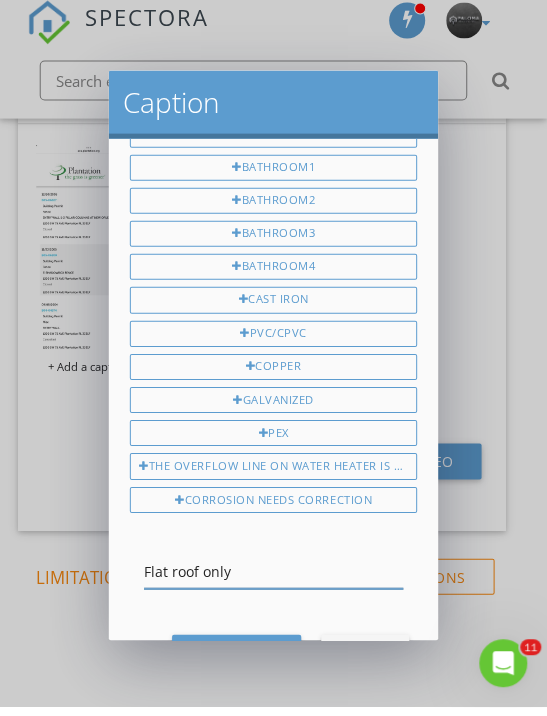 scroll, scrollTop: 1603, scrollLeft: 0, axis: vertical 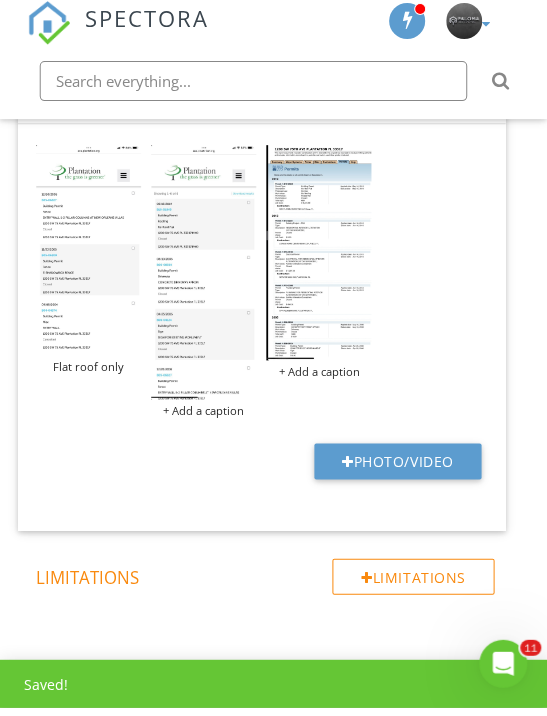 click on "+ Add a caption" at bounding box center (203, 420) 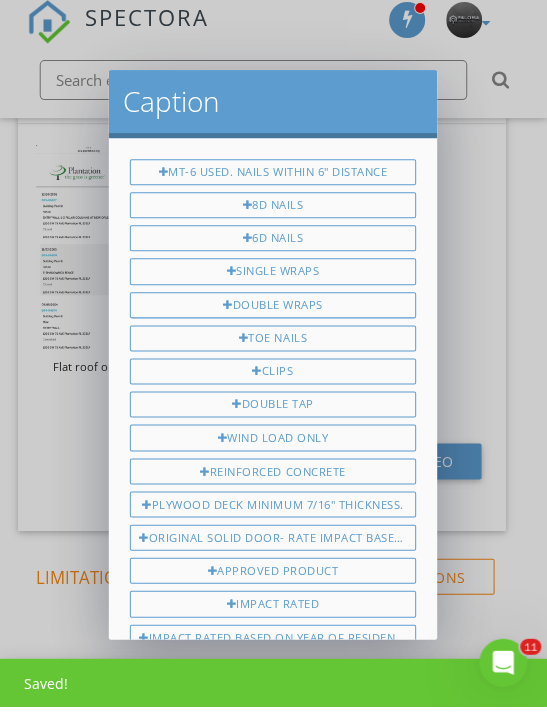 scroll, scrollTop: 968, scrollLeft: 0, axis: vertical 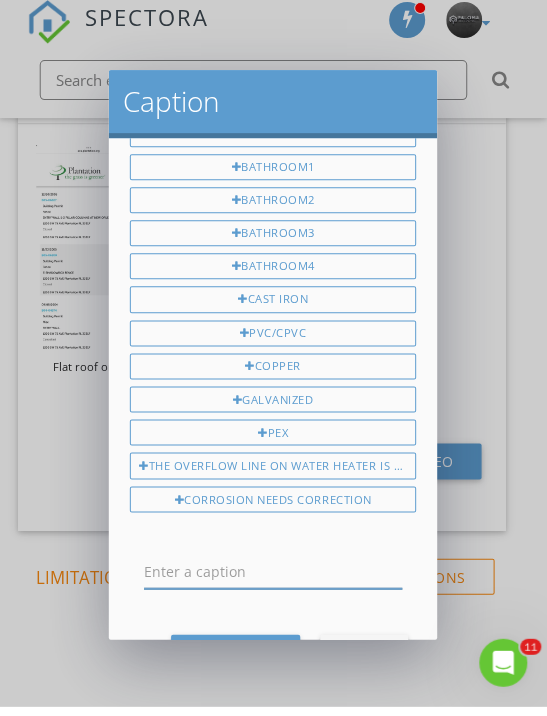 click at bounding box center (273, 581) 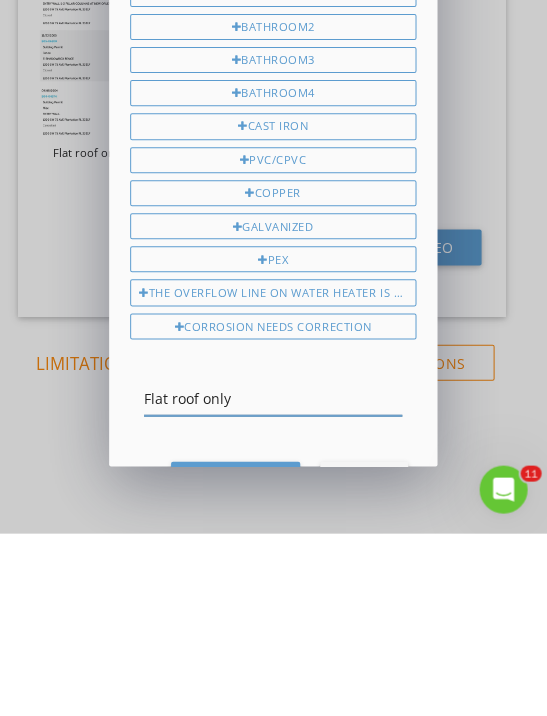 type on "Flat roof only" 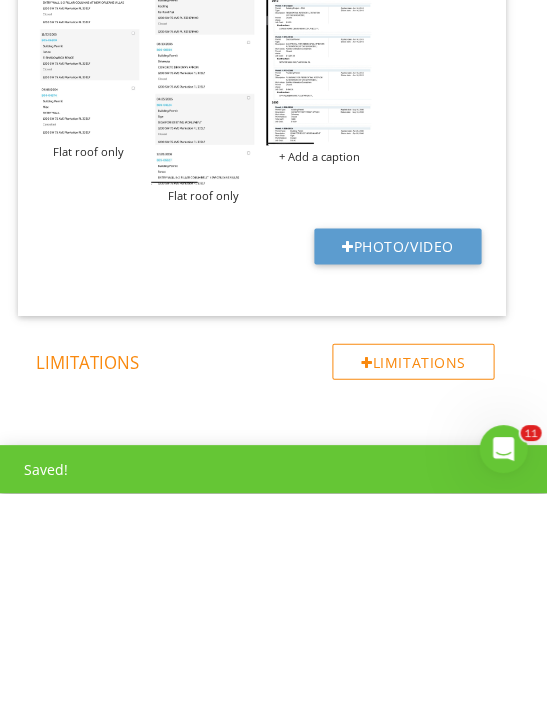 scroll, scrollTop: 1603, scrollLeft: 0, axis: vertical 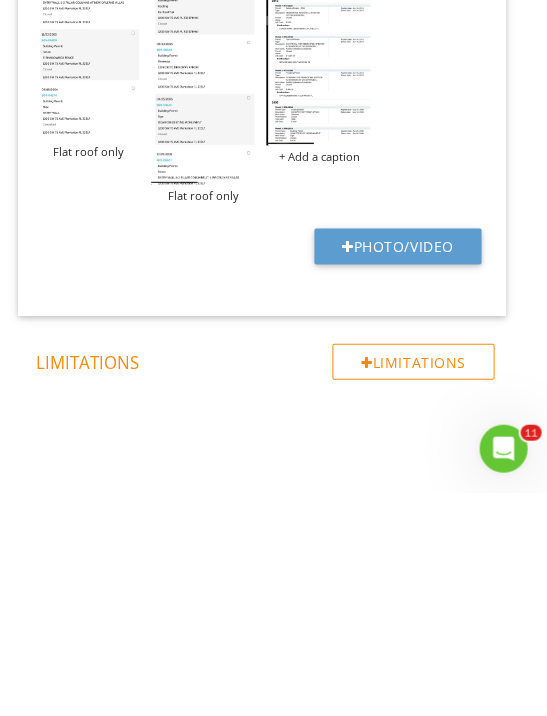 click on "+ Add a caption" at bounding box center [318, 381] 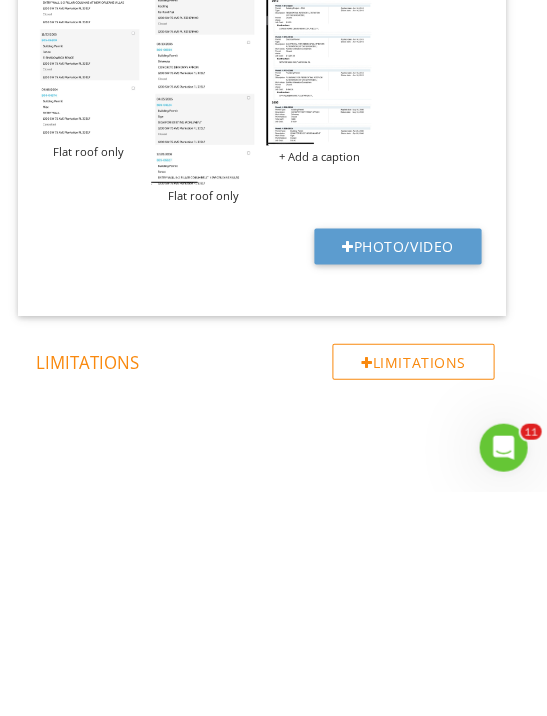 scroll, scrollTop: 968, scrollLeft: 0, axis: vertical 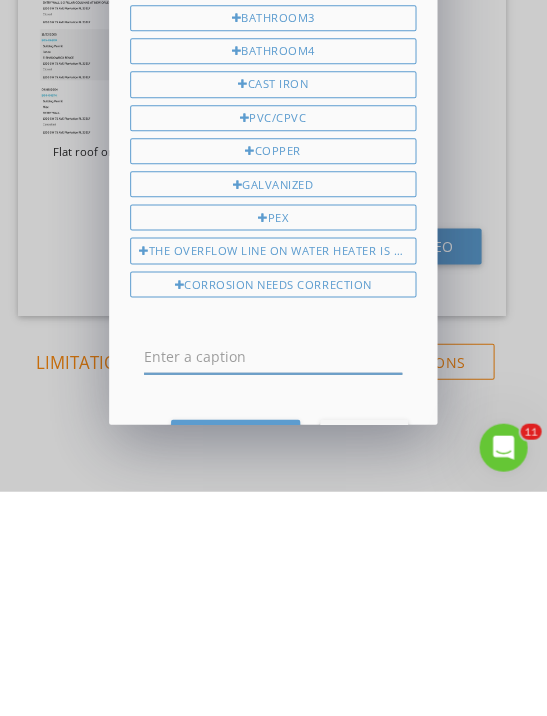 click at bounding box center (273, 581) 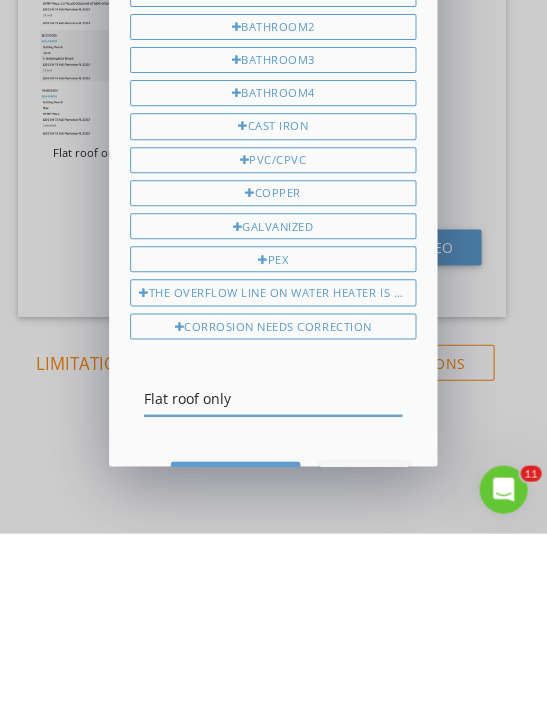 type on "Flat roof only" 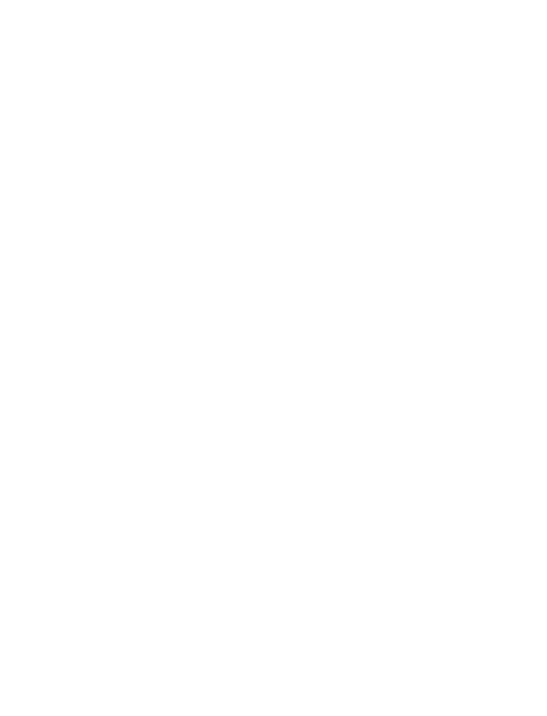 scroll, scrollTop: 0, scrollLeft: 0, axis: both 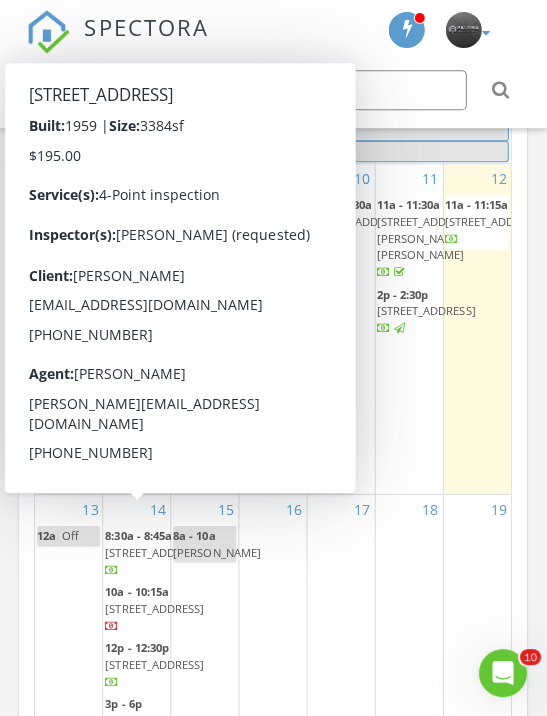 click on "[STREET_ADDRESS]" at bounding box center (155, 663) 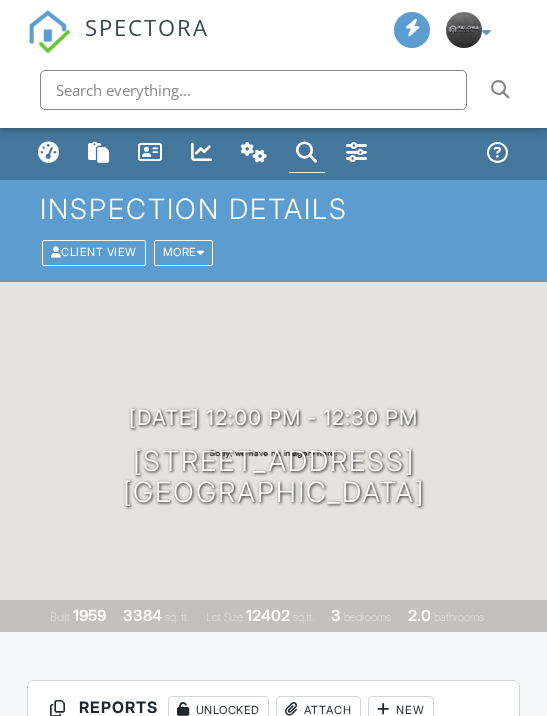 scroll, scrollTop: 0, scrollLeft: 0, axis: both 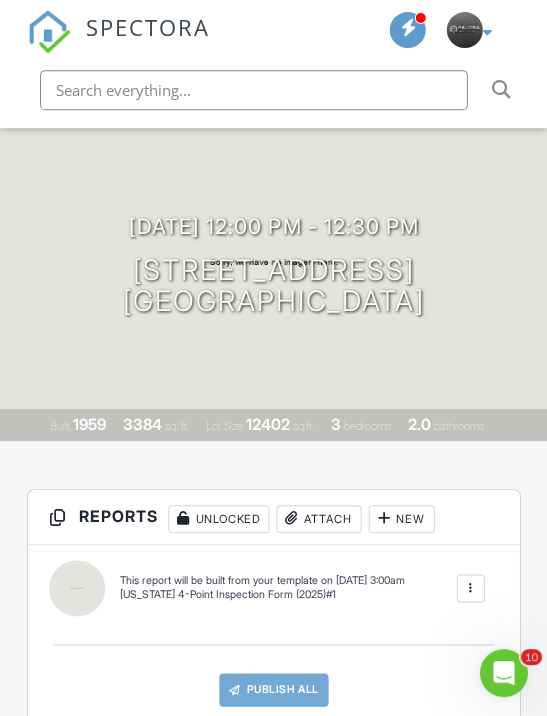 click at bounding box center [470, 587] 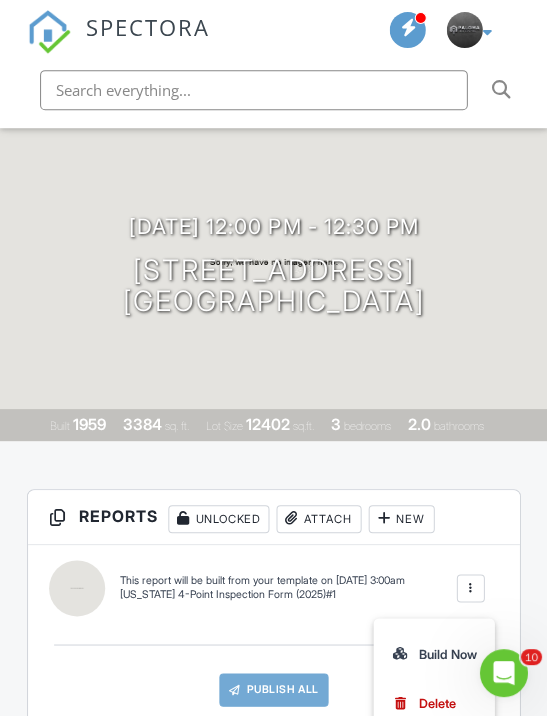 click on "Build Now" at bounding box center [434, 652] 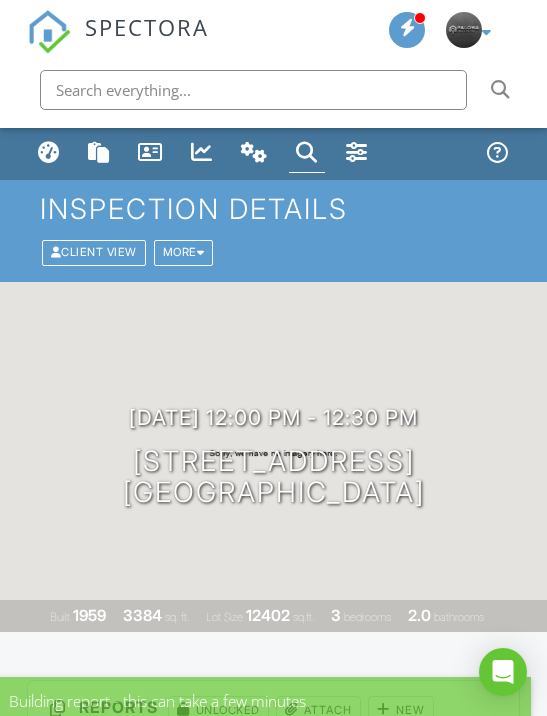 scroll, scrollTop: 0, scrollLeft: 0, axis: both 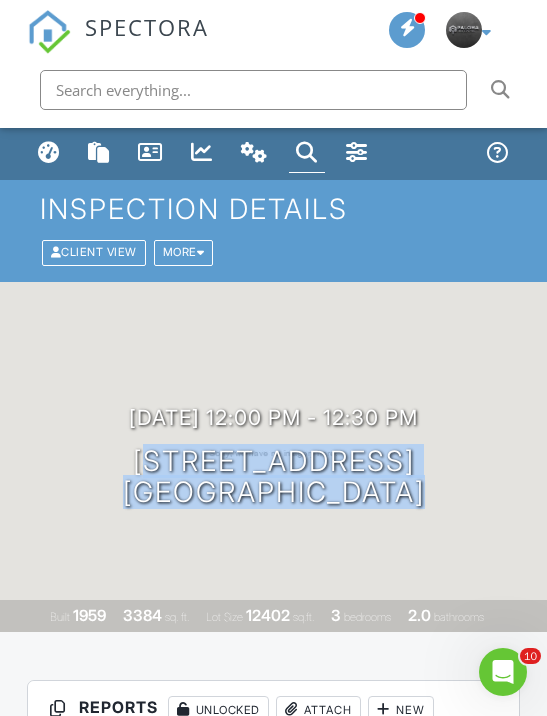 click on "[DATE] 12:00 pm
- 12:30 pm
[STREET_ADDRESS]
[GEOGRAPHIC_DATA]
Built
1959
3384
sq. ft.
Lot Size
12402
sq.ft.
3
bedrooms
2.0
bathrooms" at bounding box center (273, 457) 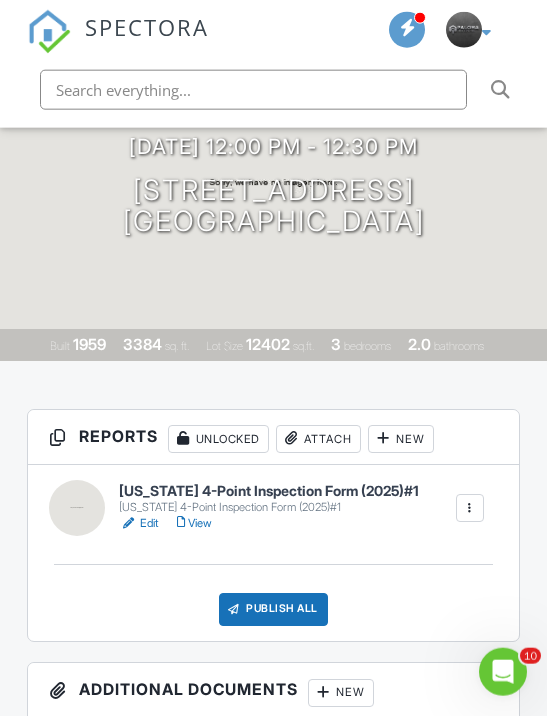 scroll, scrollTop: 274, scrollLeft: 0, axis: vertical 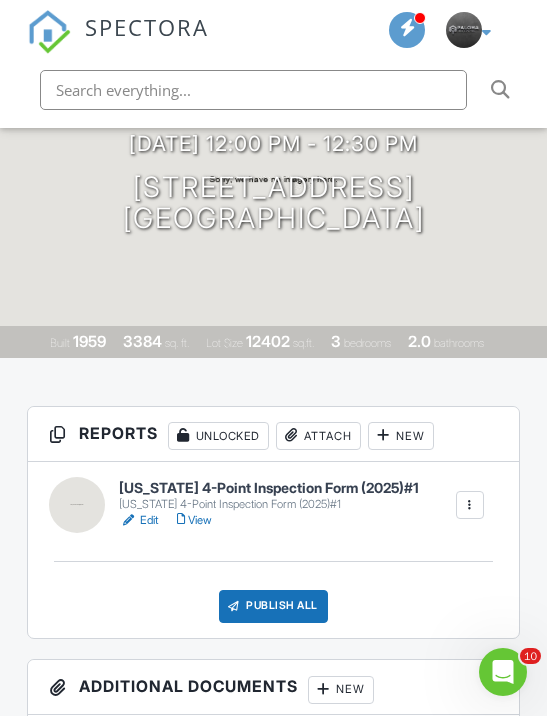 click on "Edit" at bounding box center (139, 520) 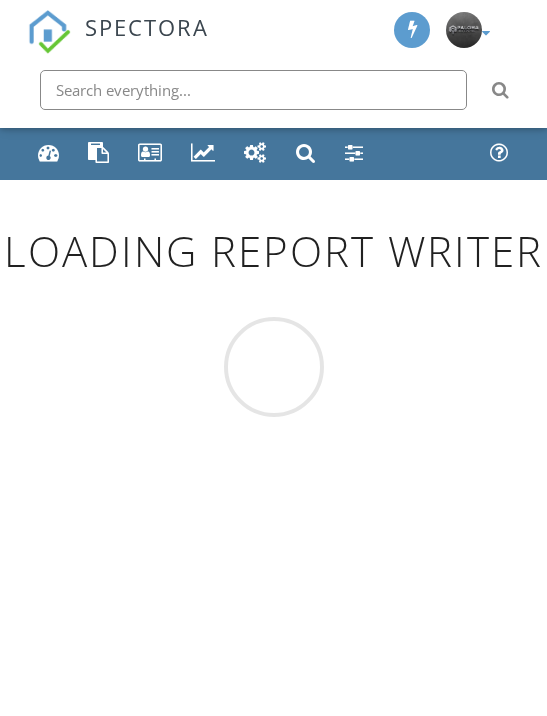 scroll, scrollTop: 0, scrollLeft: 0, axis: both 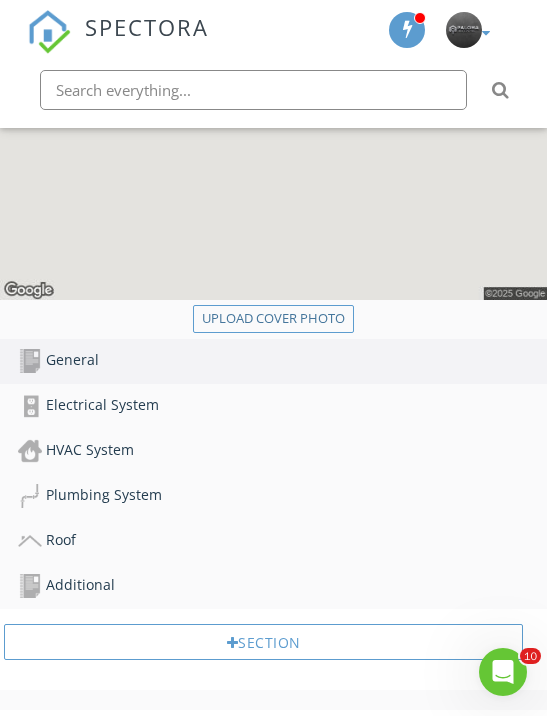 click on "Roof" at bounding box center (282, 541) 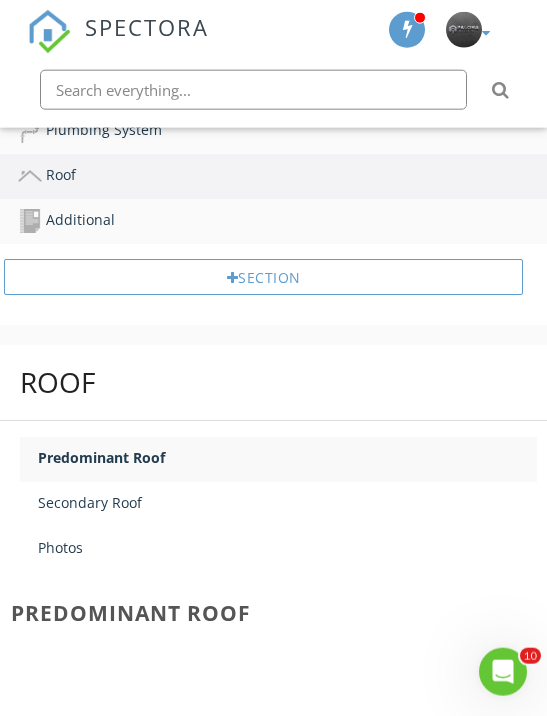 click on "Photos" at bounding box center [287, 547] 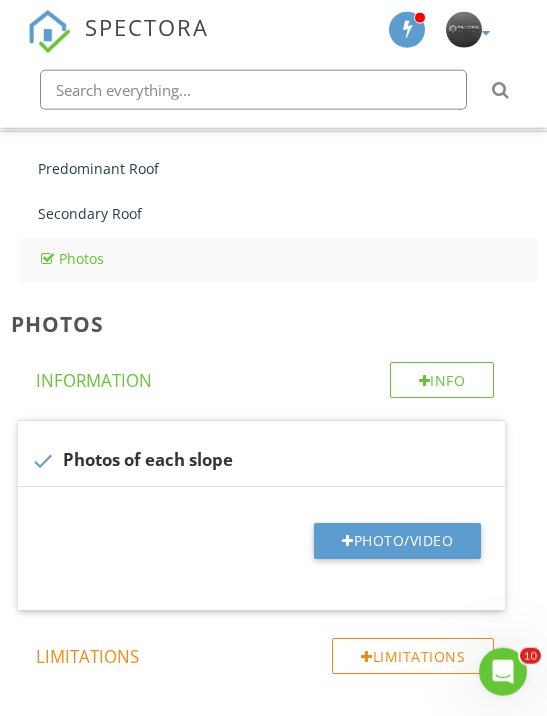 scroll, scrollTop: 1250, scrollLeft: 0, axis: vertical 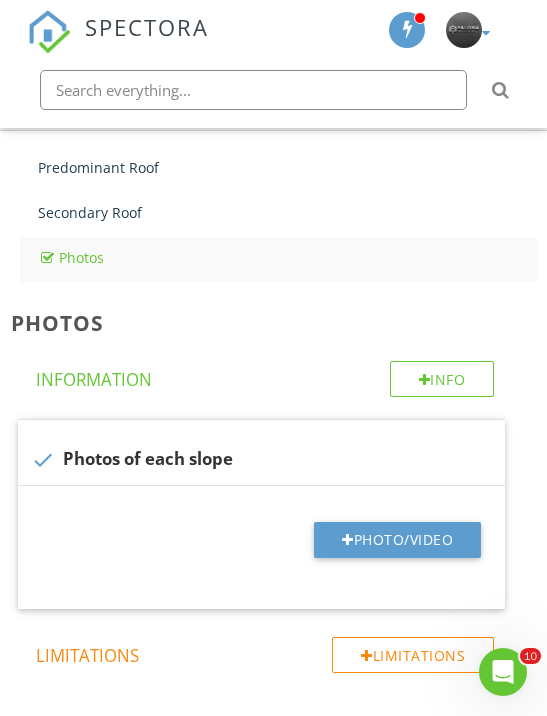 click on "Photo/Video" at bounding box center [397, 540] 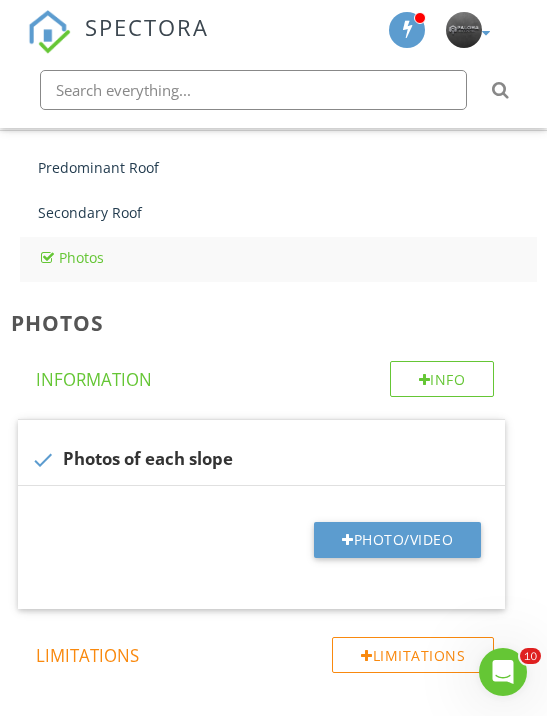 type on "C:\fakepath\IMG_1733.jpeg" 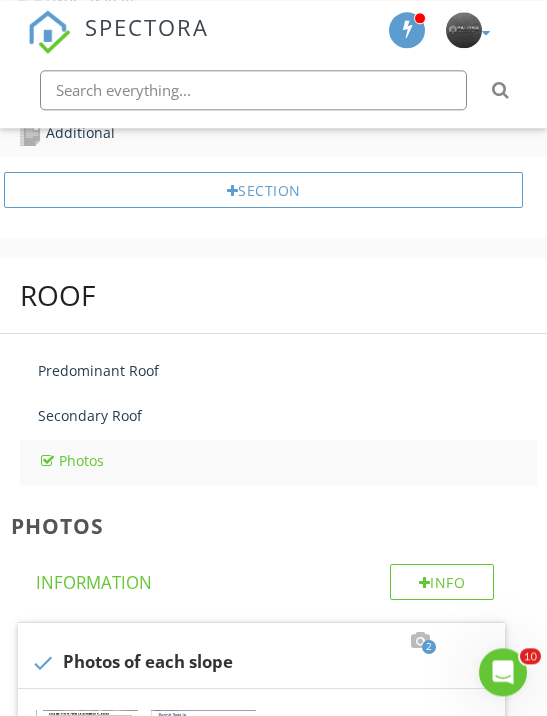 scroll, scrollTop: 1032, scrollLeft: 0, axis: vertical 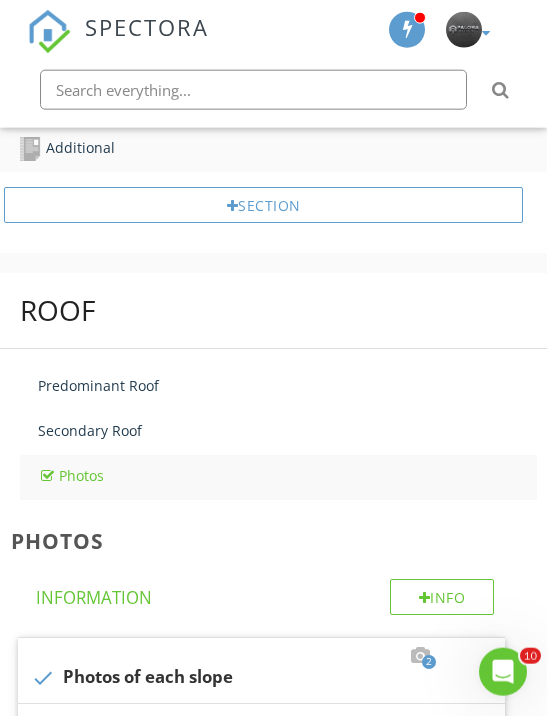click on "Predominant Roof" at bounding box center (287, 385) 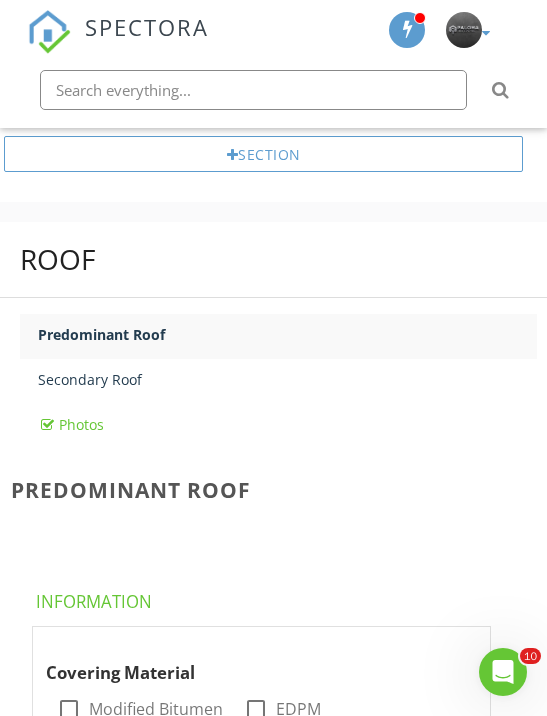 scroll, scrollTop: 1095, scrollLeft: 0, axis: vertical 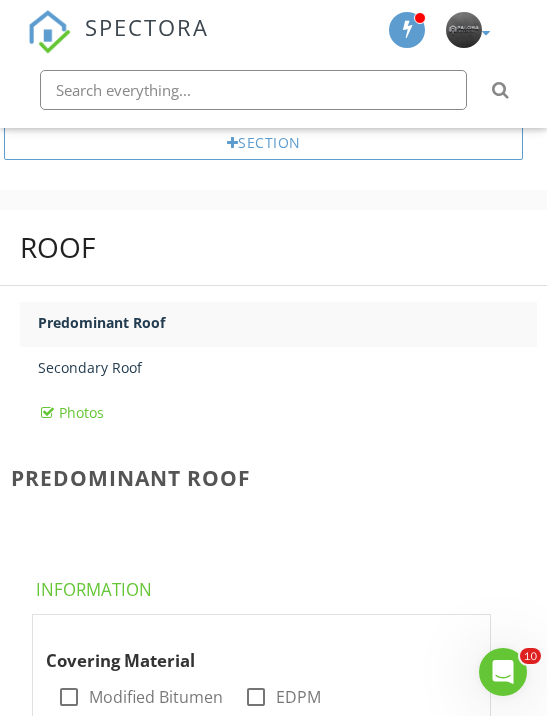 click on "Photos" at bounding box center (287, 413) 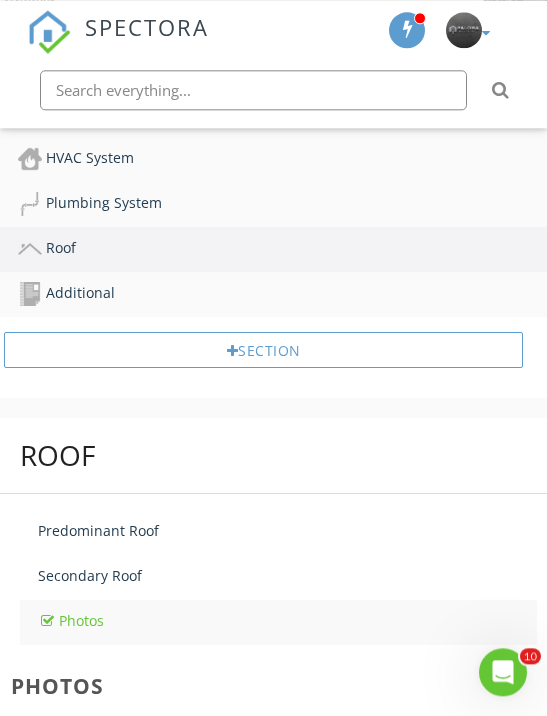 click on "Predominant Roof" at bounding box center (287, 530) 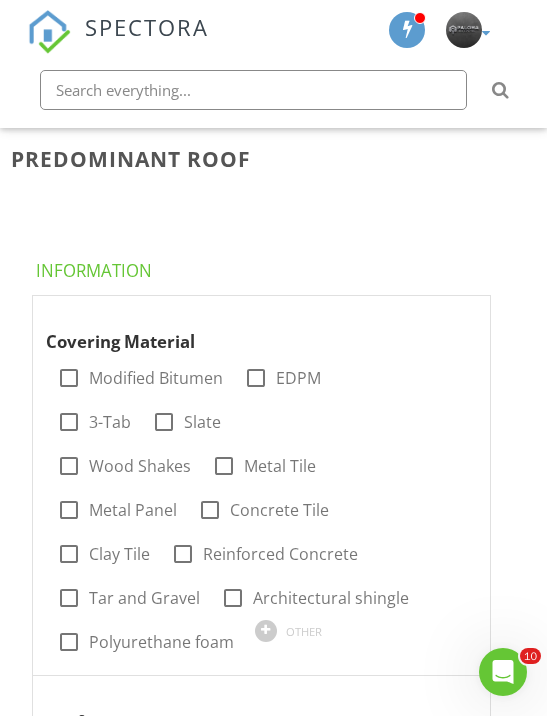 scroll, scrollTop: 1449, scrollLeft: 0, axis: vertical 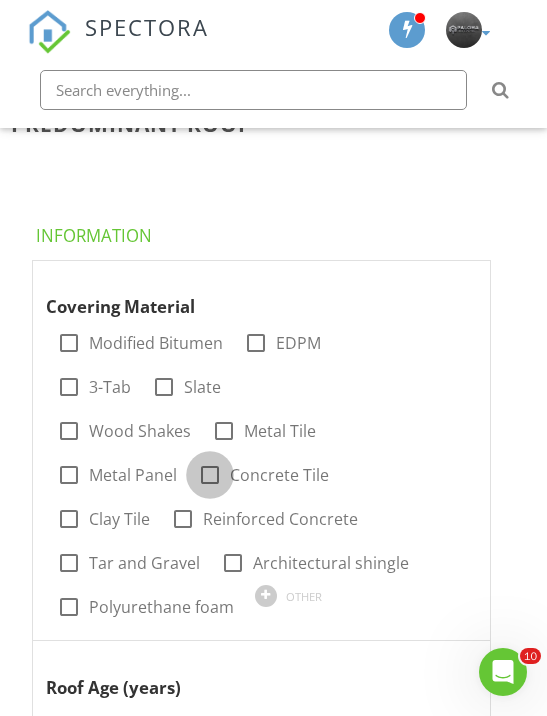 click at bounding box center [210, 475] 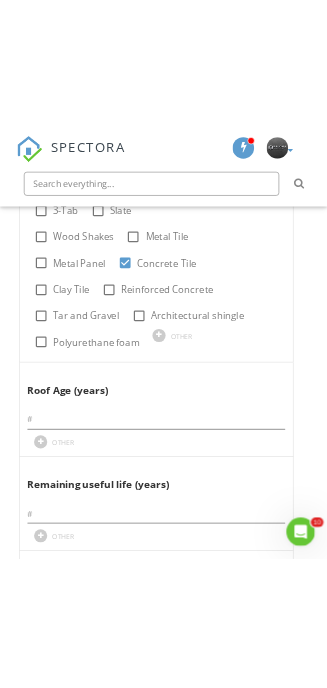 scroll, scrollTop: 1811, scrollLeft: 0, axis: vertical 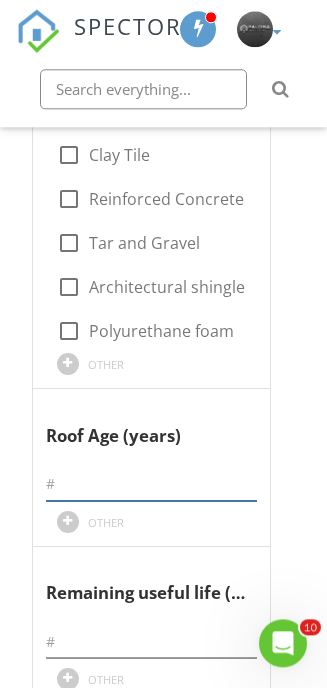 click at bounding box center [151, 485] 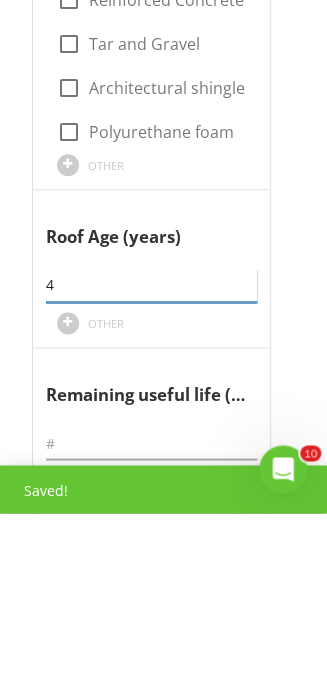 scroll, scrollTop: 1836, scrollLeft: 0, axis: vertical 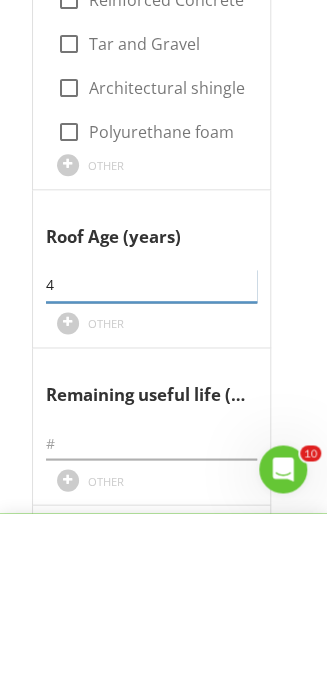 type on "4" 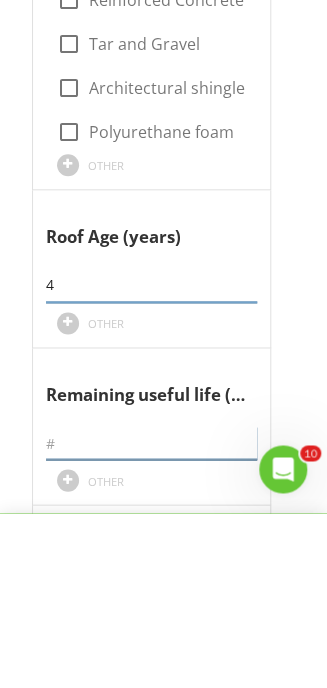 click at bounding box center [151, 617] 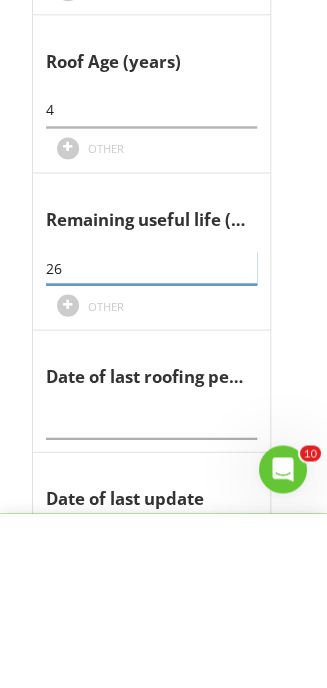 scroll, scrollTop: 2013, scrollLeft: 0, axis: vertical 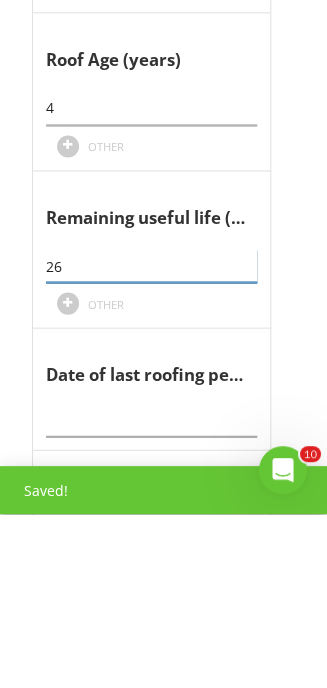type on "26" 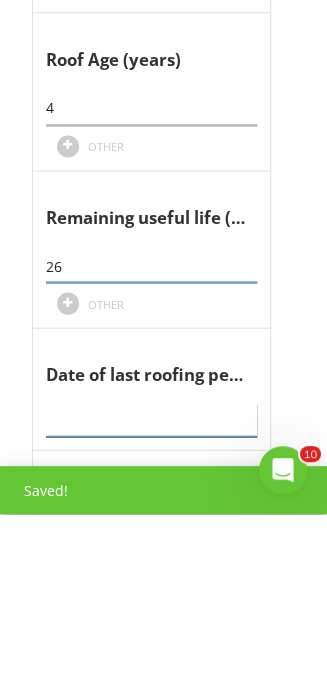 click at bounding box center (151, 588) 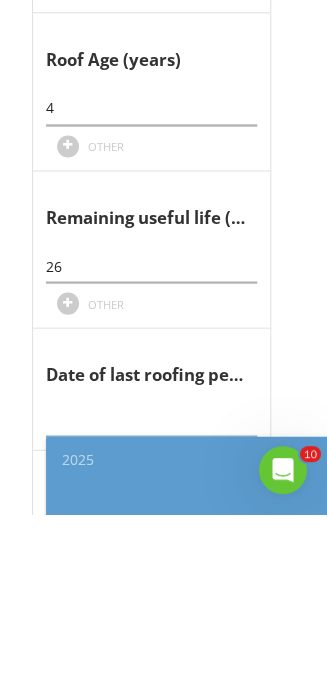 click on "2025" at bounding box center (191, 634) 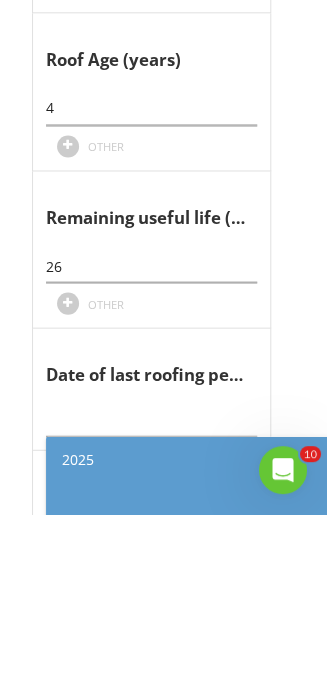 scroll, scrollTop: 2188, scrollLeft: 0, axis: vertical 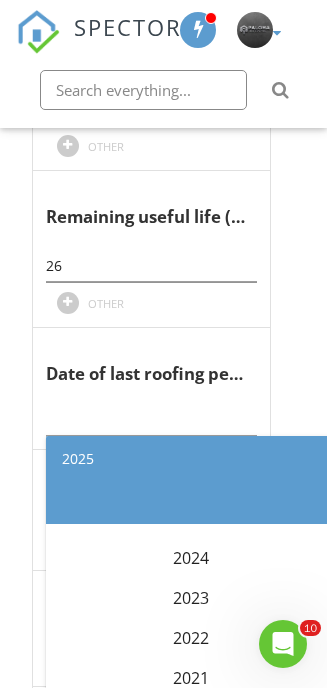 click on "2021" at bounding box center (191, 678) 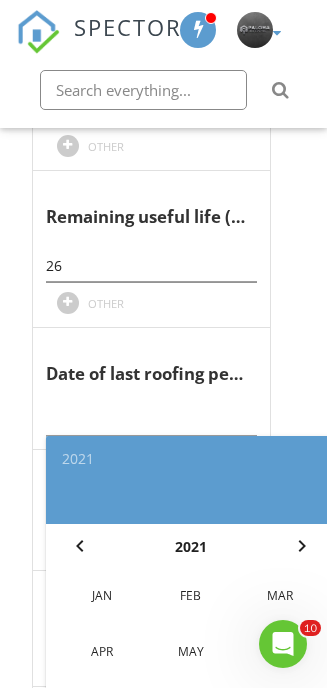 click on "Mar" at bounding box center [279, 596] 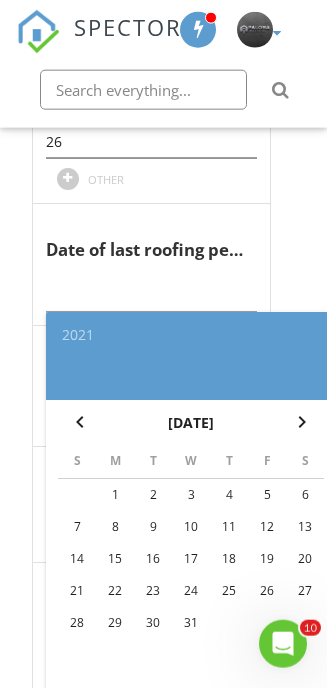 scroll, scrollTop: 2311, scrollLeft: 0, axis: vertical 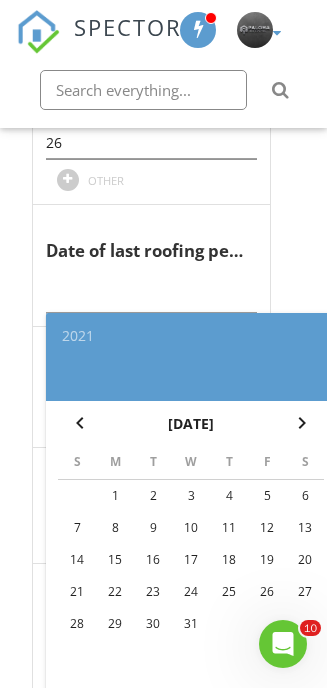 click on "26" at bounding box center [267, 592] 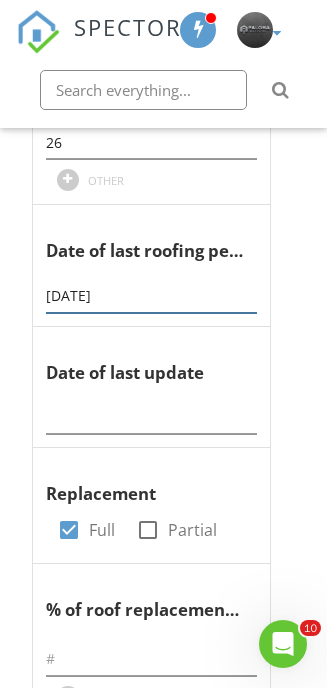 click on "2021-03-26" at bounding box center (151, 296) 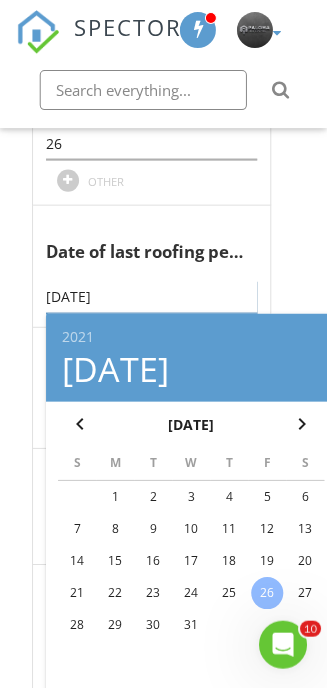 click on "2021-03-26" at bounding box center (151, 296) 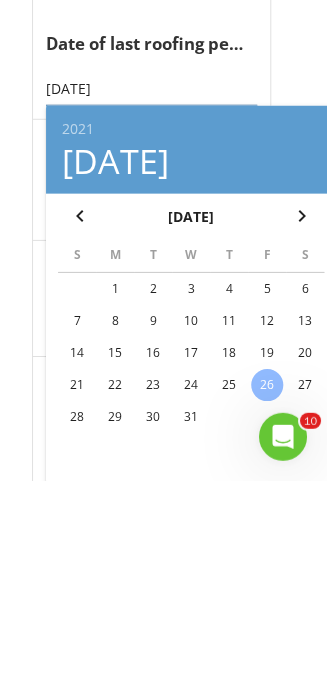 click on "Cancel" at bounding box center (284, 712) 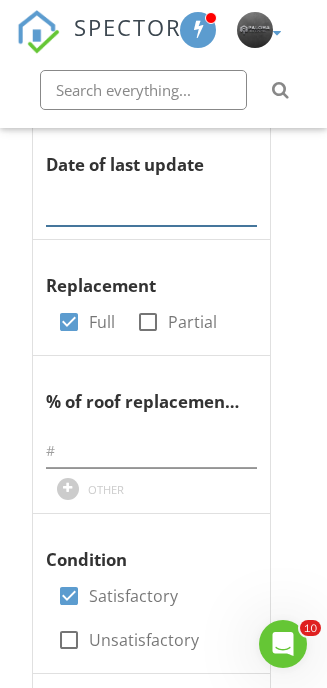 click at bounding box center (151, 209) 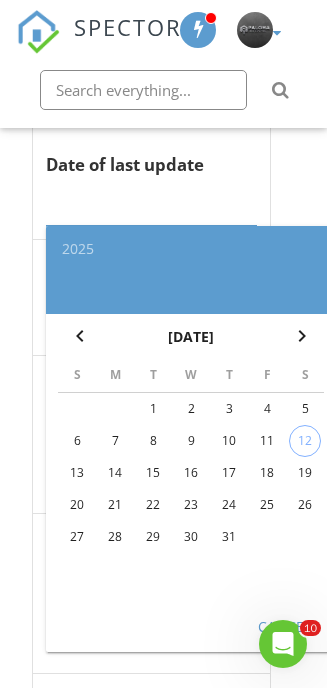 scroll, scrollTop: 2518, scrollLeft: 0, axis: vertical 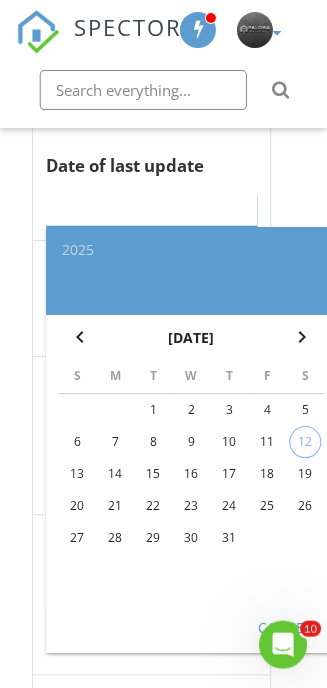 paste on "2021-03-26" 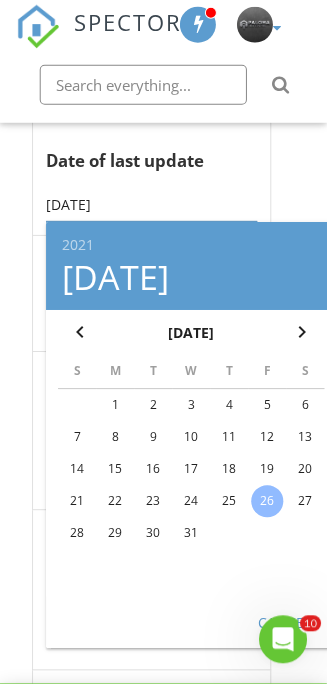 scroll, scrollTop: 2524, scrollLeft: 0, axis: vertical 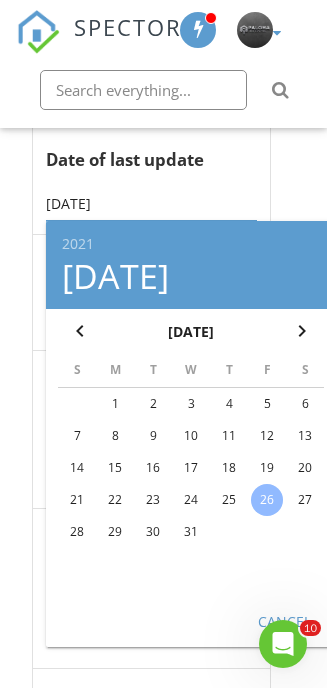 type on "2021-03-26" 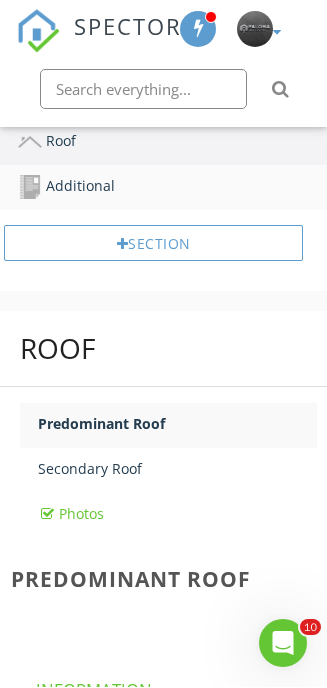 scroll, scrollTop: 862, scrollLeft: 0, axis: vertical 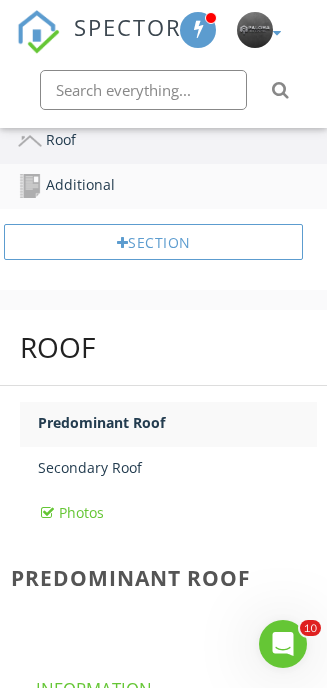 click on "Secondary Roof" at bounding box center [177, 467] 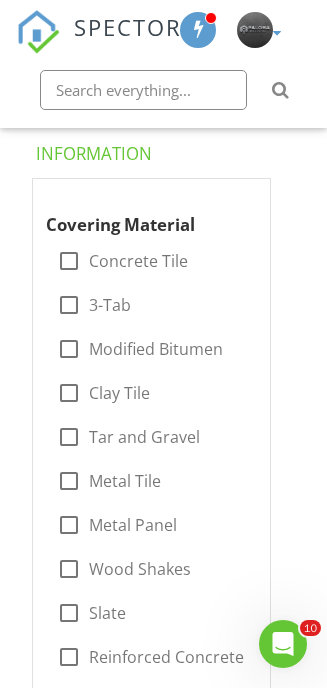 scroll, scrollTop: 1400, scrollLeft: 0, axis: vertical 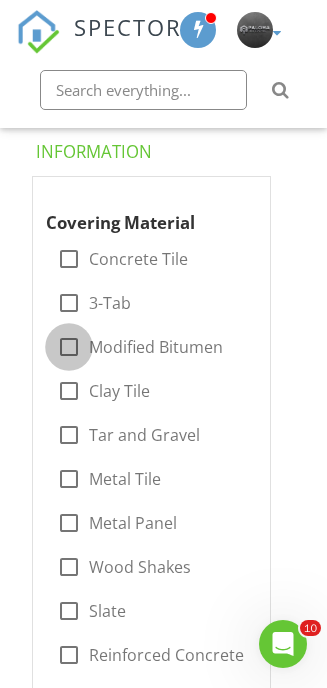click at bounding box center [69, 347] 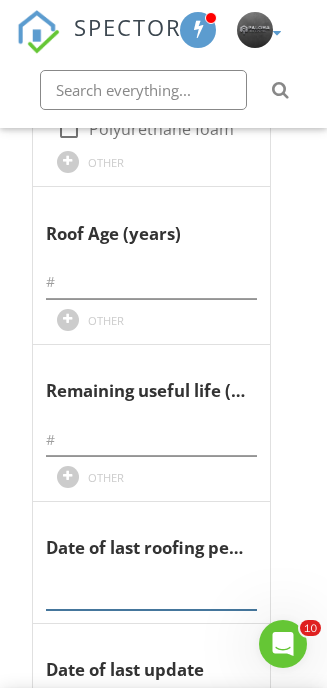 click at bounding box center [151, 593] 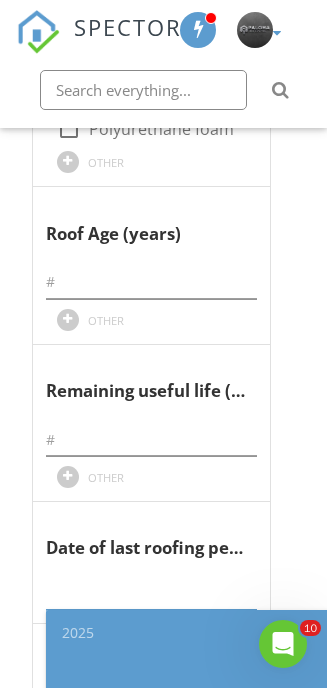 scroll, scrollTop: 2107, scrollLeft: 0, axis: vertical 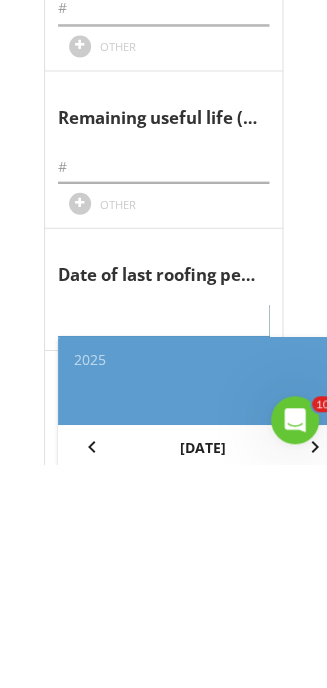 click at bounding box center (151, 544) 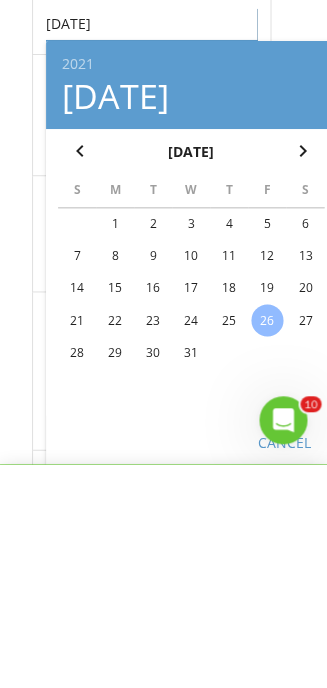 scroll, scrollTop: 2405, scrollLeft: 0, axis: vertical 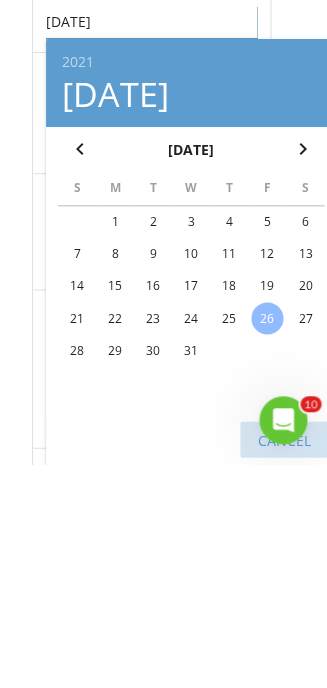 type on "2021-03-26" 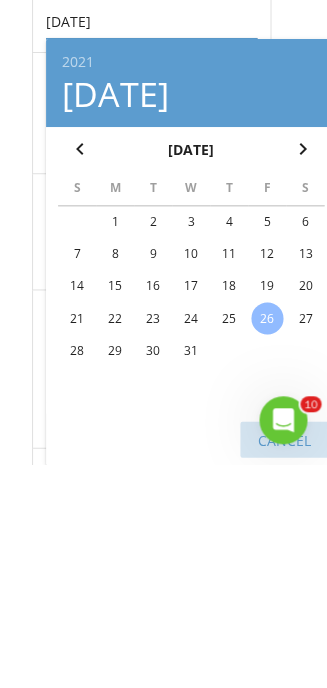 click on "Cancel" at bounding box center [284, 662] 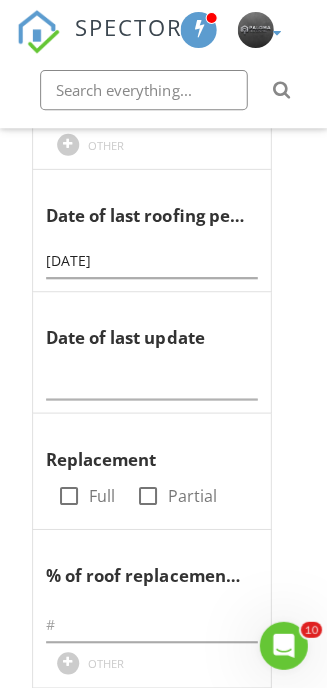 scroll, scrollTop: 2393, scrollLeft: 0, axis: vertical 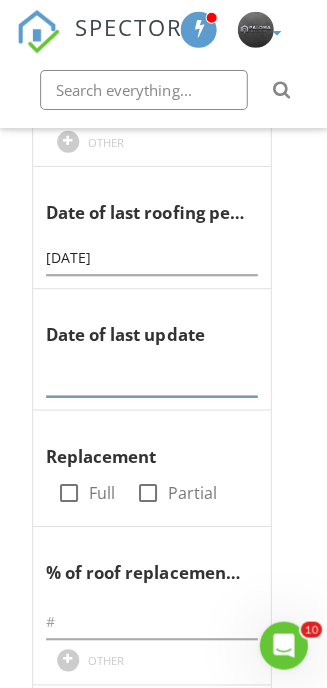 click at bounding box center (151, 379) 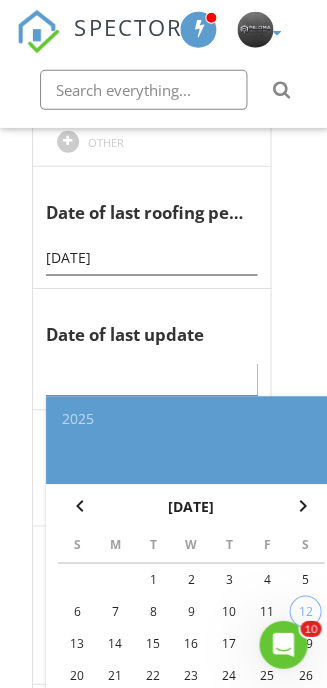 click at bounding box center [151, 379] 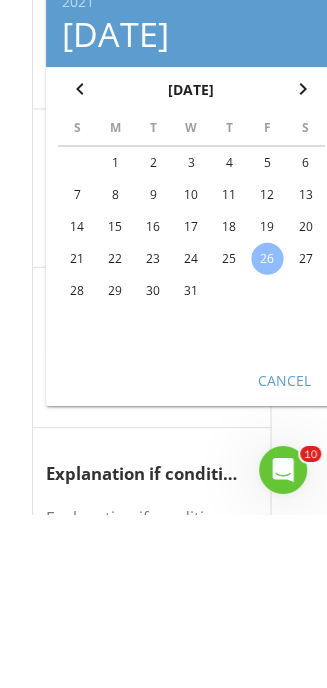 type on "2021-03-26" 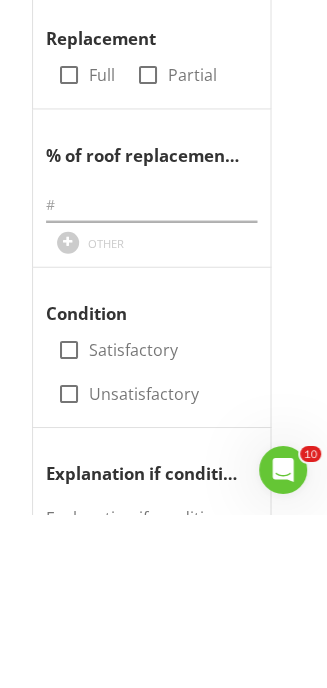 scroll, scrollTop: 2810, scrollLeft: 0, axis: vertical 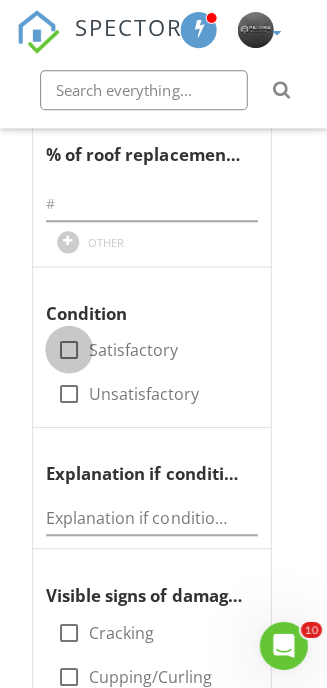 click at bounding box center [69, 349] 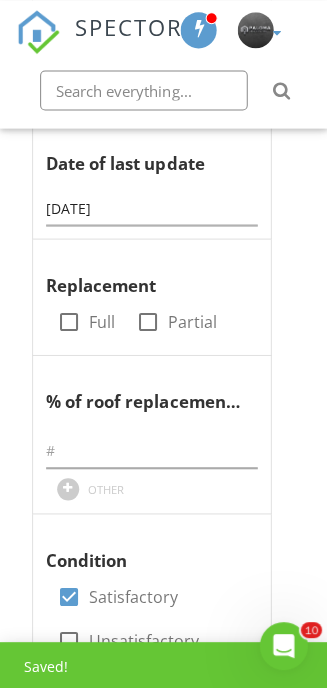 scroll, scrollTop: 2563, scrollLeft: 0, axis: vertical 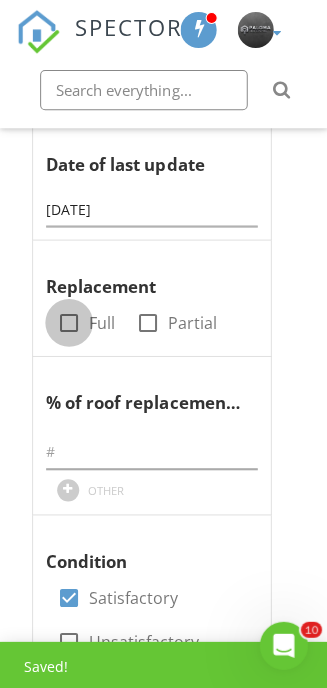 click at bounding box center [69, 322] 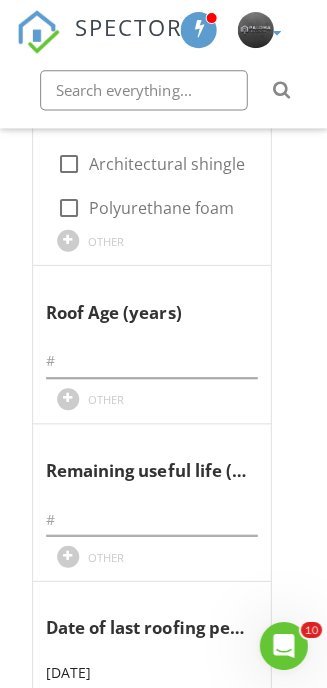 scroll, scrollTop: 1979, scrollLeft: 0, axis: vertical 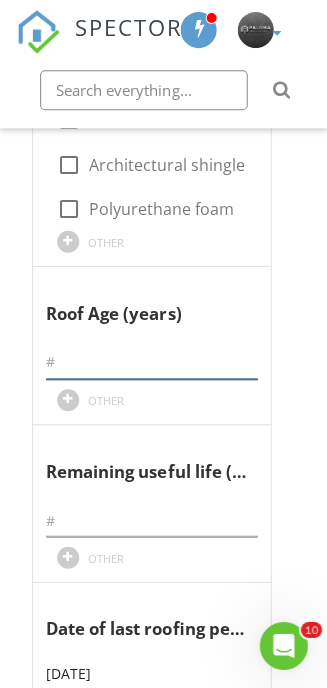click at bounding box center (151, 361) 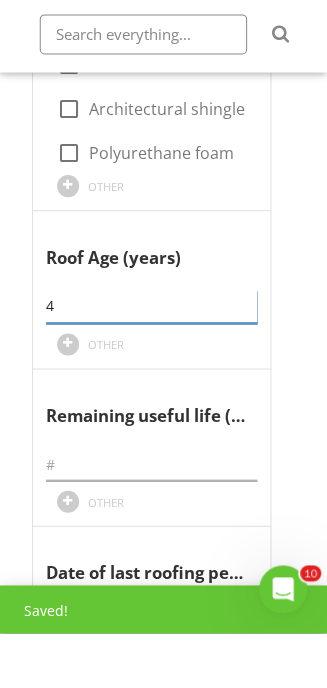 type on "4" 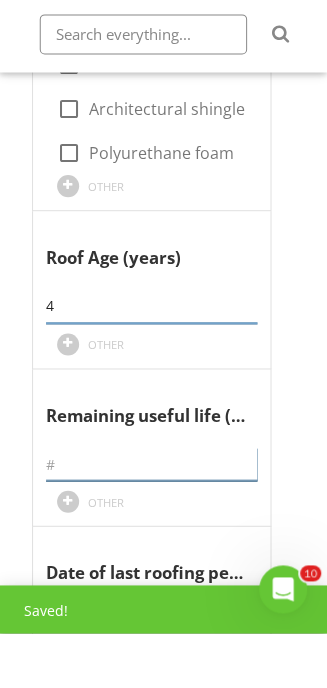 click at bounding box center [151, 518] 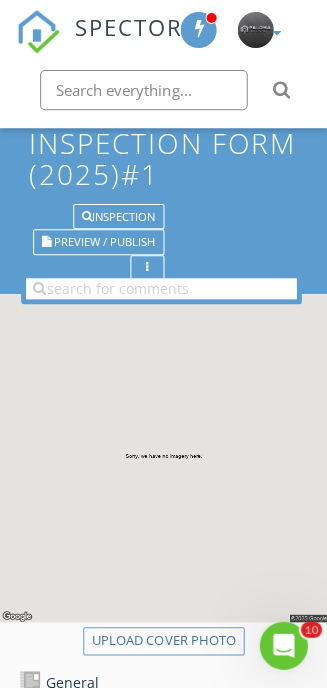 scroll, scrollTop: 0, scrollLeft: 0, axis: both 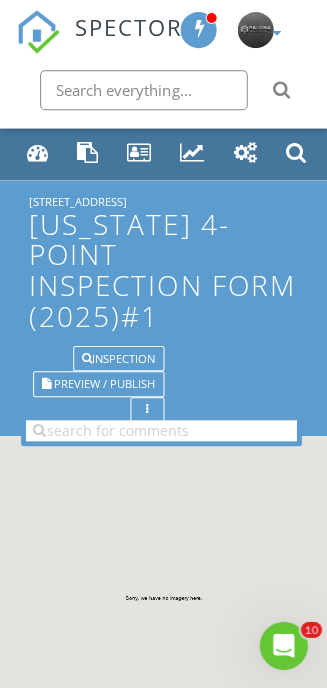 type on "11" 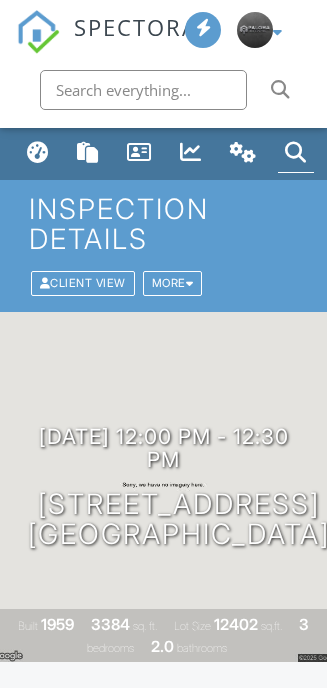 scroll, scrollTop: 0, scrollLeft: 0, axis: both 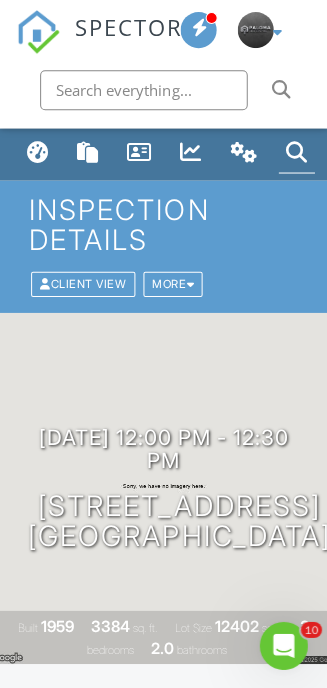 click at bounding box center [38, 152] 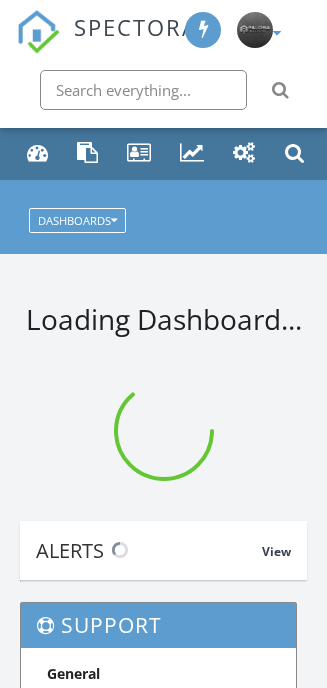 scroll, scrollTop: 0, scrollLeft: 0, axis: both 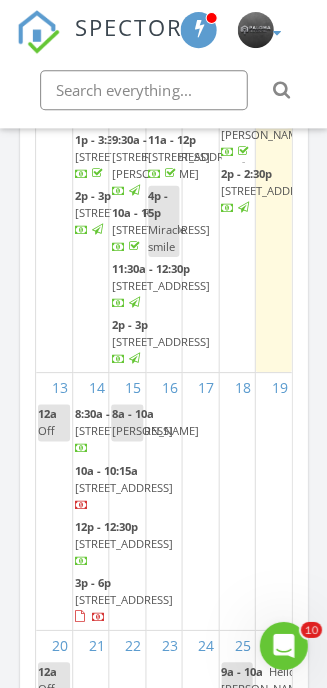 click on "[STREET_ADDRESS]" at bounding box center (124, 597) 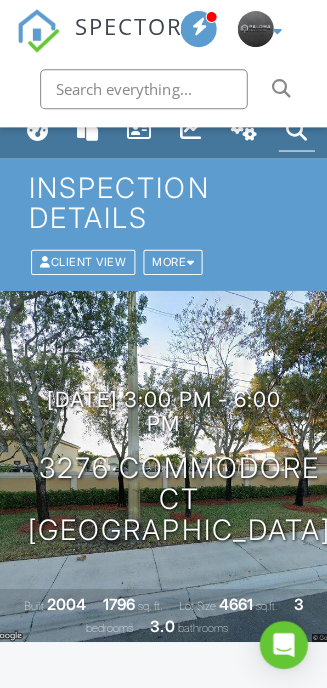 scroll, scrollTop: 22, scrollLeft: 0, axis: vertical 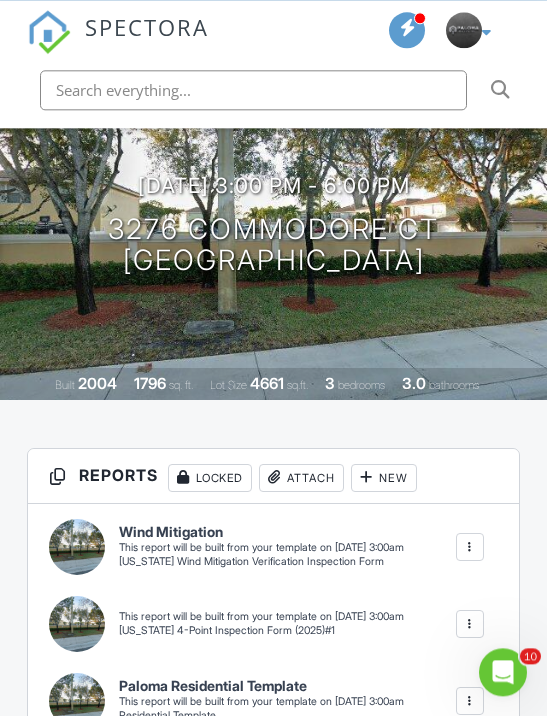 click at bounding box center (470, 547) 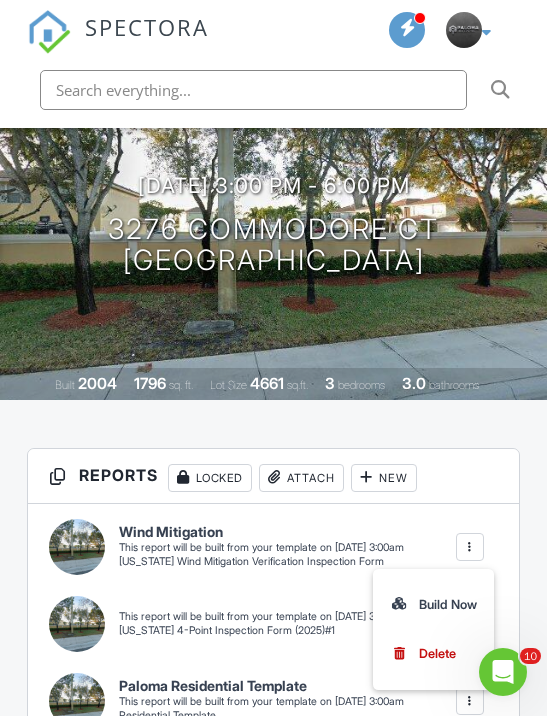 click on "Build Now" at bounding box center (434, 604) 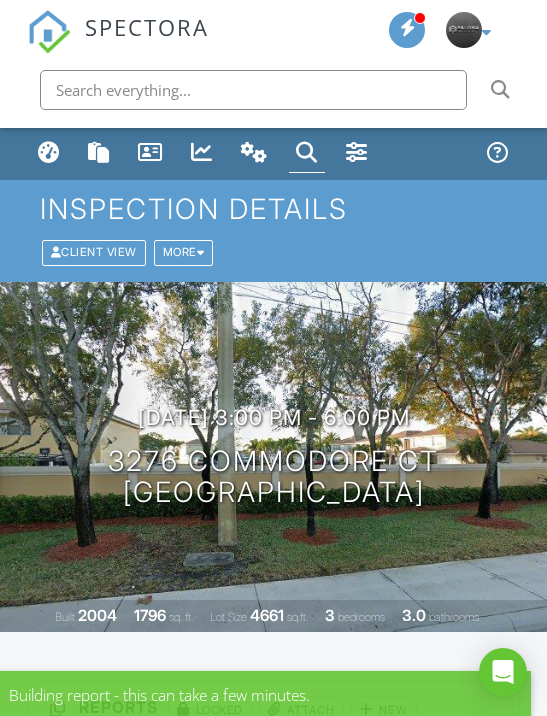 scroll, scrollTop: 0, scrollLeft: 0, axis: both 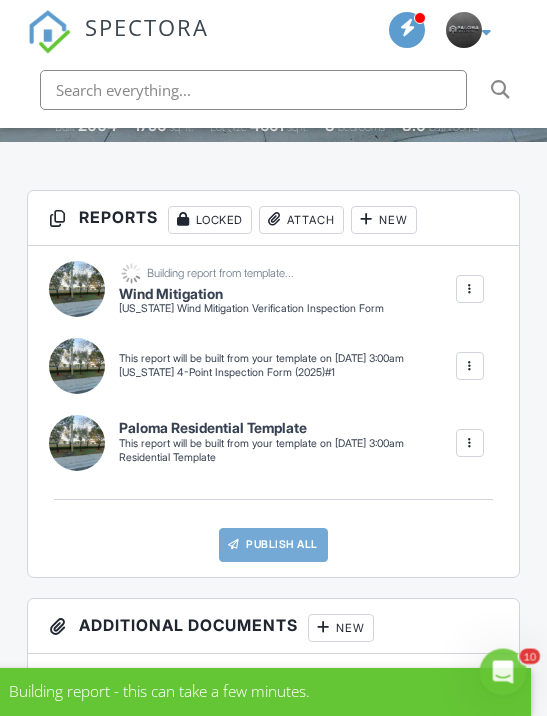 click at bounding box center (470, 366) 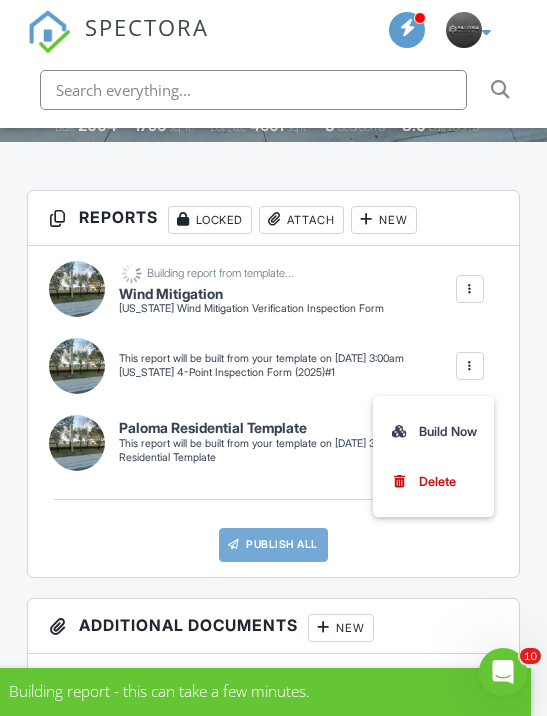click on "Build Now" at bounding box center [434, 431] 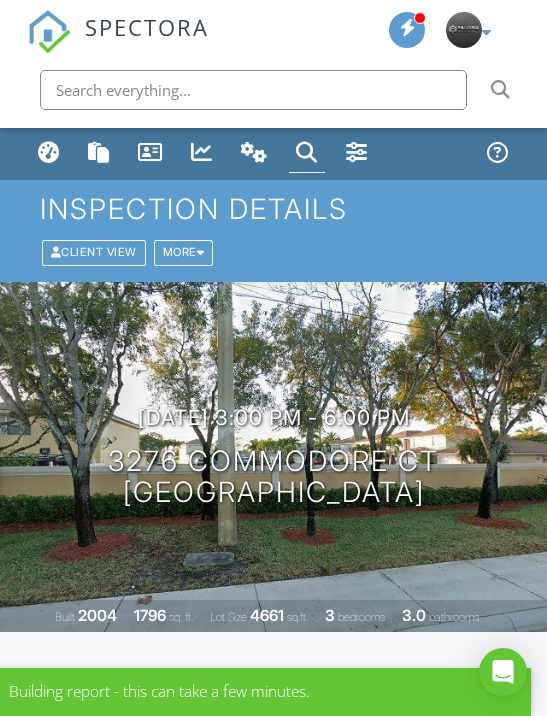scroll, scrollTop: 0, scrollLeft: 0, axis: both 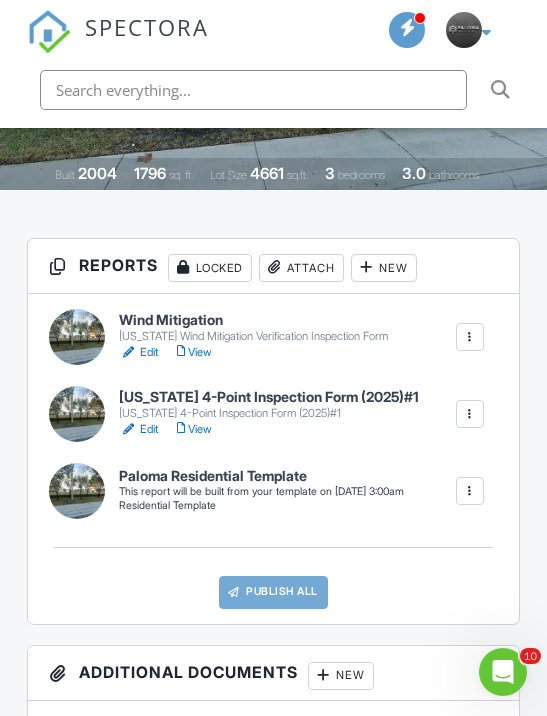 click at bounding box center (470, 491) 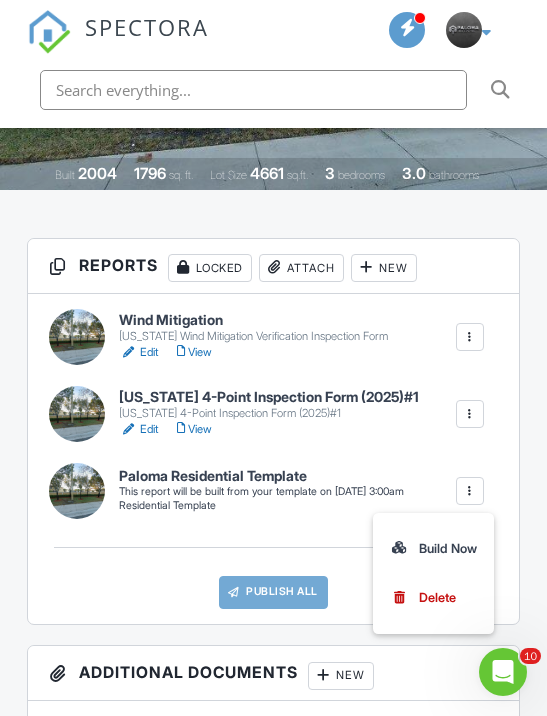 click on "Build Now" at bounding box center (434, 548) 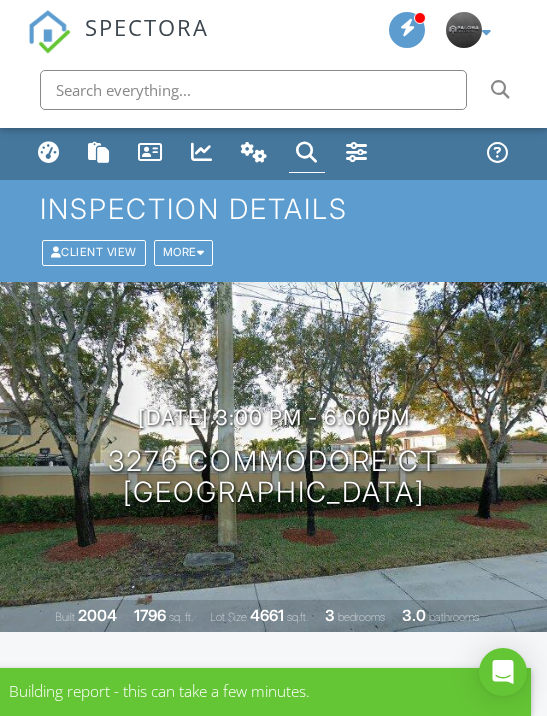 scroll, scrollTop: 0, scrollLeft: 0, axis: both 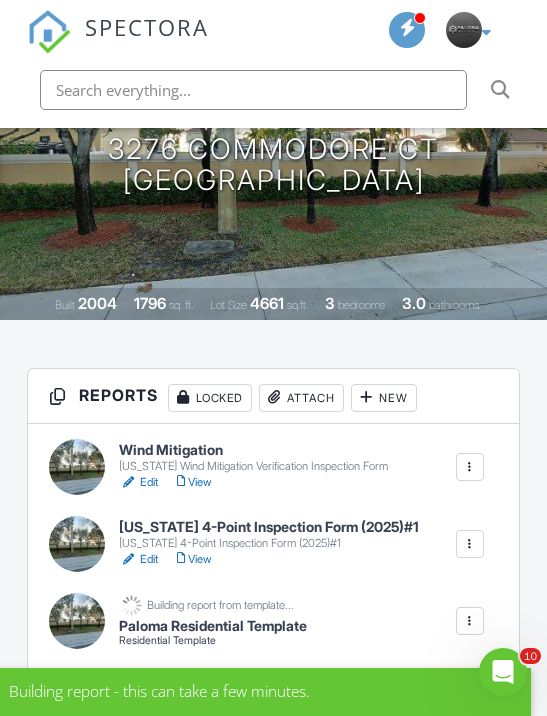 click on "Edit" at bounding box center (139, 482) 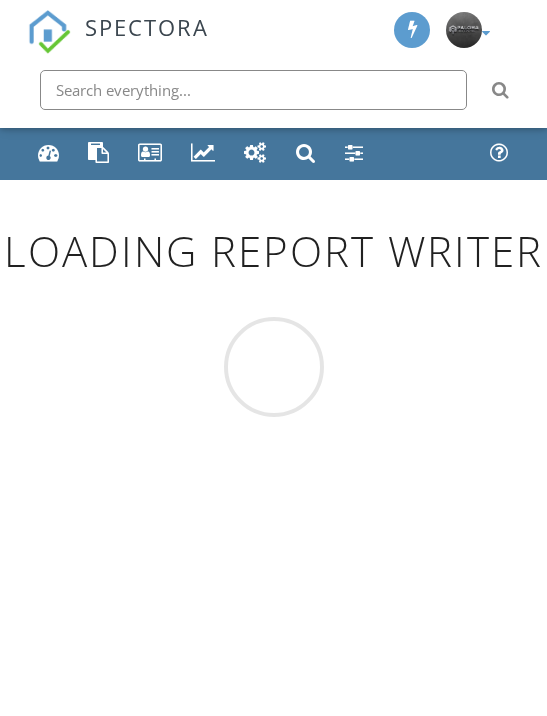 scroll, scrollTop: 0, scrollLeft: 0, axis: both 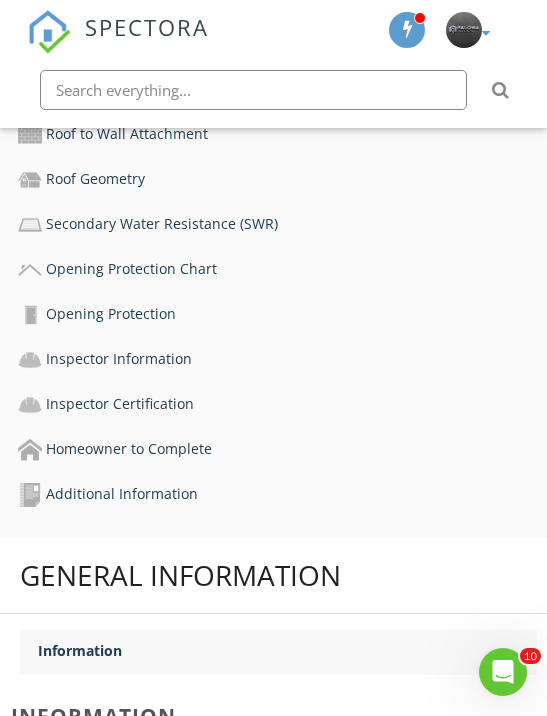 click on "Additional Information" at bounding box center [282, 495] 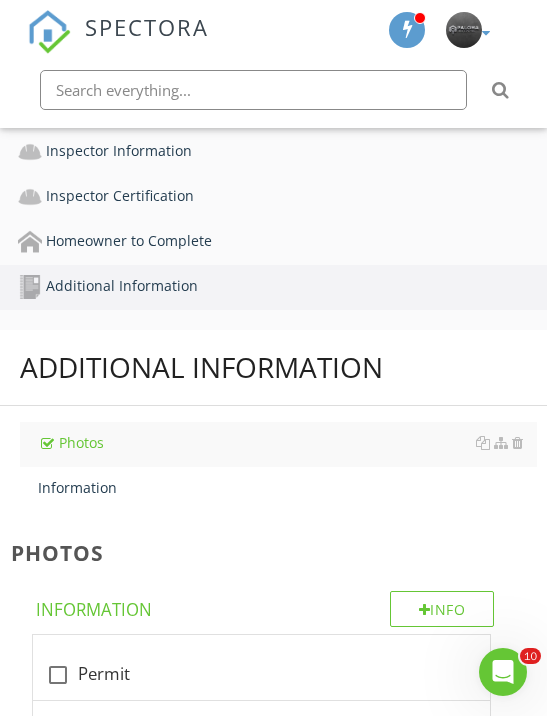 click on "Photos" at bounding box center [287, 443] 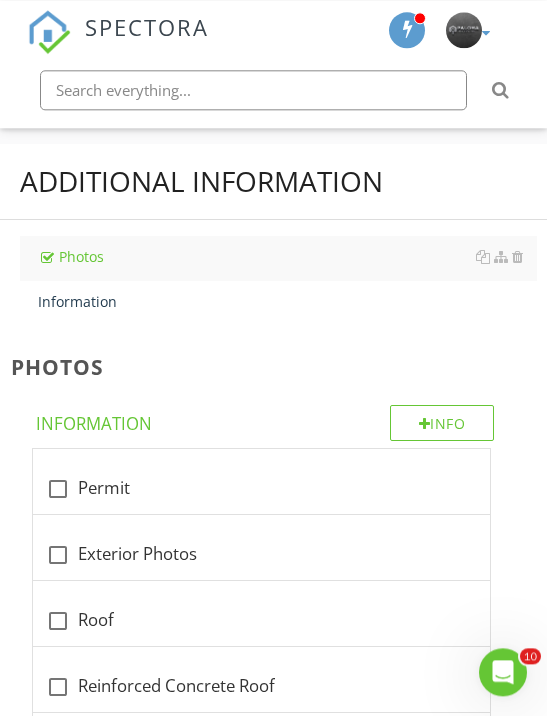 scroll, scrollTop: 1364, scrollLeft: 0, axis: vertical 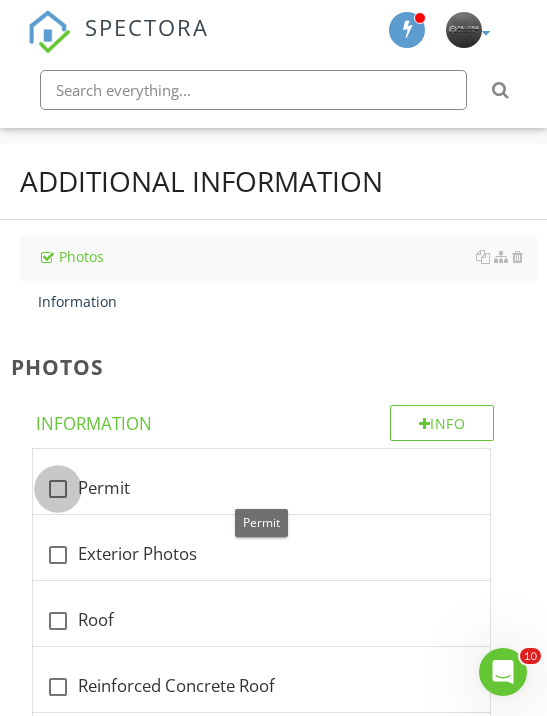 click at bounding box center (58, 489) 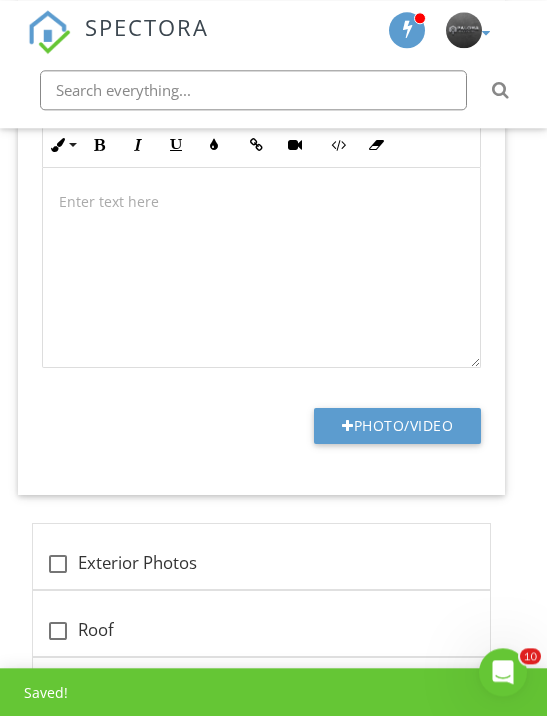 scroll, scrollTop: 1857, scrollLeft: 0, axis: vertical 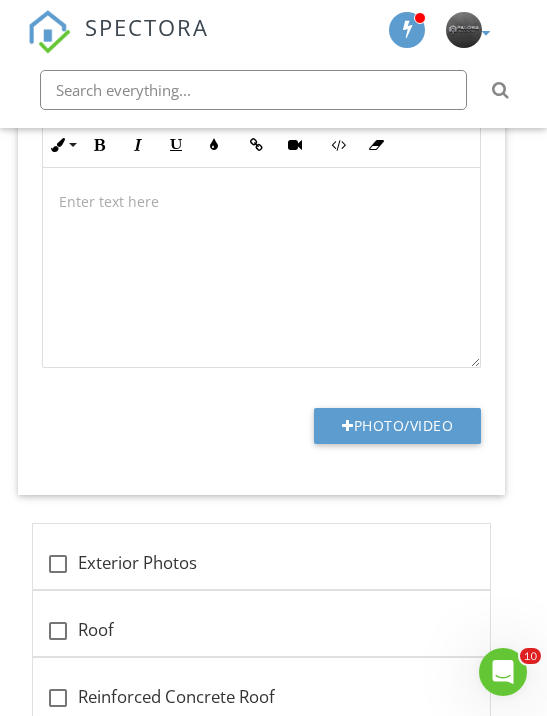 click on "Photo/Video" at bounding box center (397, 426) 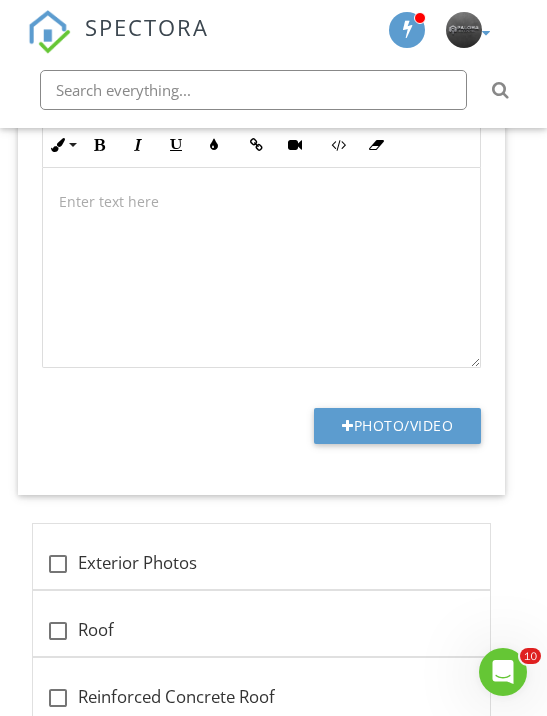type on "C:\fakepath\IMG_1739.jpeg" 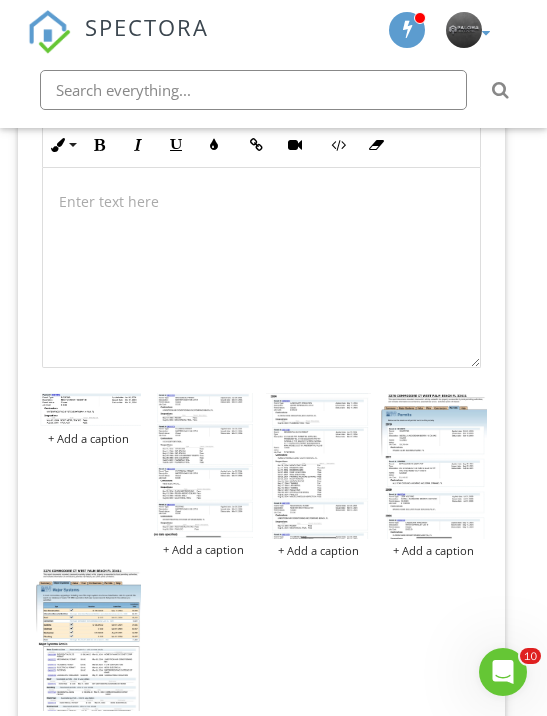 click at bounding box center [88, 639] 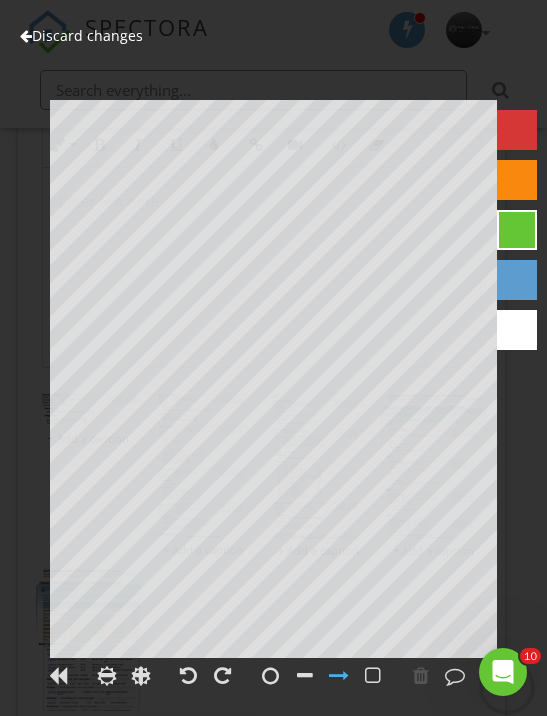 click at bounding box center (26, 36) 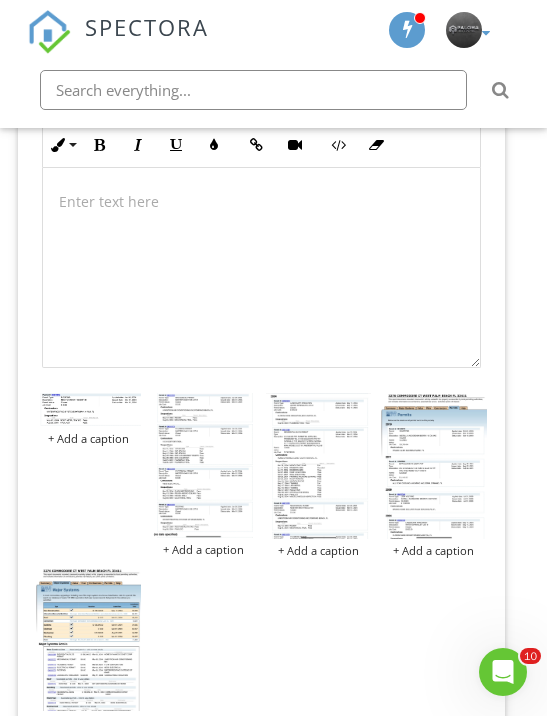 click at bounding box center (433, 465) 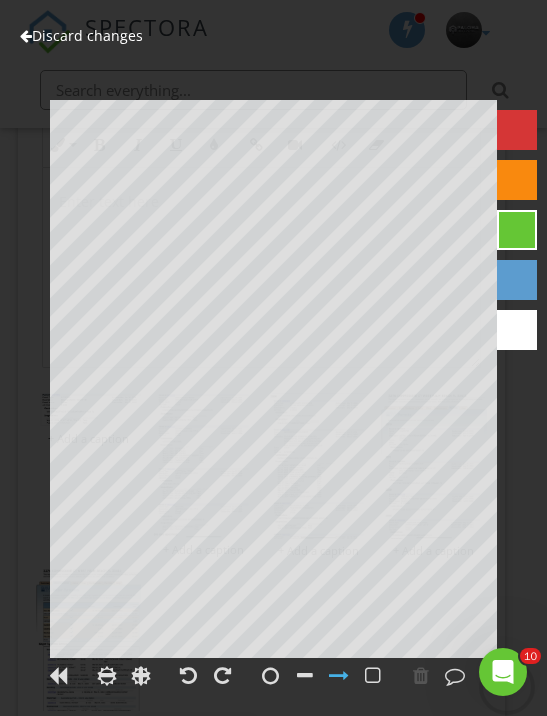 click at bounding box center [26, 36] 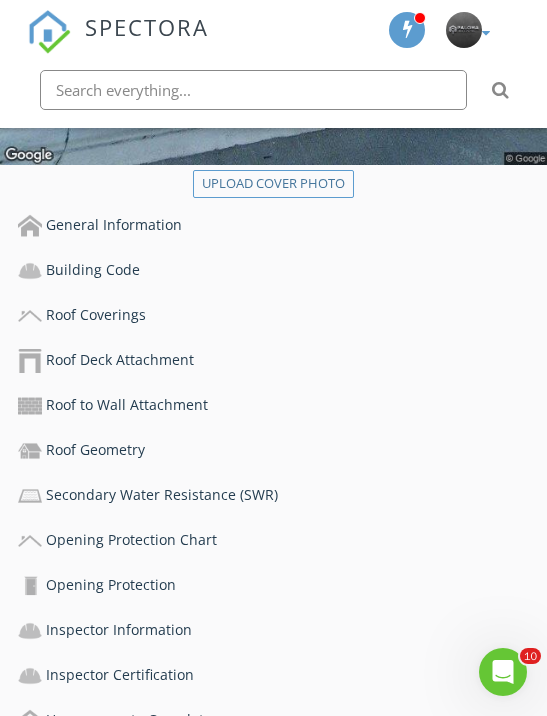 scroll, scrollTop: 711, scrollLeft: 0, axis: vertical 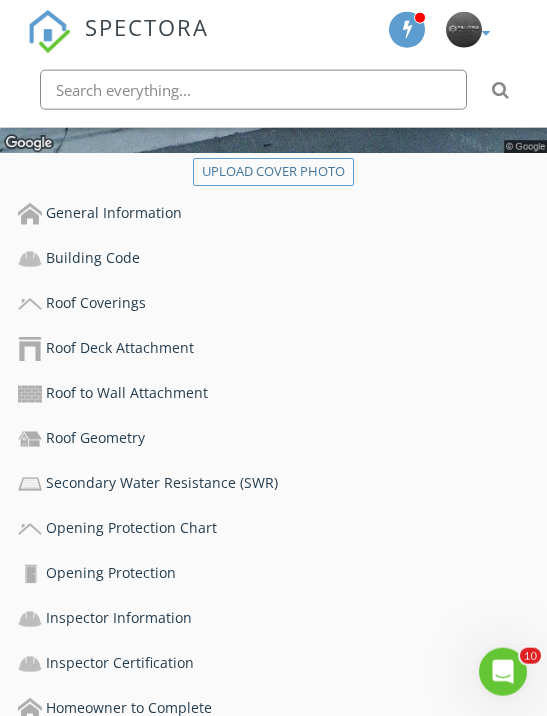 click on "Roof Coverings" at bounding box center (282, 304) 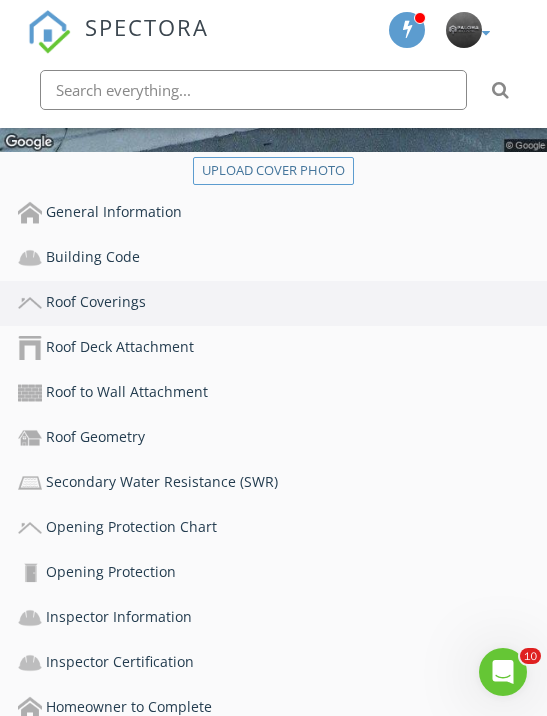 click on "Roof Coverings" at bounding box center (282, 303) 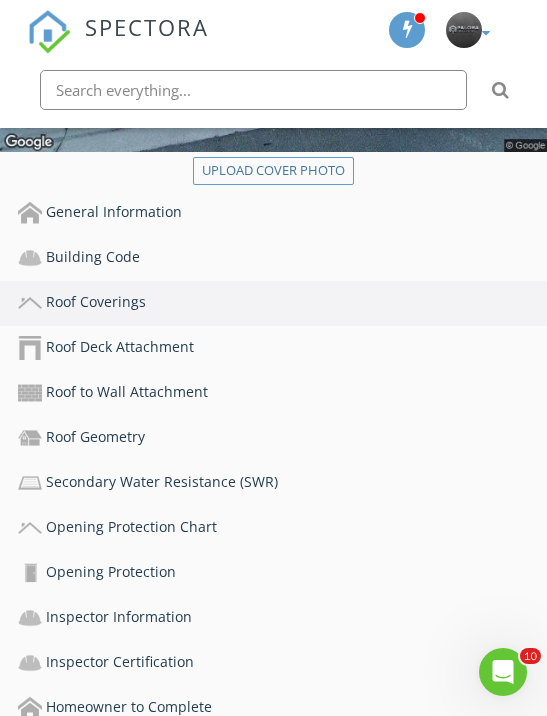 click on "General Information" at bounding box center (282, 213) 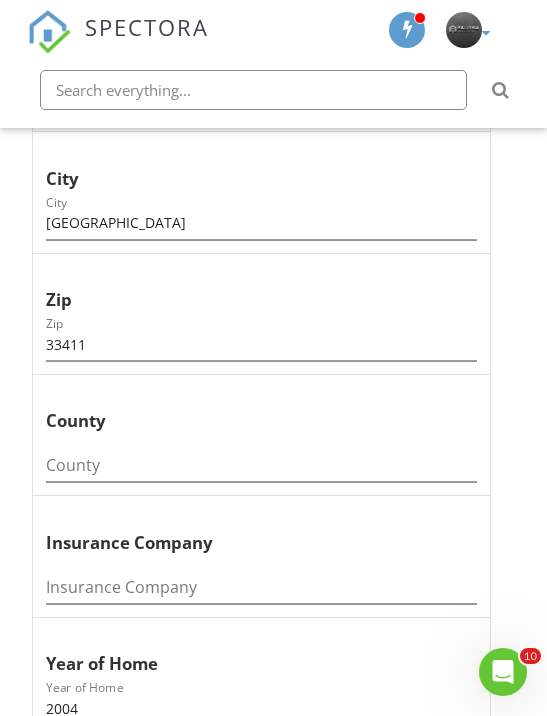 scroll, scrollTop: 2002, scrollLeft: 0, axis: vertical 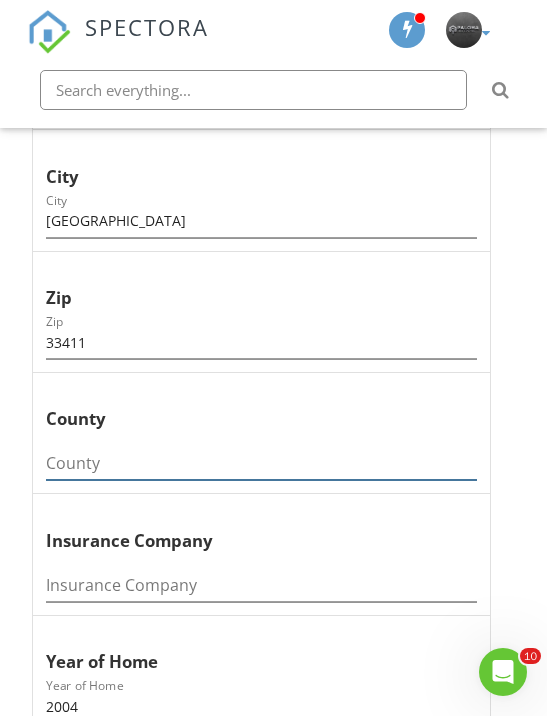 click at bounding box center [261, 463] 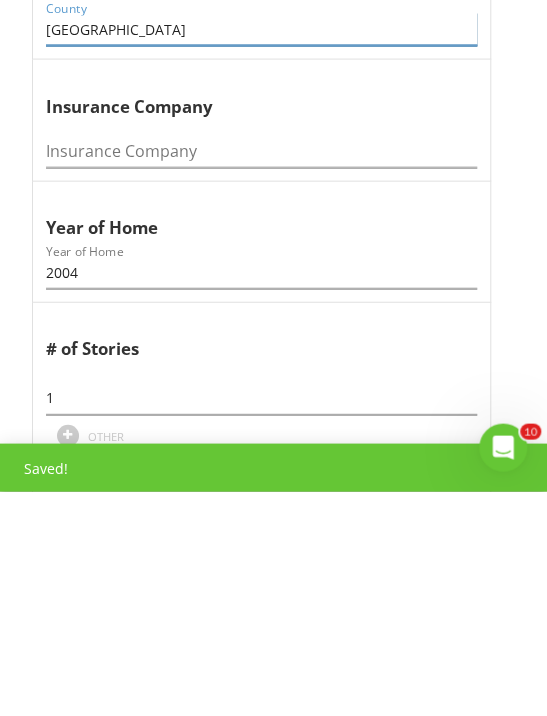 scroll, scrollTop: 2213, scrollLeft: 0, axis: vertical 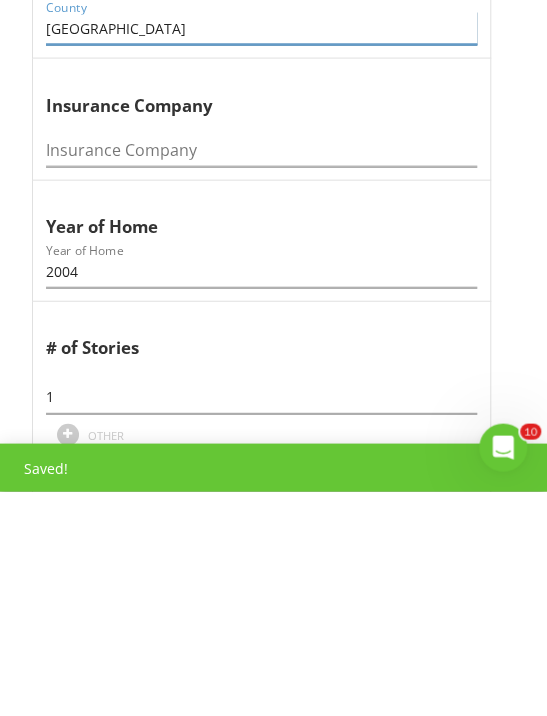 type on "[GEOGRAPHIC_DATA]" 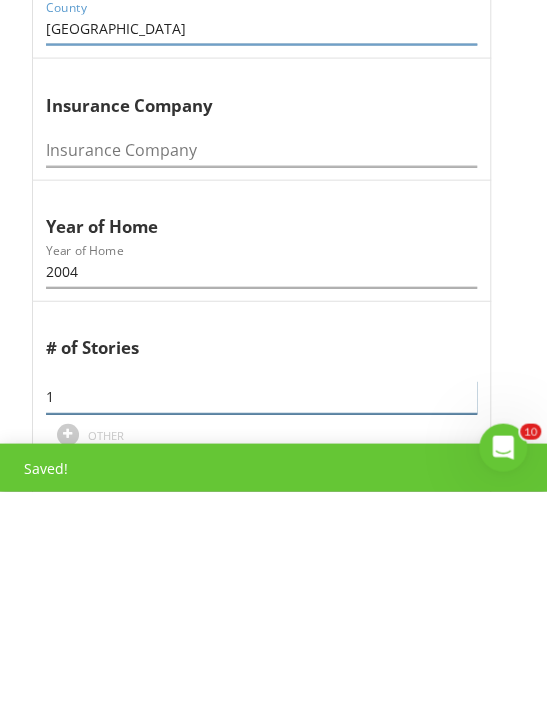 click on "1" at bounding box center (261, 621) 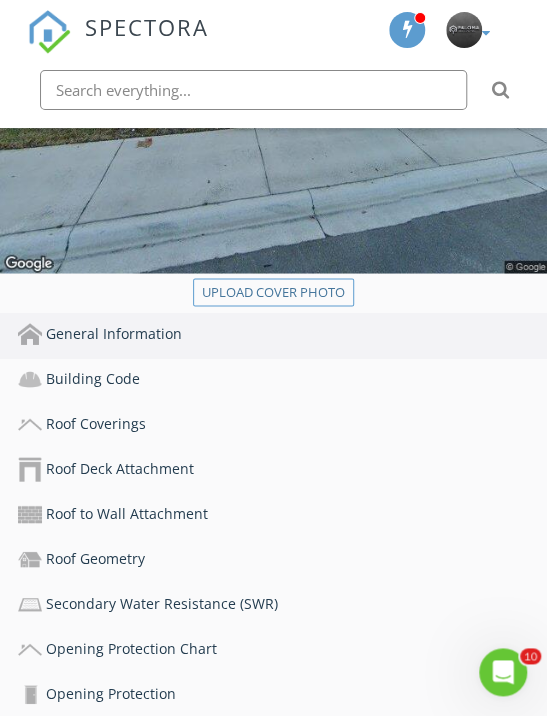 type on "2" 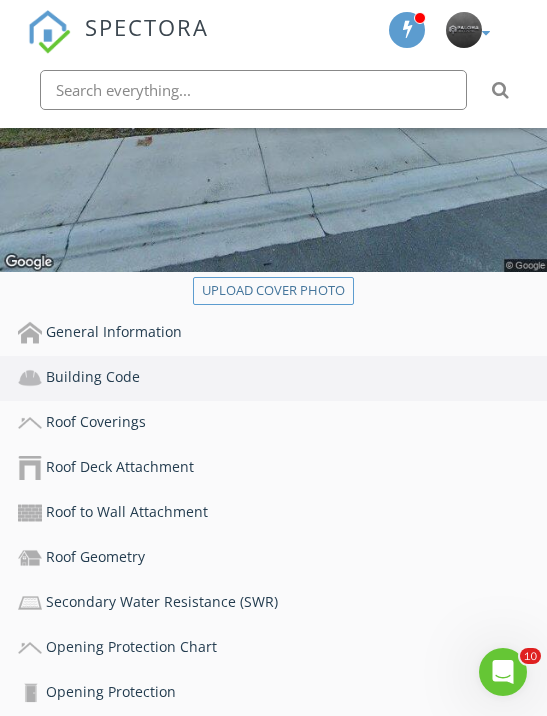 click on "Building Code" at bounding box center (282, 378) 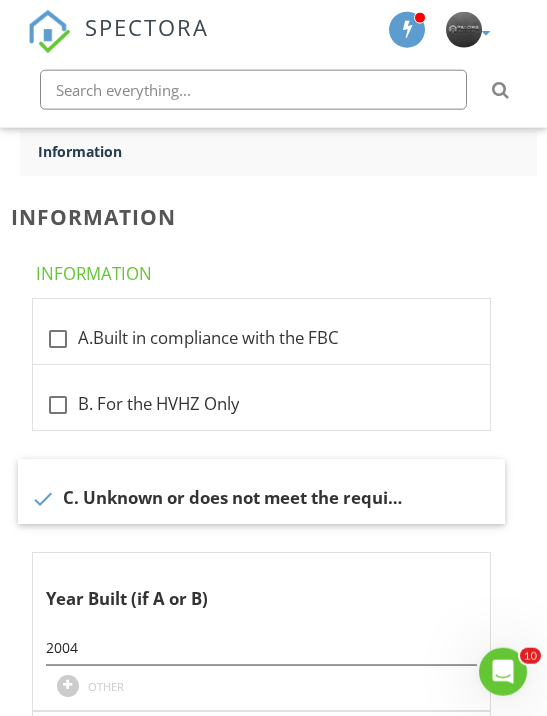 scroll, scrollTop: 1470, scrollLeft: 0, axis: vertical 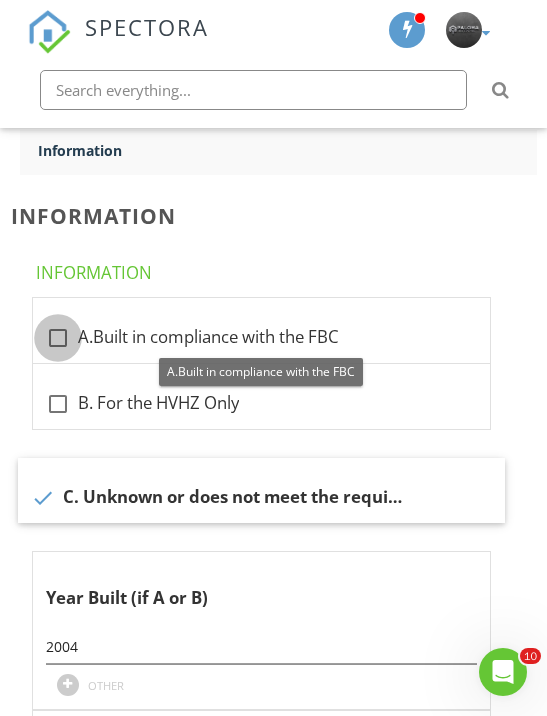 click at bounding box center (58, 338) 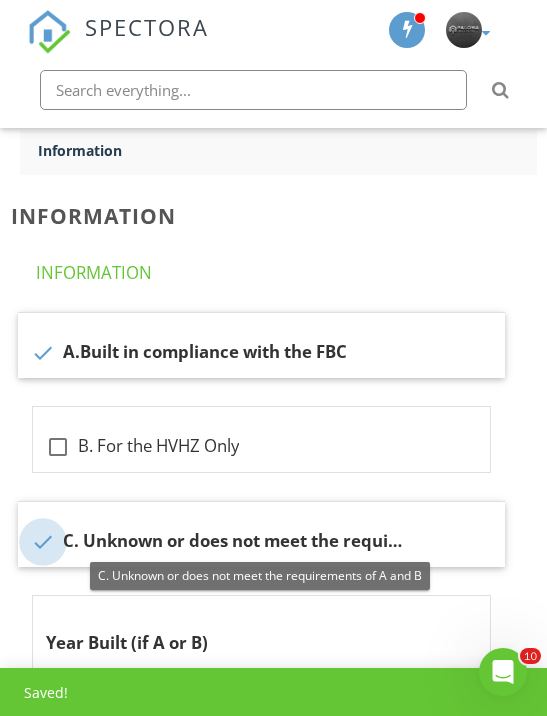 click at bounding box center (43, 542) 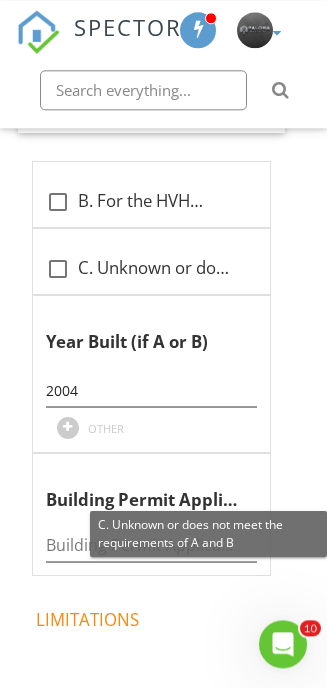 scroll, scrollTop: 1521, scrollLeft: 0, axis: vertical 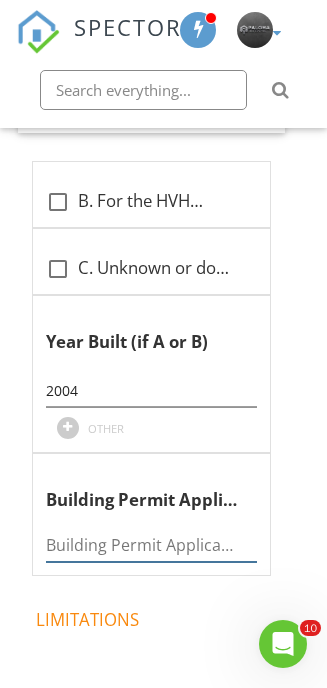 click at bounding box center [151, 545] 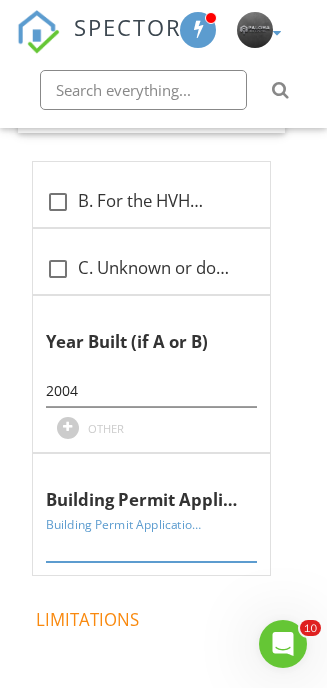 scroll, scrollTop: 1616, scrollLeft: 0, axis: vertical 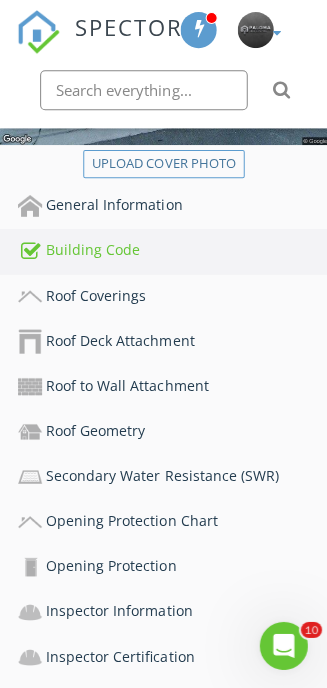 type on "01/26/2004" 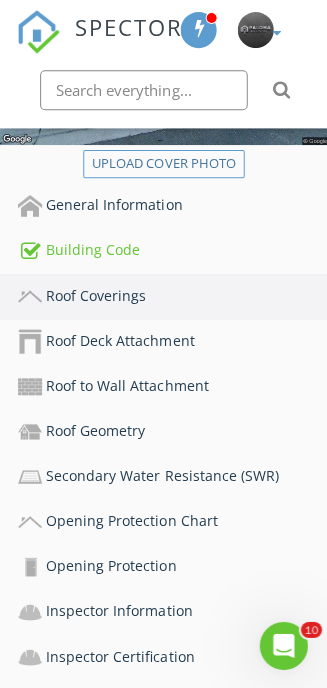 click on "Roof Coverings" at bounding box center (172, 296) 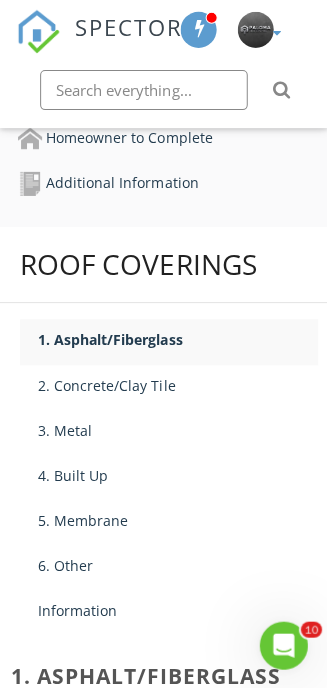 scroll, scrollTop: 1088, scrollLeft: 0, axis: vertical 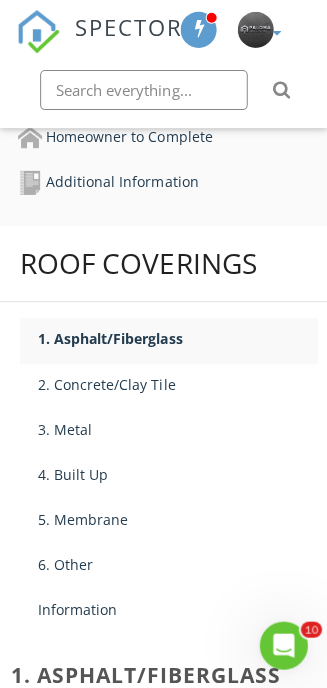 click on "2. Concrete/Clay Tile" at bounding box center [177, 383] 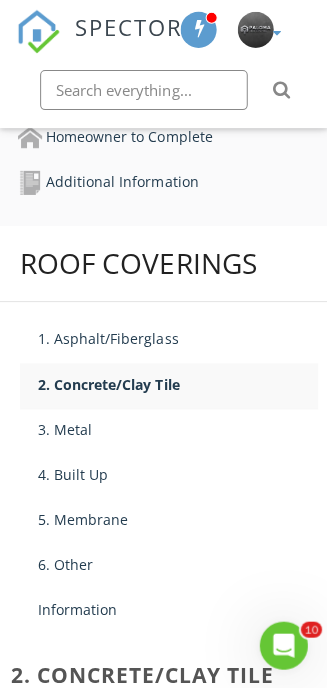 click on "2. Concrete/Clay Tile" at bounding box center [177, 383] 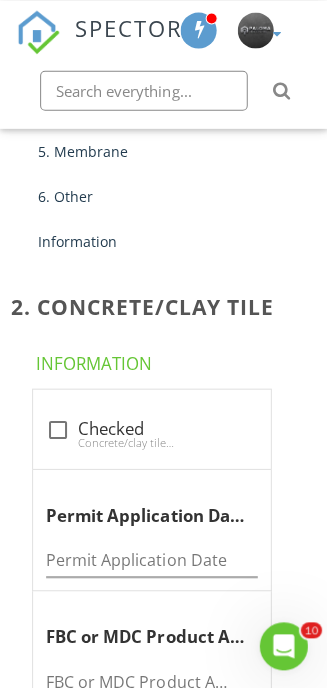 scroll, scrollTop: 1456, scrollLeft: 0, axis: vertical 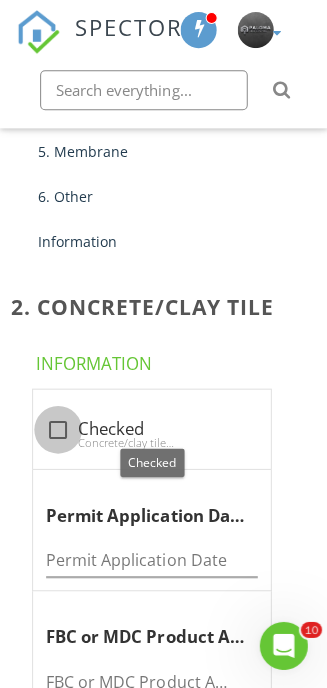click at bounding box center (58, 428) 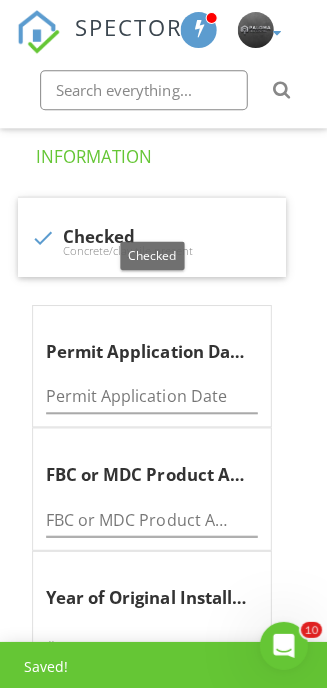 scroll, scrollTop: 1662, scrollLeft: 0, axis: vertical 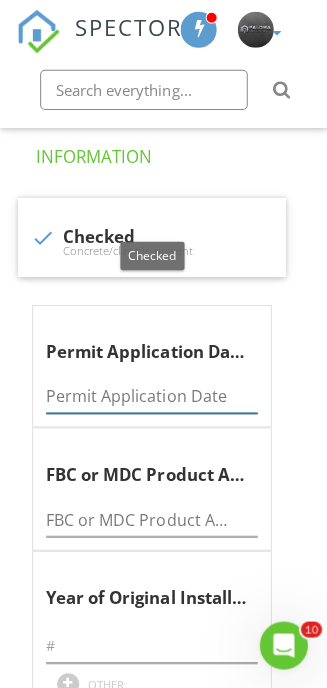 click at bounding box center [151, 395] 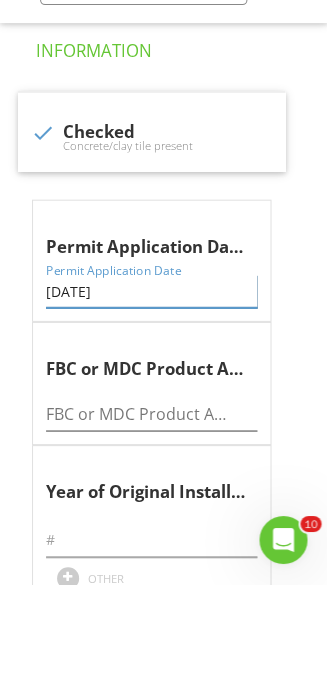 type on "01/26/2004" 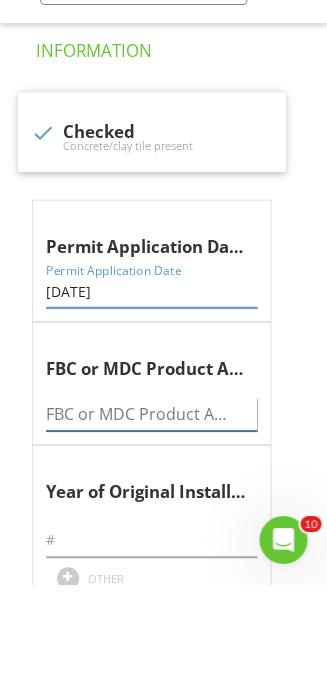 click at bounding box center [151, 518] 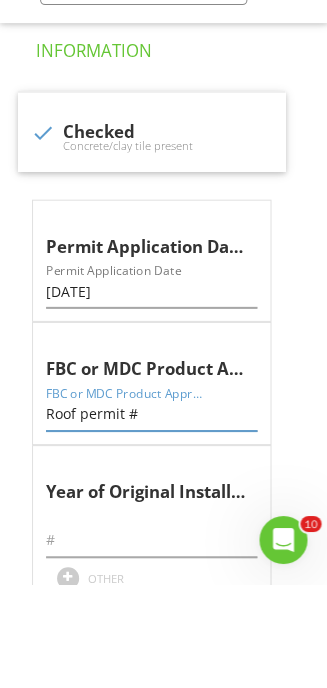 scroll, scrollTop: 1767, scrollLeft: 0, axis: vertical 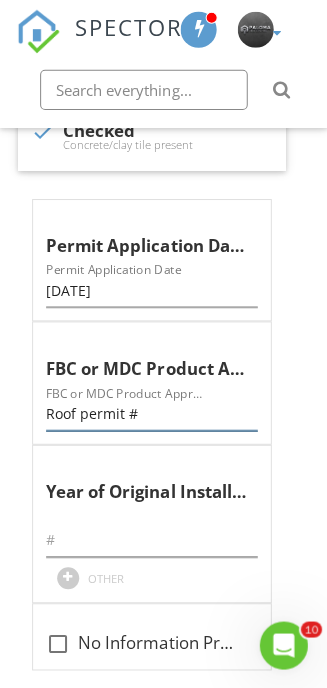 click on "Roof permit #" at bounding box center [151, 413] 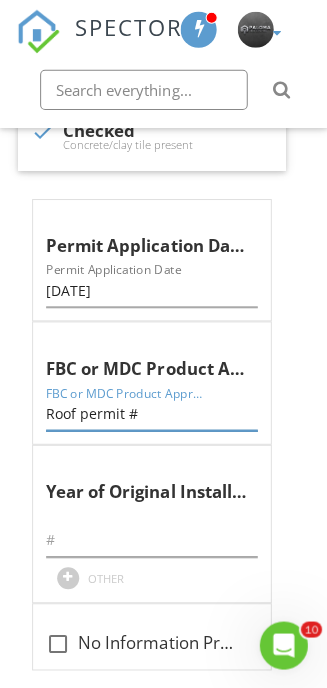 scroll, scrollTop: 1767, scrollLeft: 0, axis: vertical 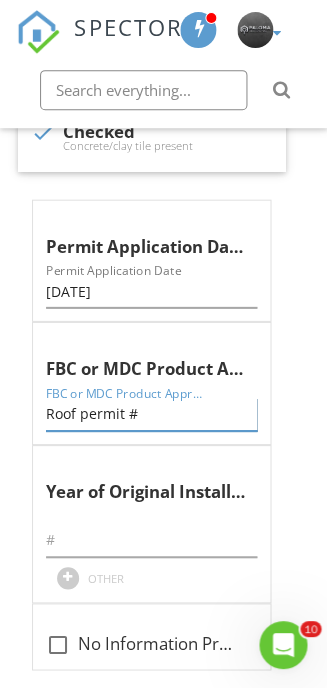 click on "Roof permit #" at bounding box center (151, 413) 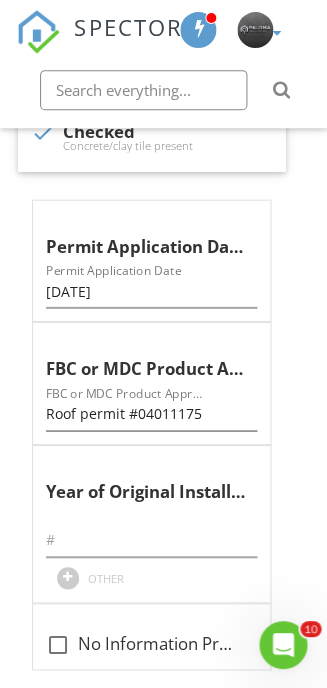 scroll, scrollTop: 1767, scrollLeft: 0, axis: vertical 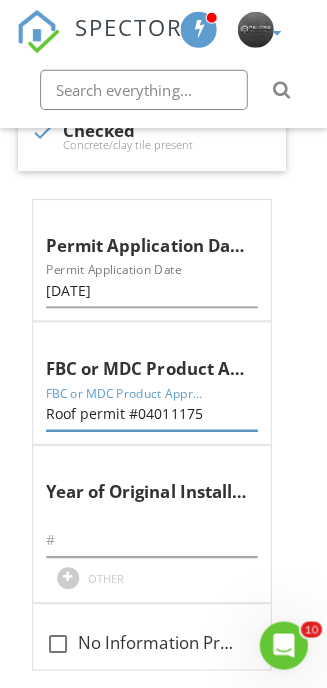 type on "Roof permit #04011175" 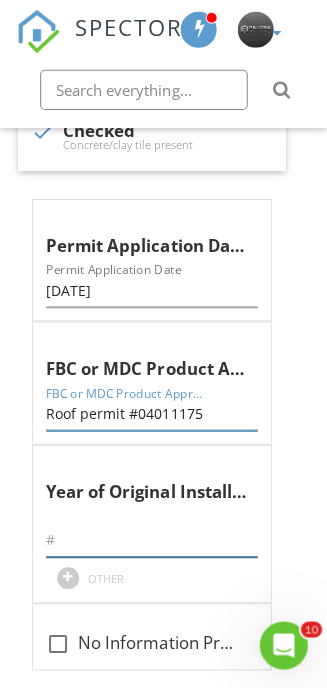 click at bounding box center [151, 539] 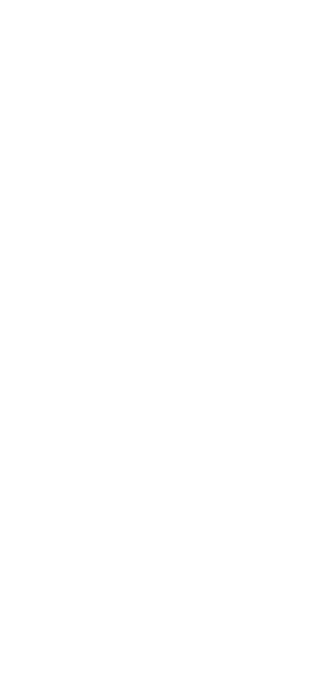 scroll, scrollTop: 822, scrollLeft: 0, axis: vertical 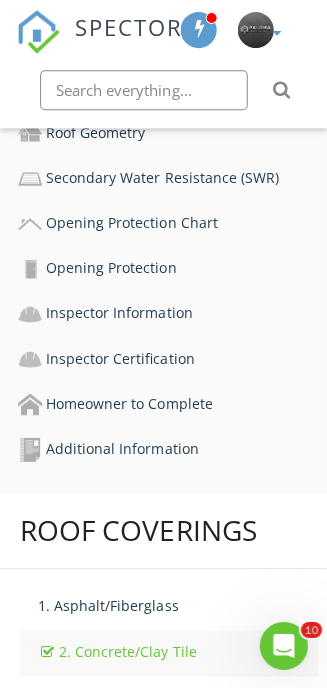 type on "2004" 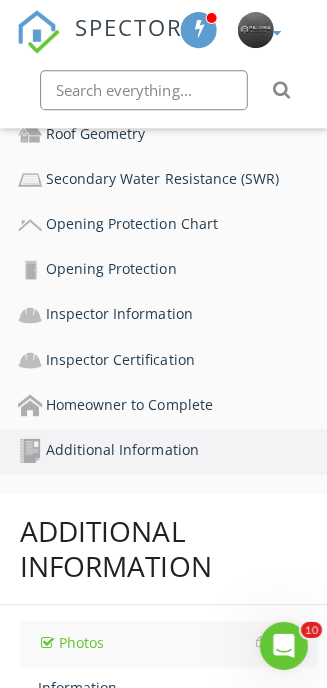 click on "Photos" at bounding box center (177, 641) 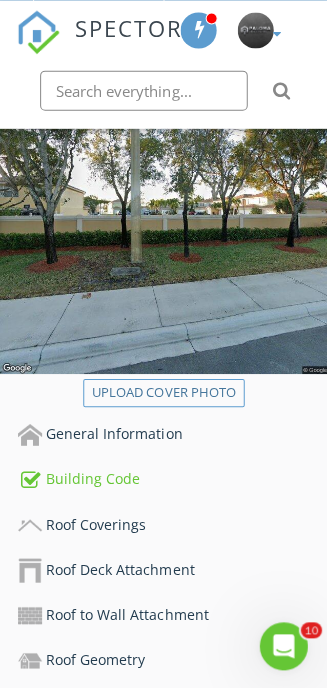 scroll, scrollTop: 0, scrollLeft: 0, axis: both 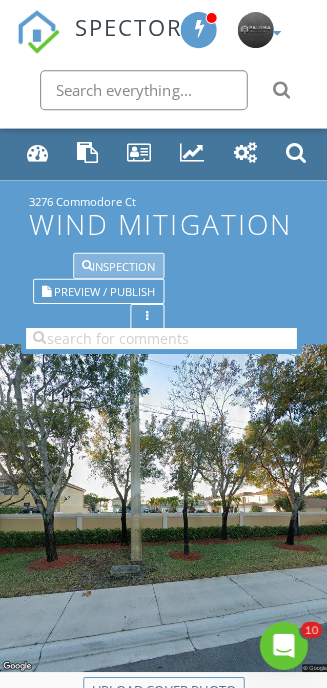 click on "Inspection" at bounding box center (118, 264) 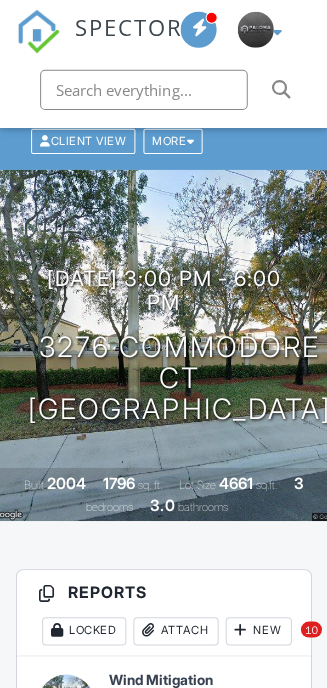scroll, scrollTop: 222, scrollLeft: 0, axis: vertical 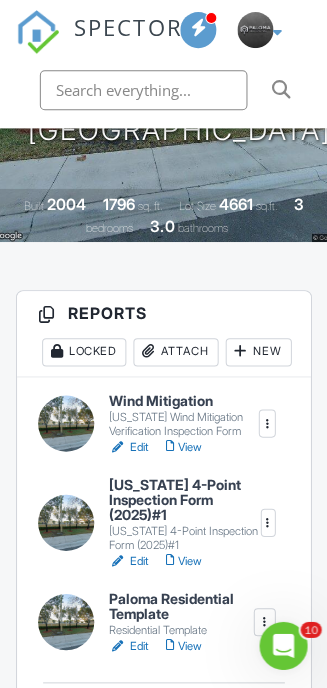 click on "Edit" at bounding box center [128, 559] 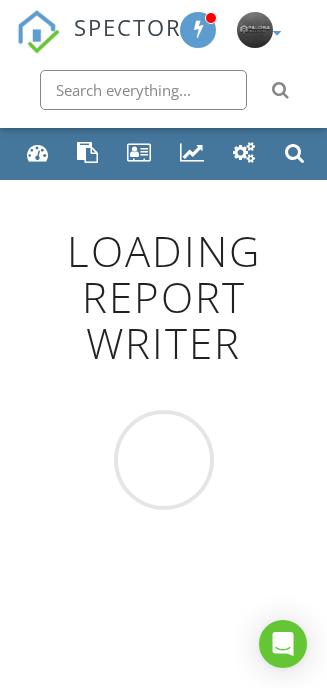 scroll, scrollTop: 22, scrollLeft: 0, axis: vertical 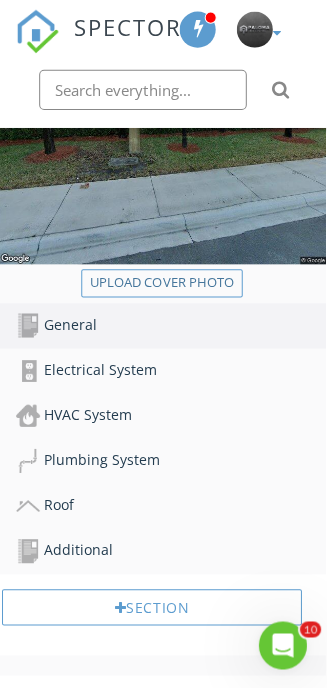 click on "Roof" at bounding box center [171, 505] 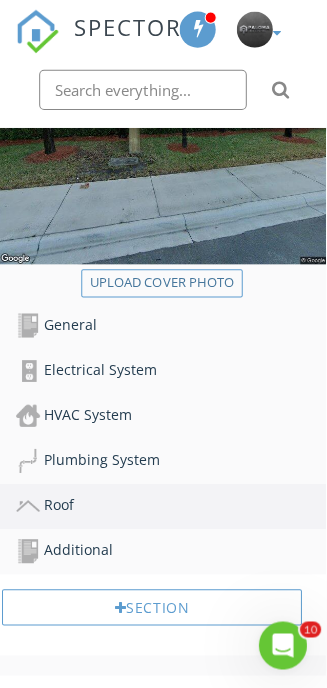 scroll, scrollTop: 498, scrollLeft: 1, axis: both 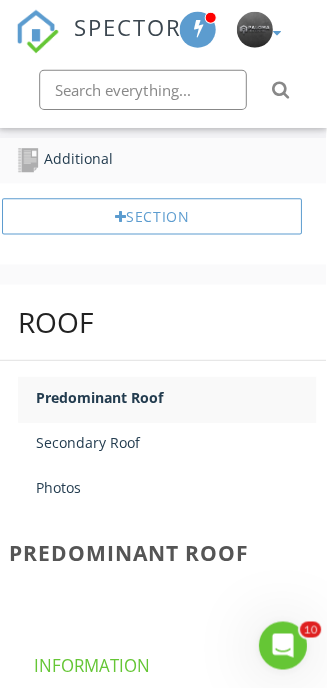 click on "Photos" at bounding box center [176, 486] 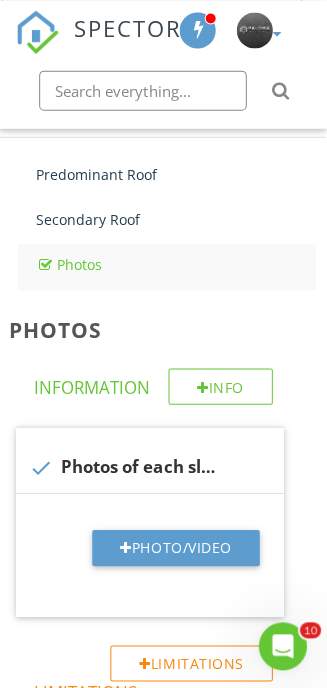 scroll, scrollTop: 1111, scrollLeft: 1, axis: both 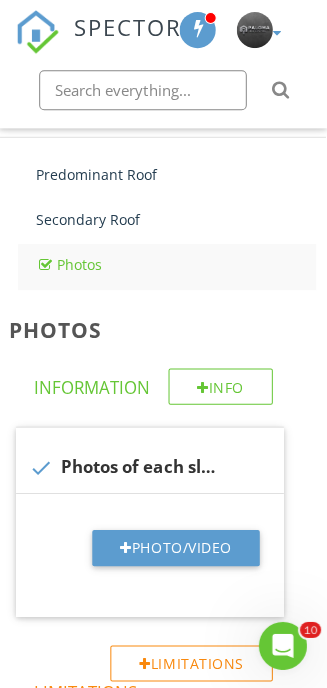 click on "Photo/Video" at bounding box center [176, 546] 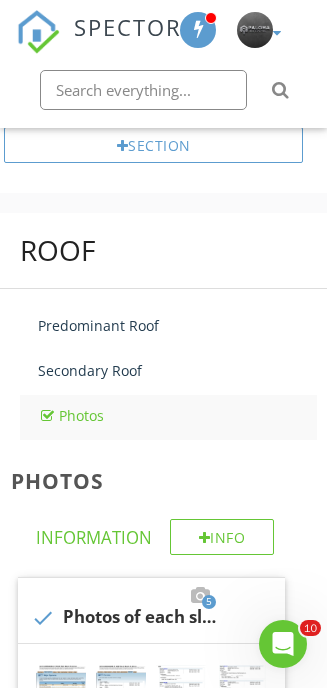 scroll, scrollTop: 938, scrollLeft: 0, axis: vertical 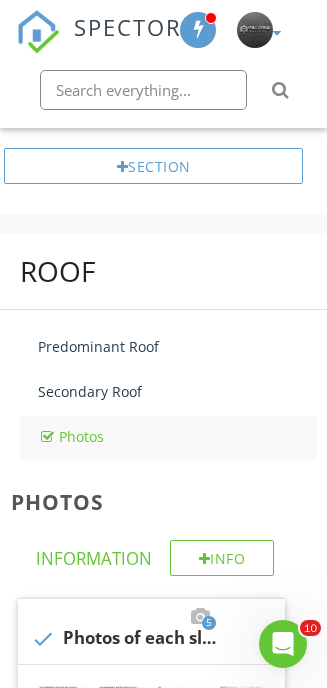 click on "Predominant Roof" at bounding box center [177, 346] 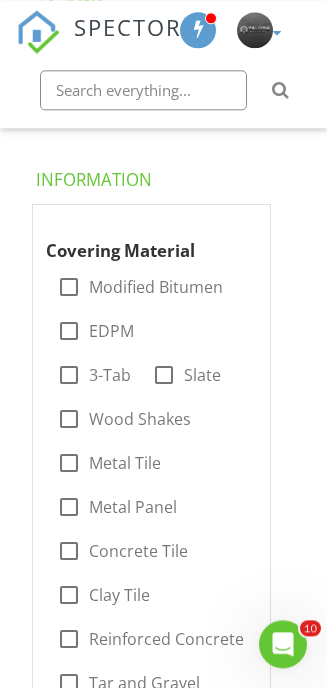 scroll, scrollTop: 1376, scrollLeft: 0, axis: vertical 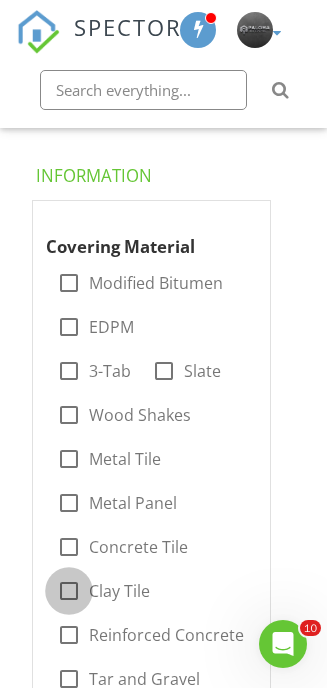 click at bounding box center [69, 591] 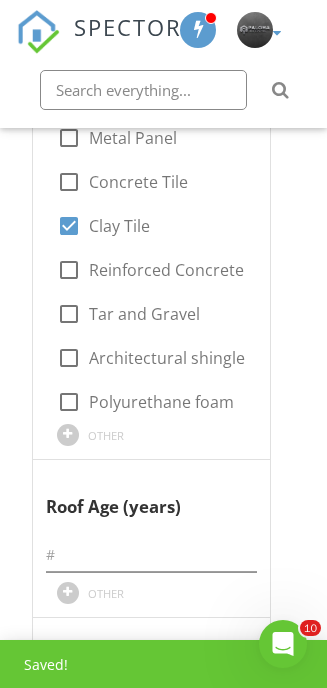 scroll, scrollTop: 1745, scrollLeft: 0, axis: vertical 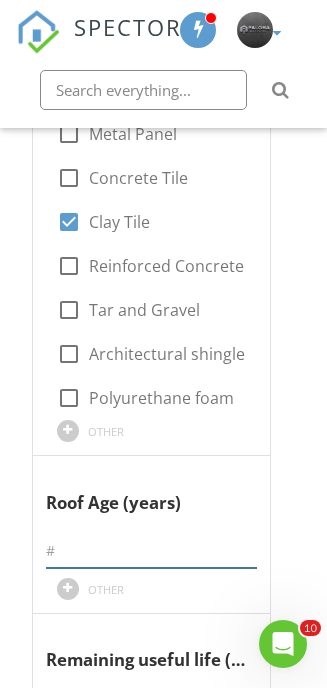 click at bounding box center (151, 551) 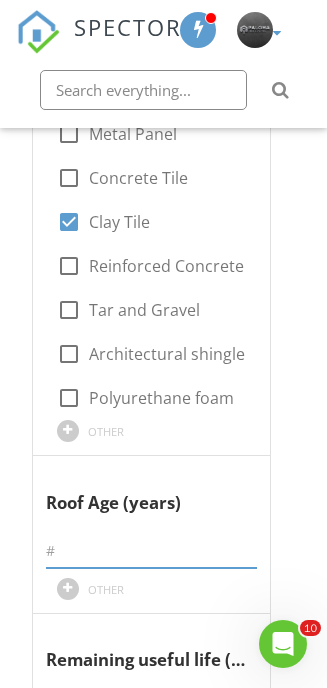 scroll, scrollTop: 1762, scrollLeft: 0, axis: vertical 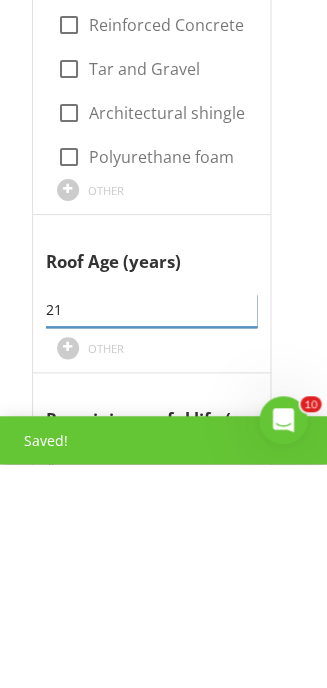 type on "21" 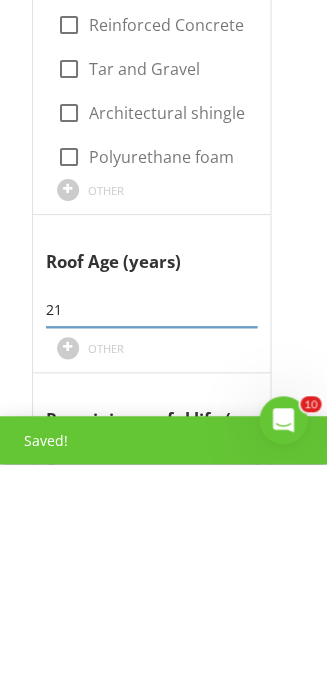 click at bounding box center (151, 691) 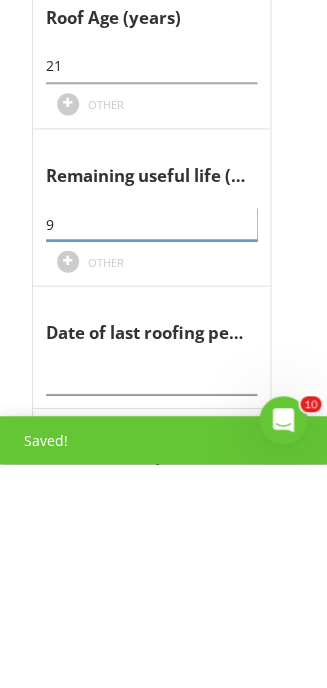 scroll, scrollTop: 2012, scrollLeft: 0, axis: vertical 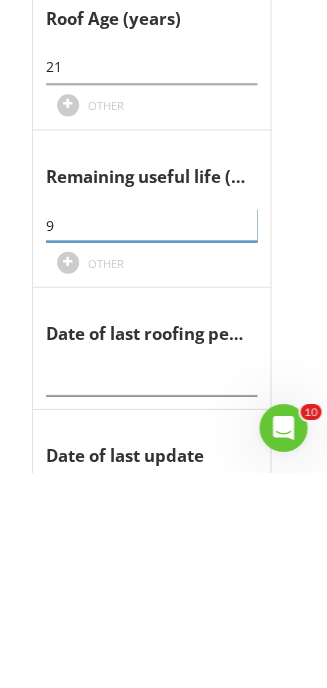 type on "9" 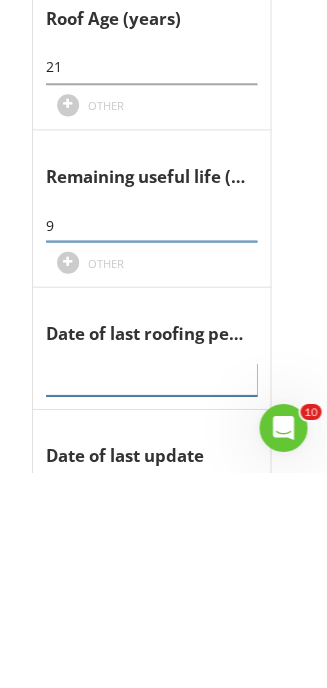 click at bounding box center [151, 595] 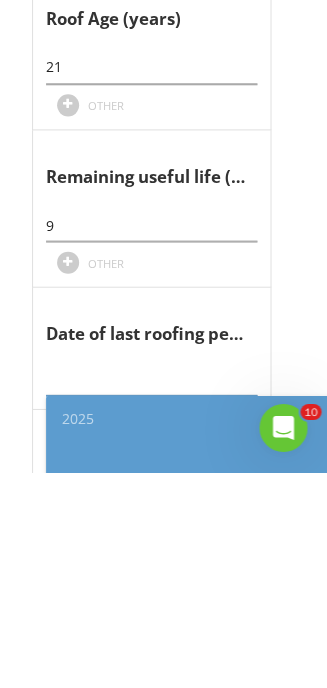 click on "2025" at bounding box center (191, 635) 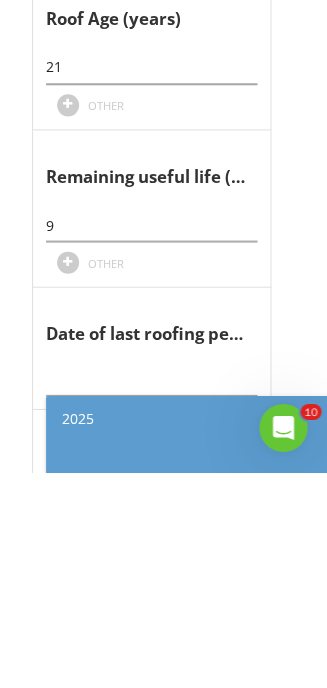 scroll, scrollTop: 2229, scrollLeft: 0, axis: vertical 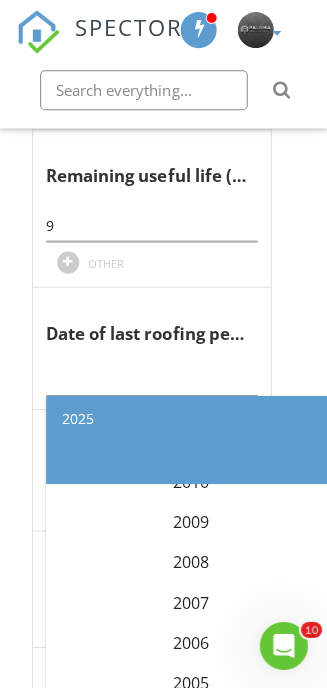 click on "2004" at bounding box center (191, 721) 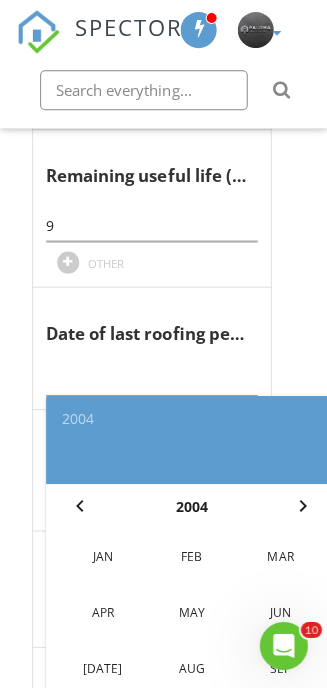 click on "Jan" at bounding box center (102, 555) 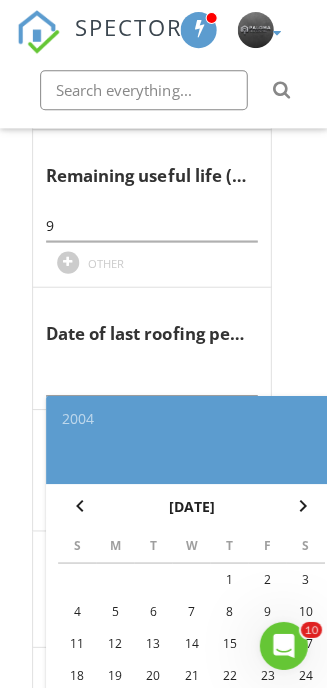 click on "26" at bounding box center [115, 706] 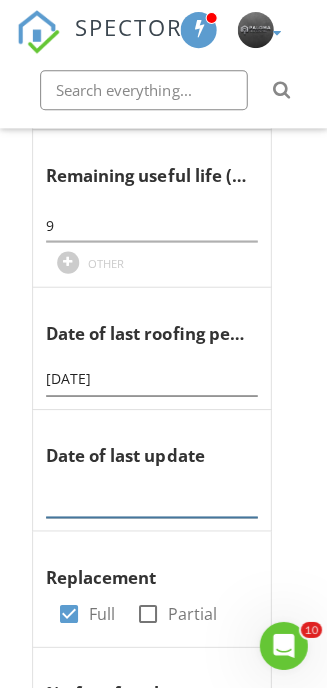 click at bounding box center (151, 499) 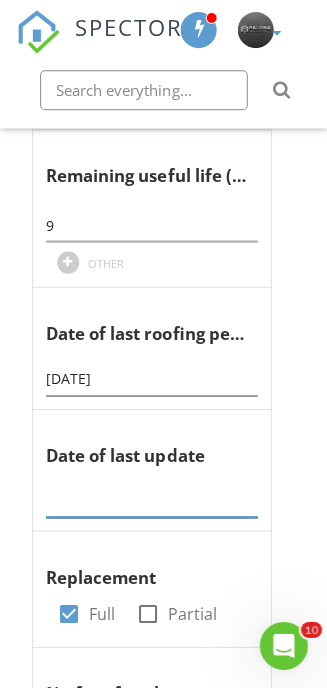 scroll, scrollTop: 2229, scrollLeft: 0, axis: vertical 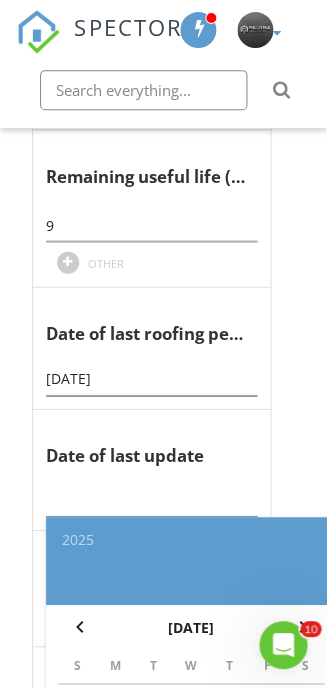 click on "2025" at bounding box center (191, 539) 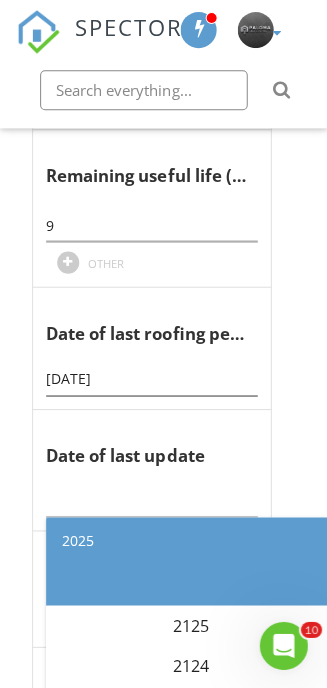 scroll, scrollTop: 3886, scrollLeft: 0, axis: vertical 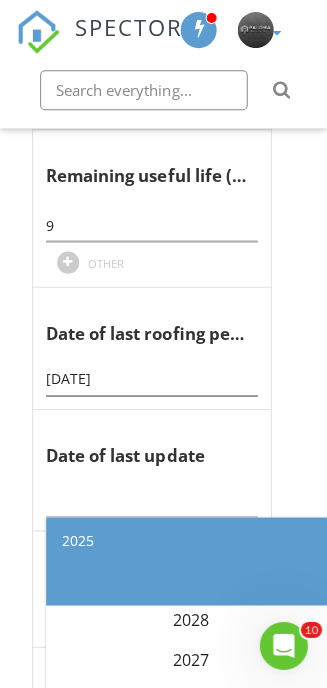 click on "2025" at bounding box center (191, 539) 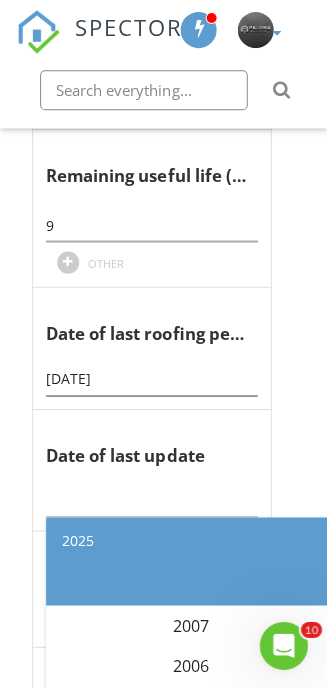 scroll, scrollTop: 4753, scrollLeft: 0, axis: vertical 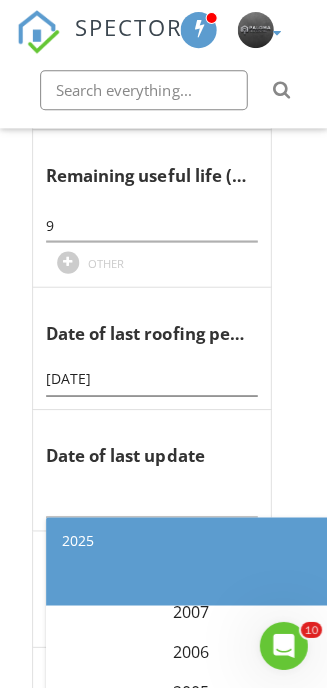 click on "2004" at bounding box center [191, 730] 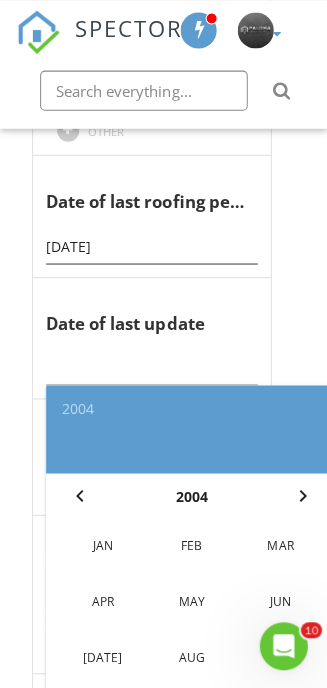 click on "Aug" at bounding box center (191, 656) 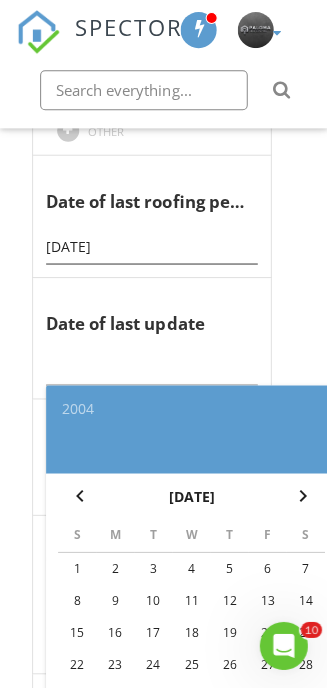 click on "6" at bounding box center (267, 567) 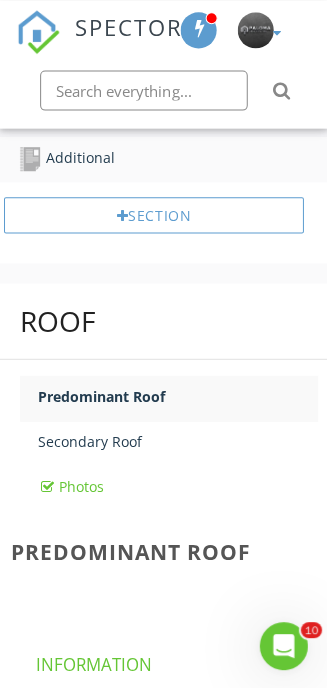 click on "Photos" at bounding box center [177, 485] 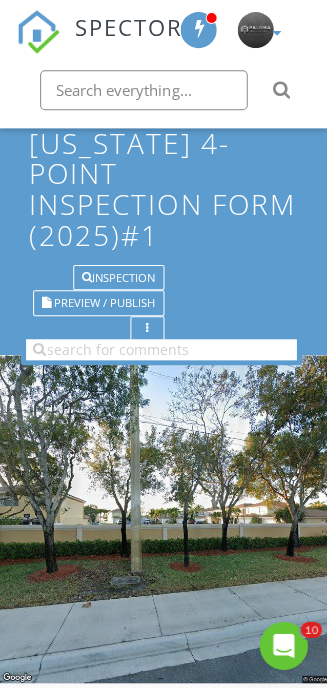 scroll, scrollTop: 0, scrollLeft: 0, axis: both 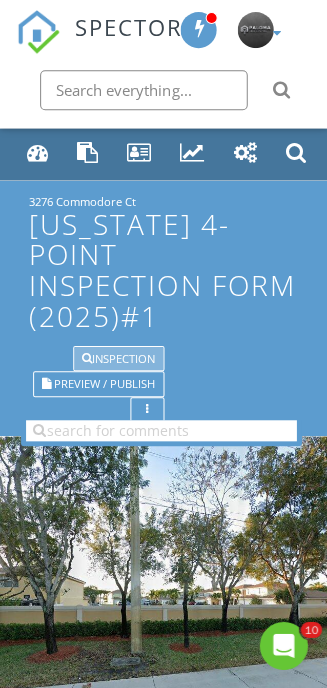 click on "Inspection" at bounding box center [118, 357] 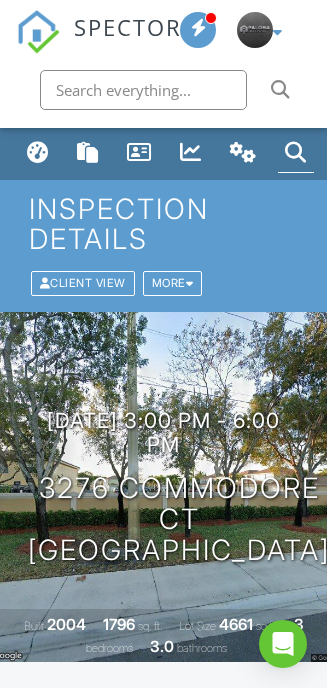 scroll, scrollTop: 0, scrollLeft: 0, axis: both 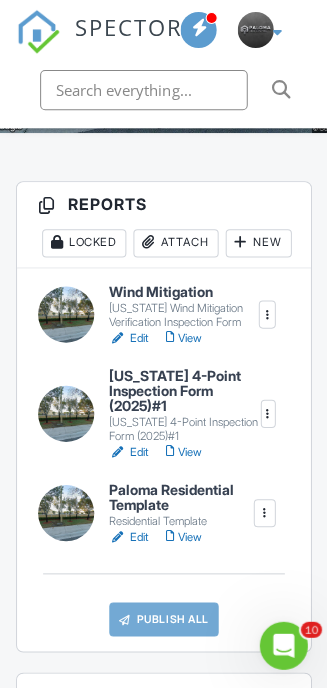 click on "Edit" at bounding box center [128, 536] 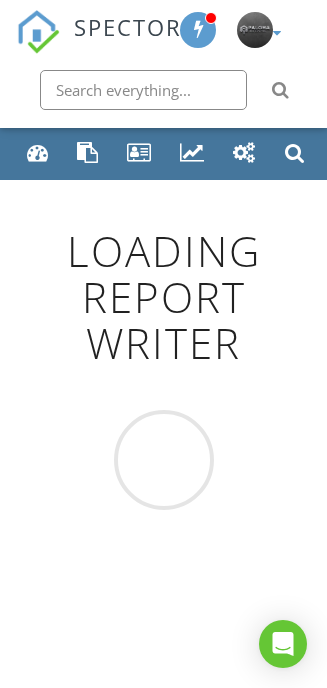 scroll, scrollTop: 22, scrollLeft: 0, axis: vertical 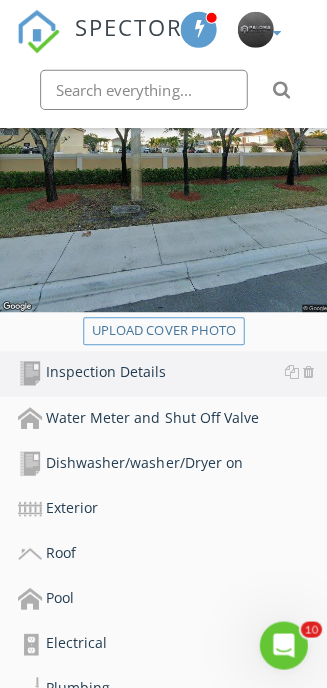 click on "Inspection Details" at bounding box center [172, 373] 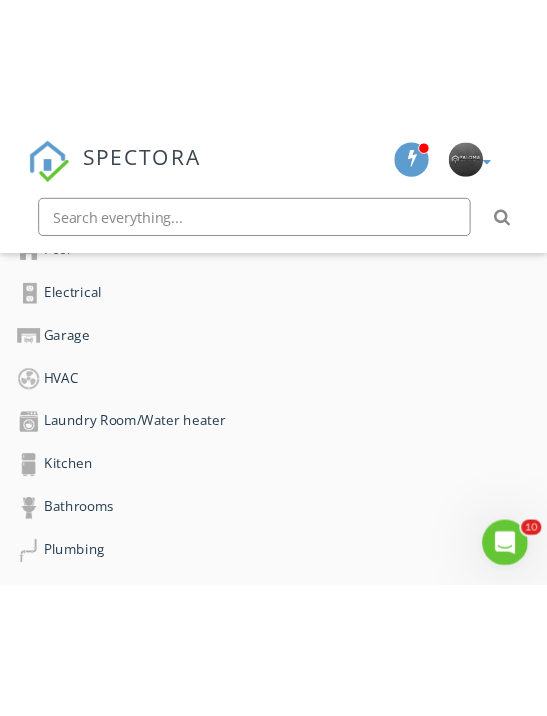 scroll, scrollTop: 977, scrollLeft: 0, axis: vertical 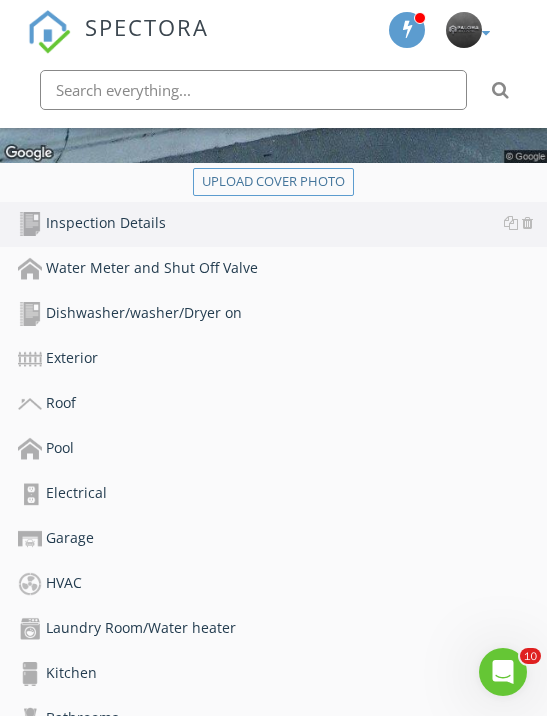 click on "Inspection Details" at bounding box center (282, 224) 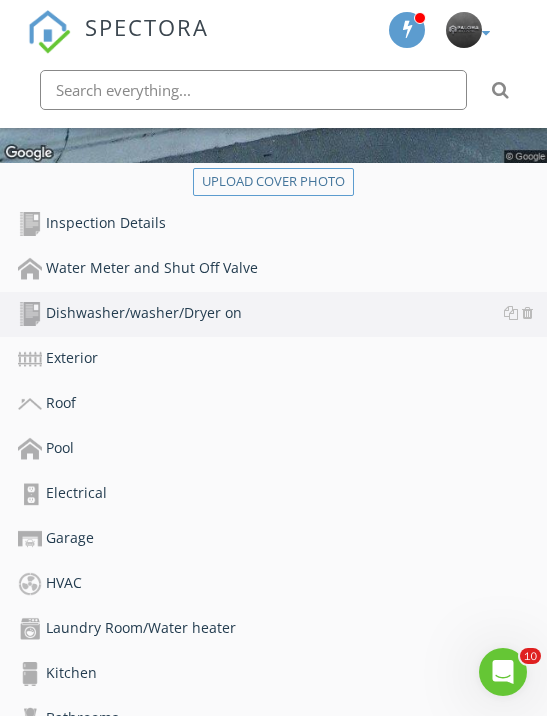 click on "Dishwasher/washer/Dryer on" at bounding box center [282, 314] 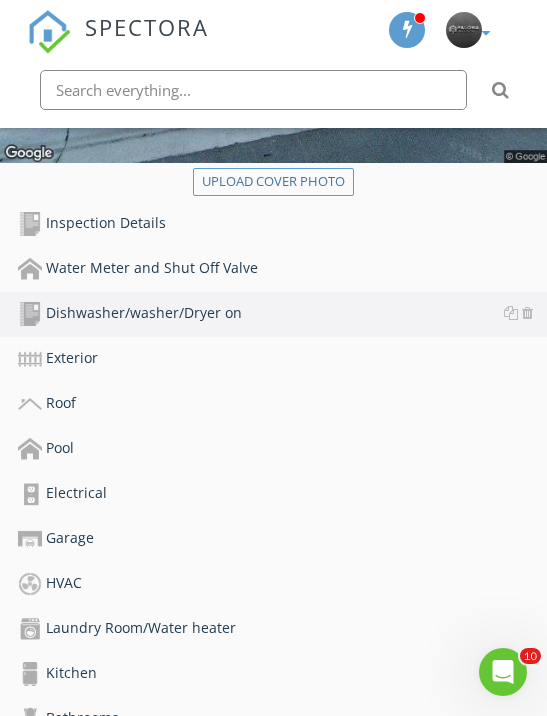 click on "Inspection Details" at bounding box center [282, 224] 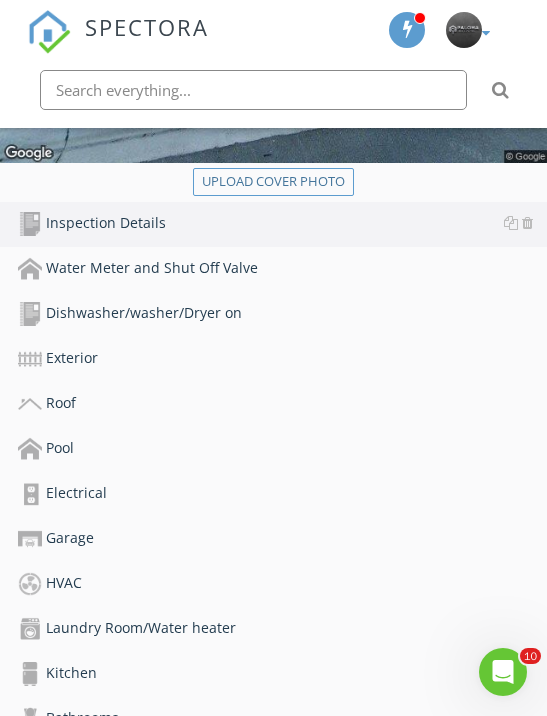 click on "Inspection Details" at bounding box center (282, 224) 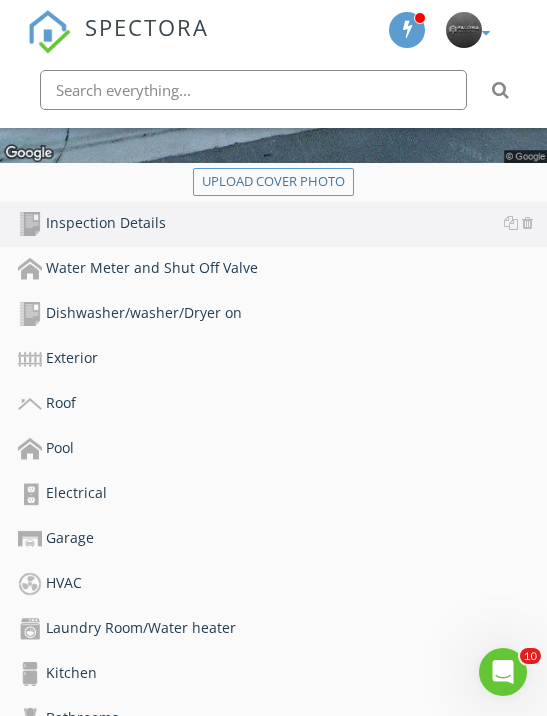 click on "Roof" at bounding box center (282, 404) 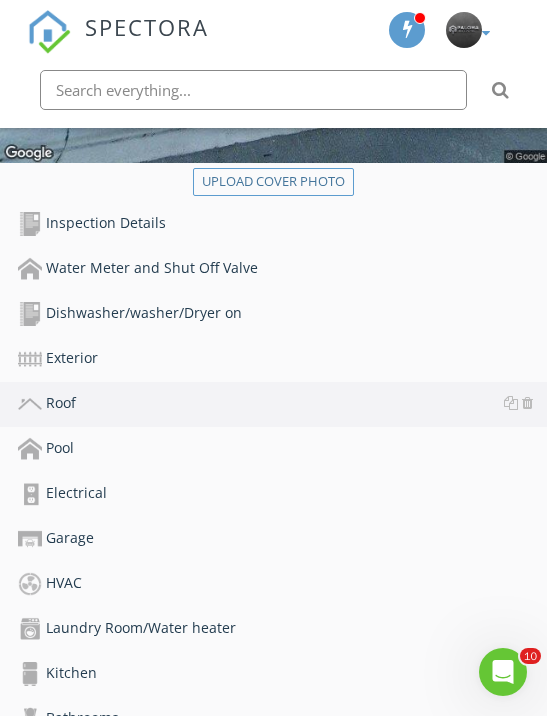type 